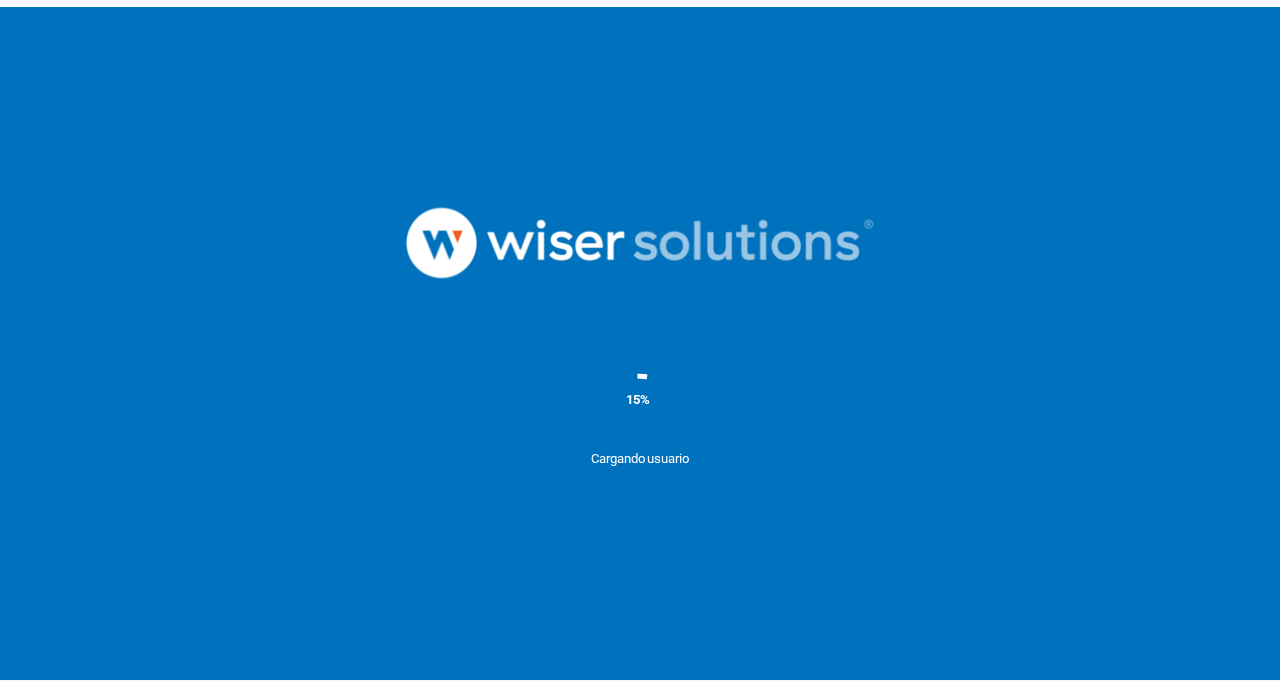 scroll, scrollTop: 0, scrollLeft: 0, axis: both 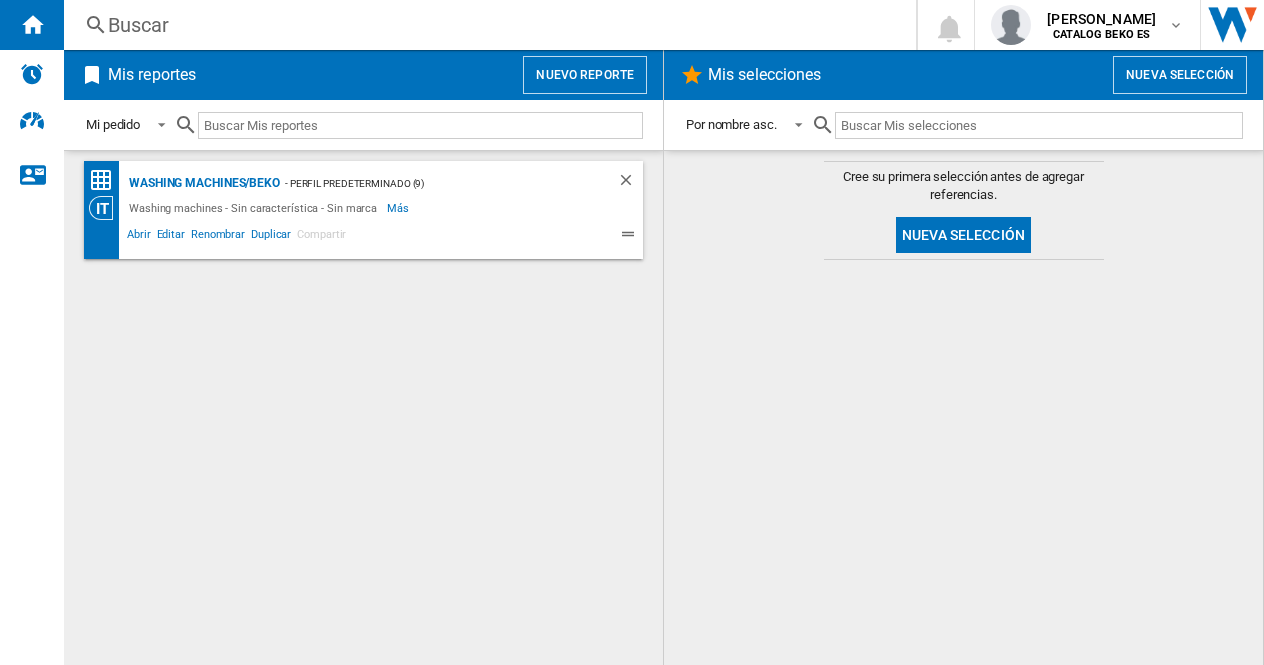 click on "Washing machines/BEKO
- Perfil predeterminado (9)
Washing machines - Sin característica - Sin marca
Más
Menos
Abrir
Editar
Renombrar
Duplicar
Compartir" 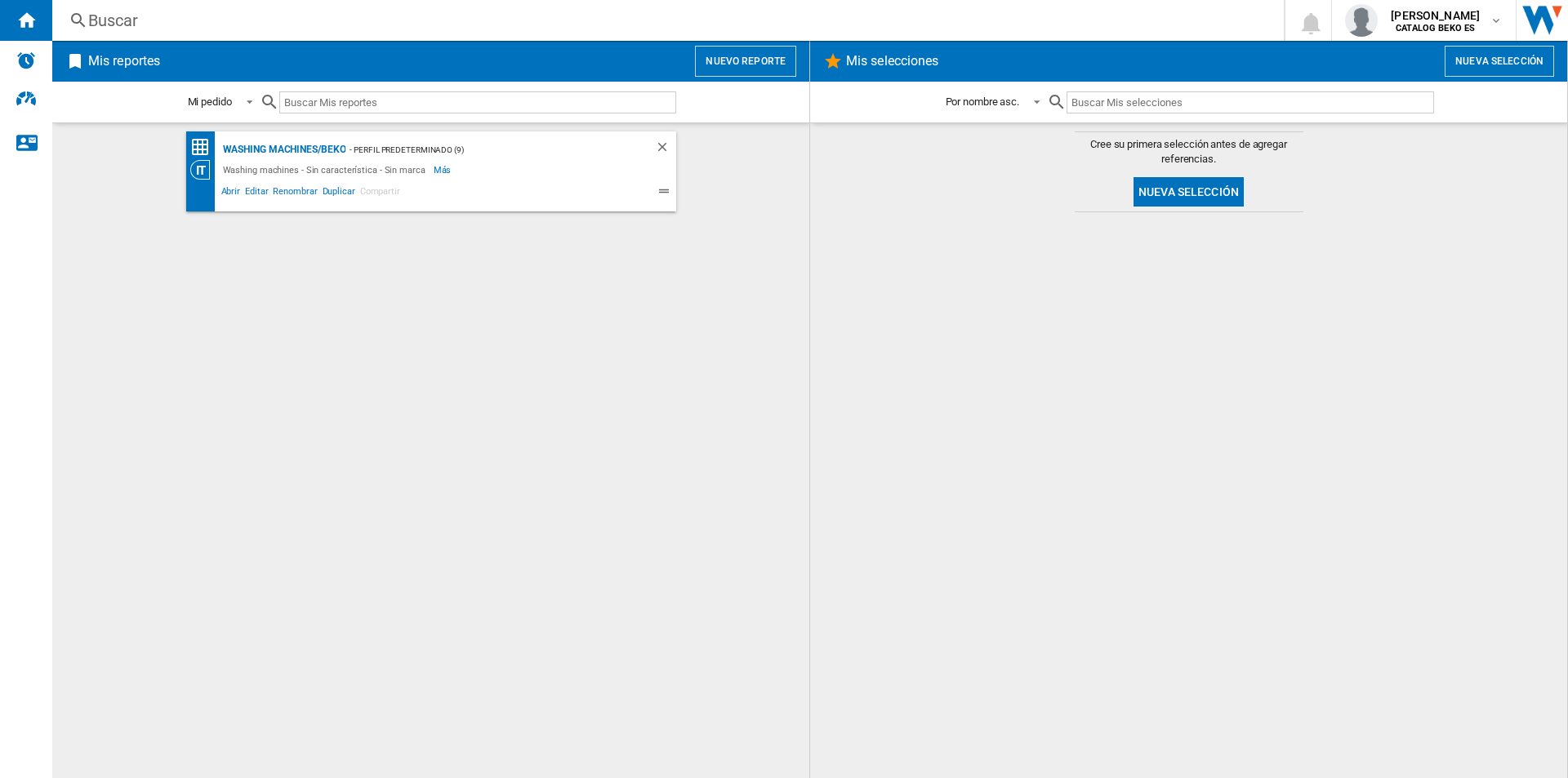 click on "Washing machines/BEKO
- Perfil predeterminado (9)
Washing machines - Sin característica - Sin marca
Más
Menos
Abrir
Editar
Renombrar
Duplicar
Compartir" 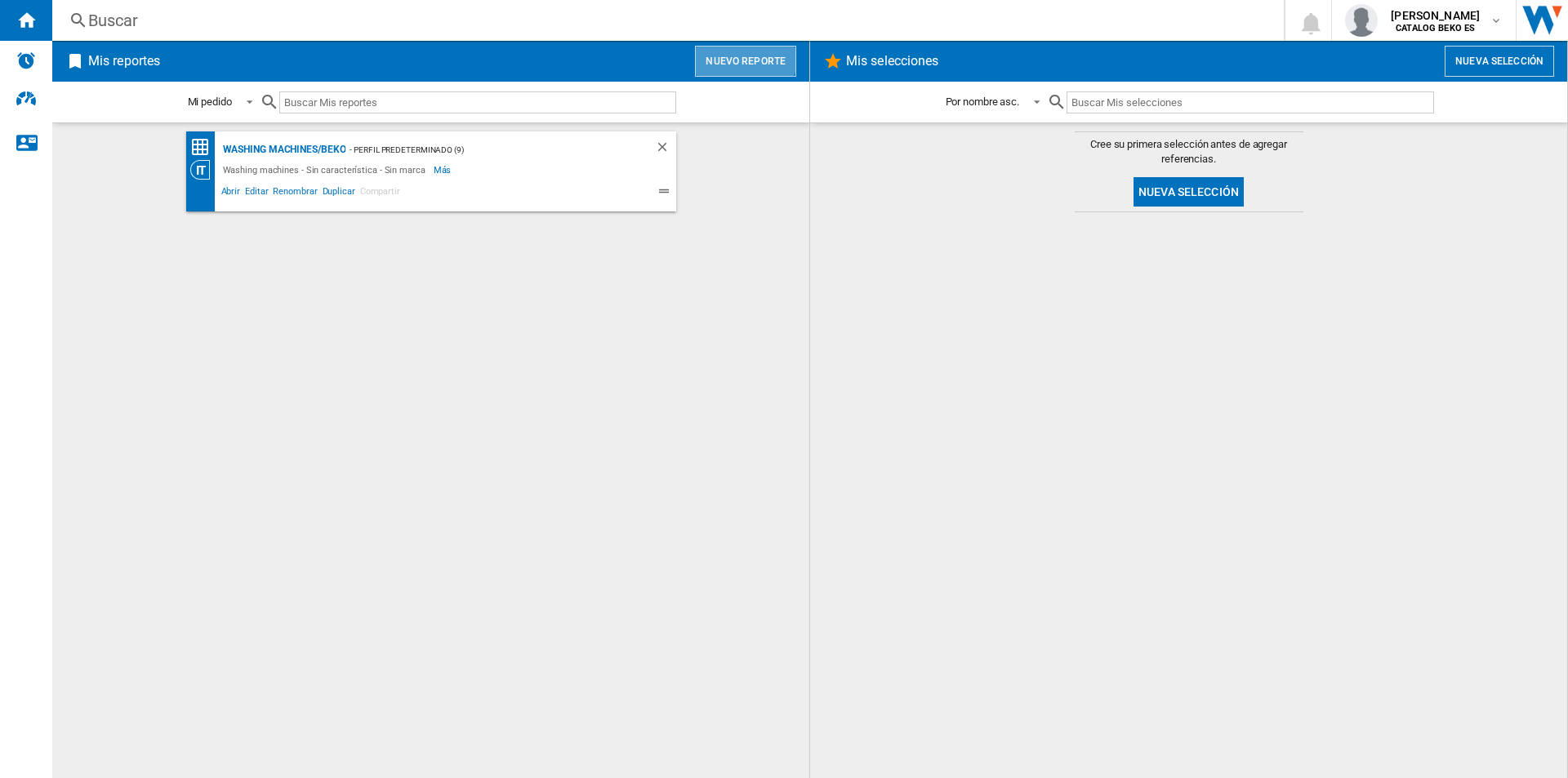 click on "Nuevo reporte" at bounding box center [746, 61] 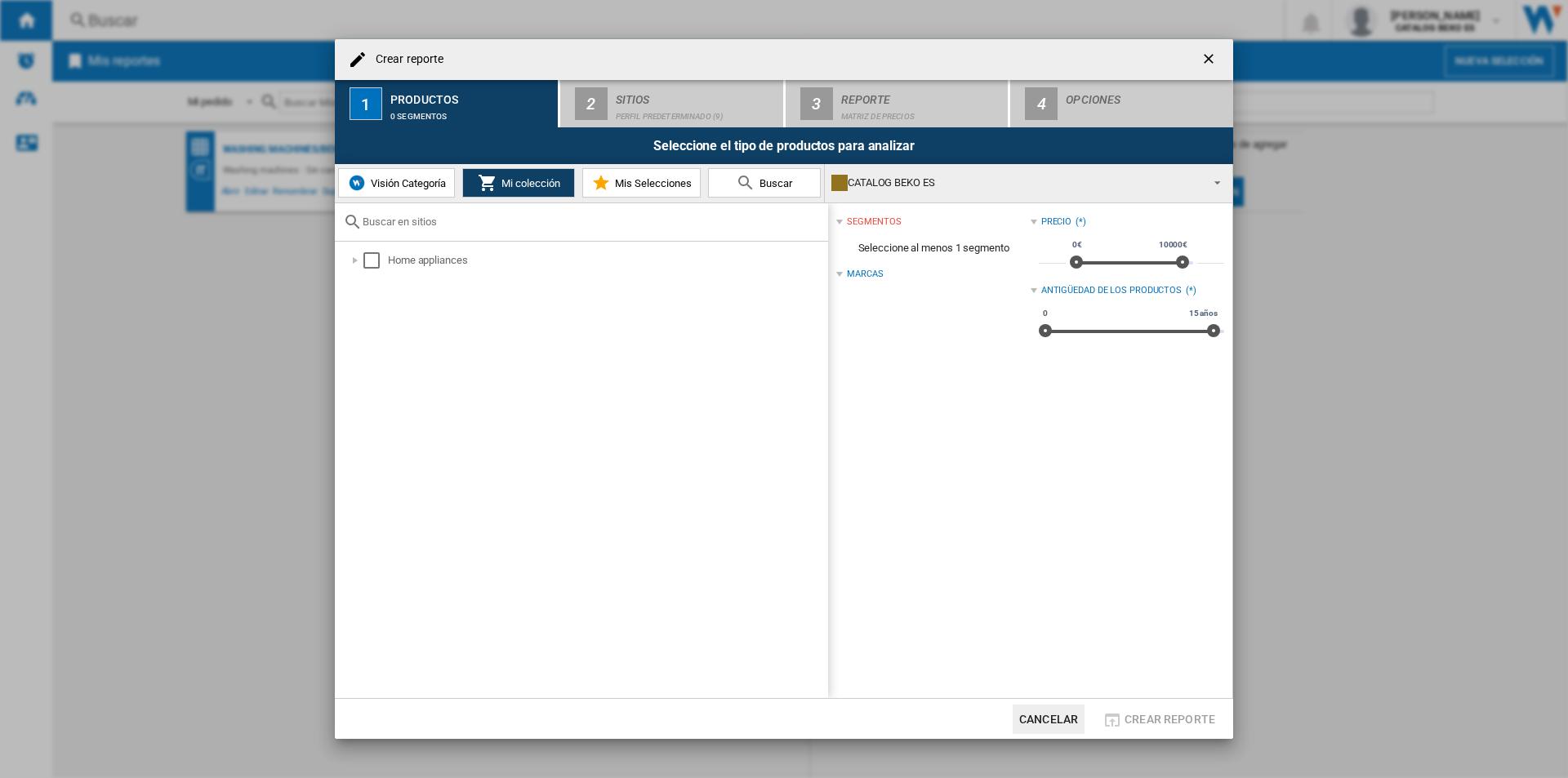 click on "Visión Categoría" at bounding box center (406, 183) 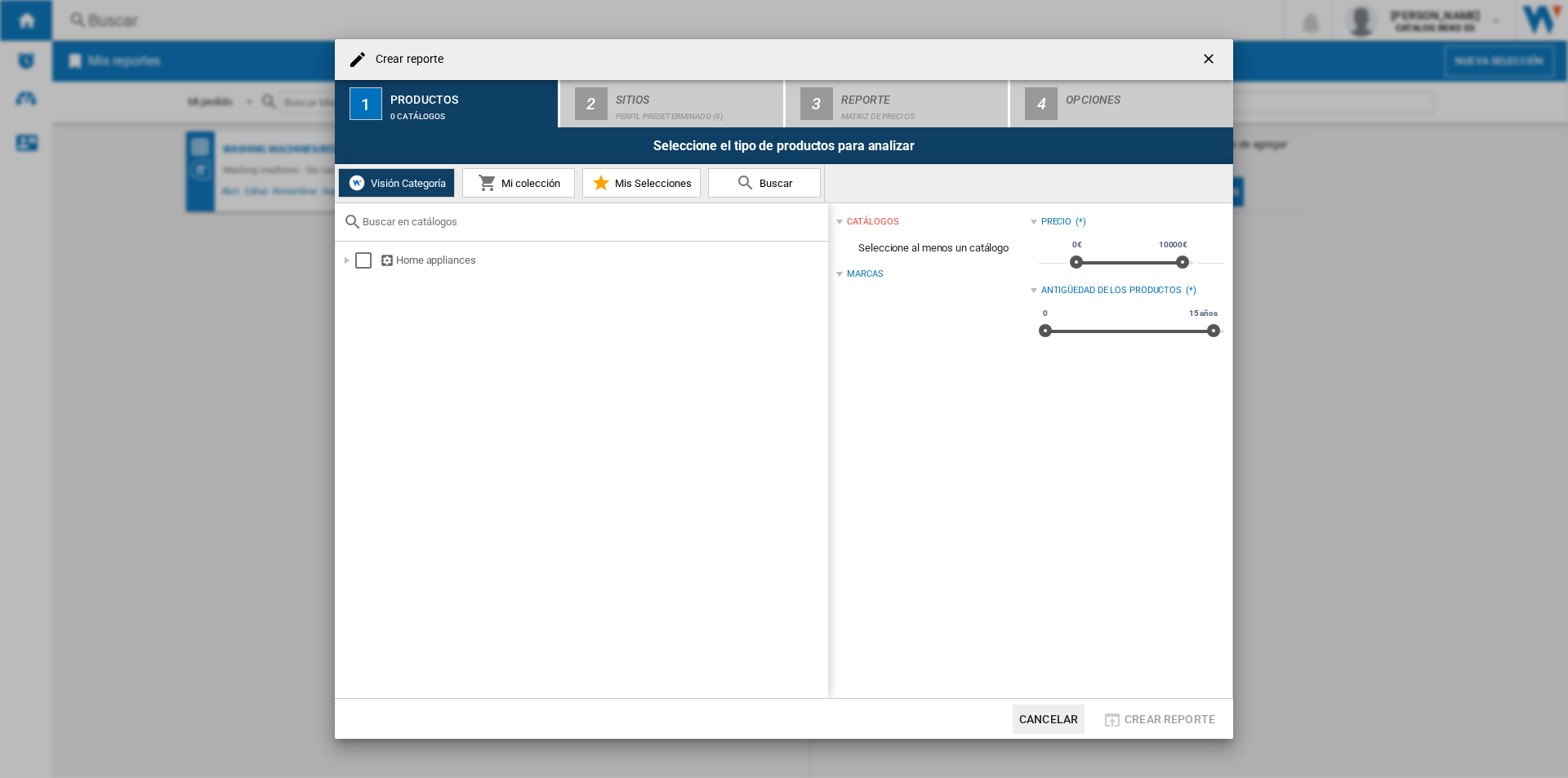 click on "Mi colección" at bounding box center (519, 183) 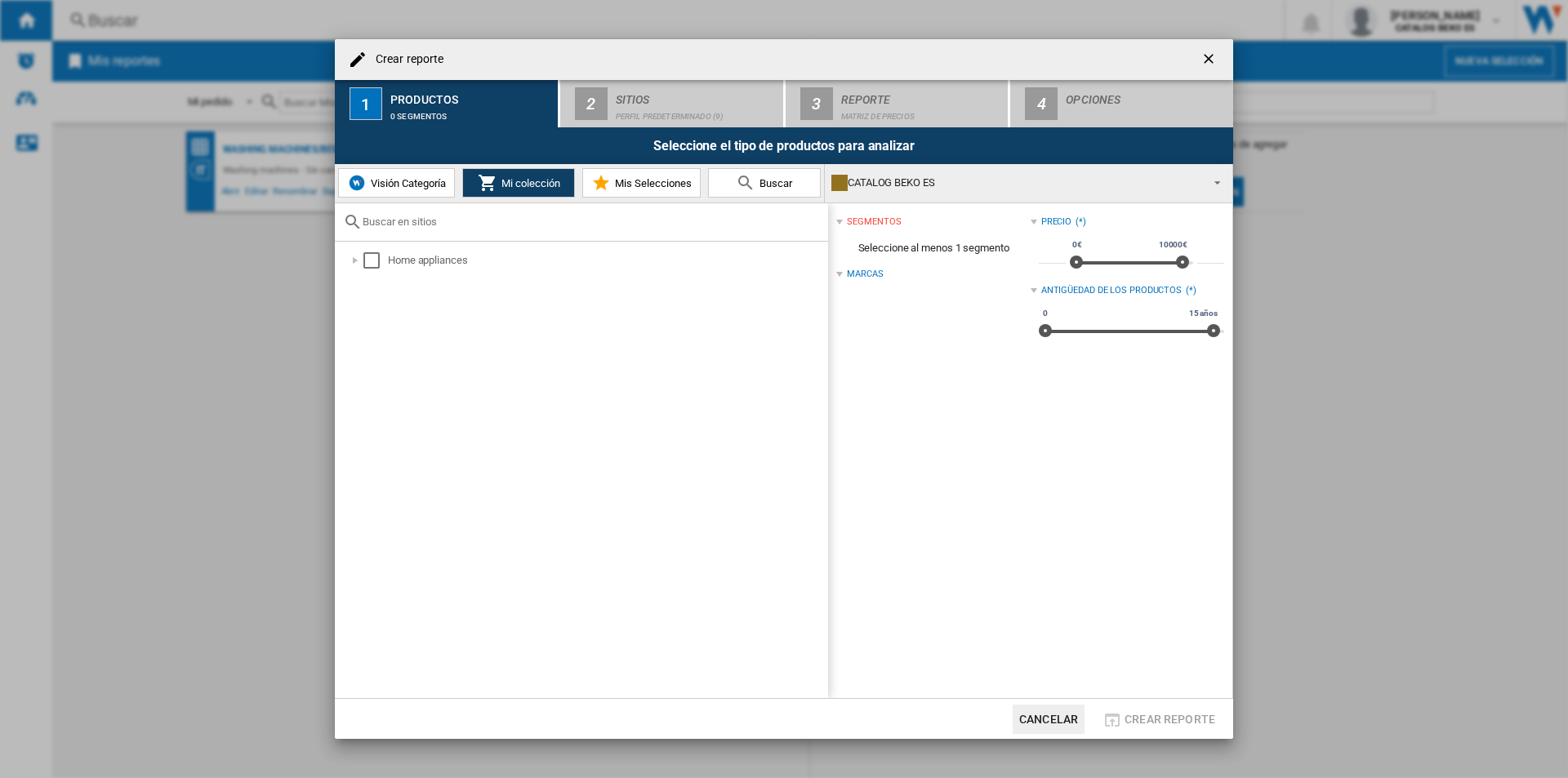 click on "Mis Selecciones" at bounding box center (651, 183) 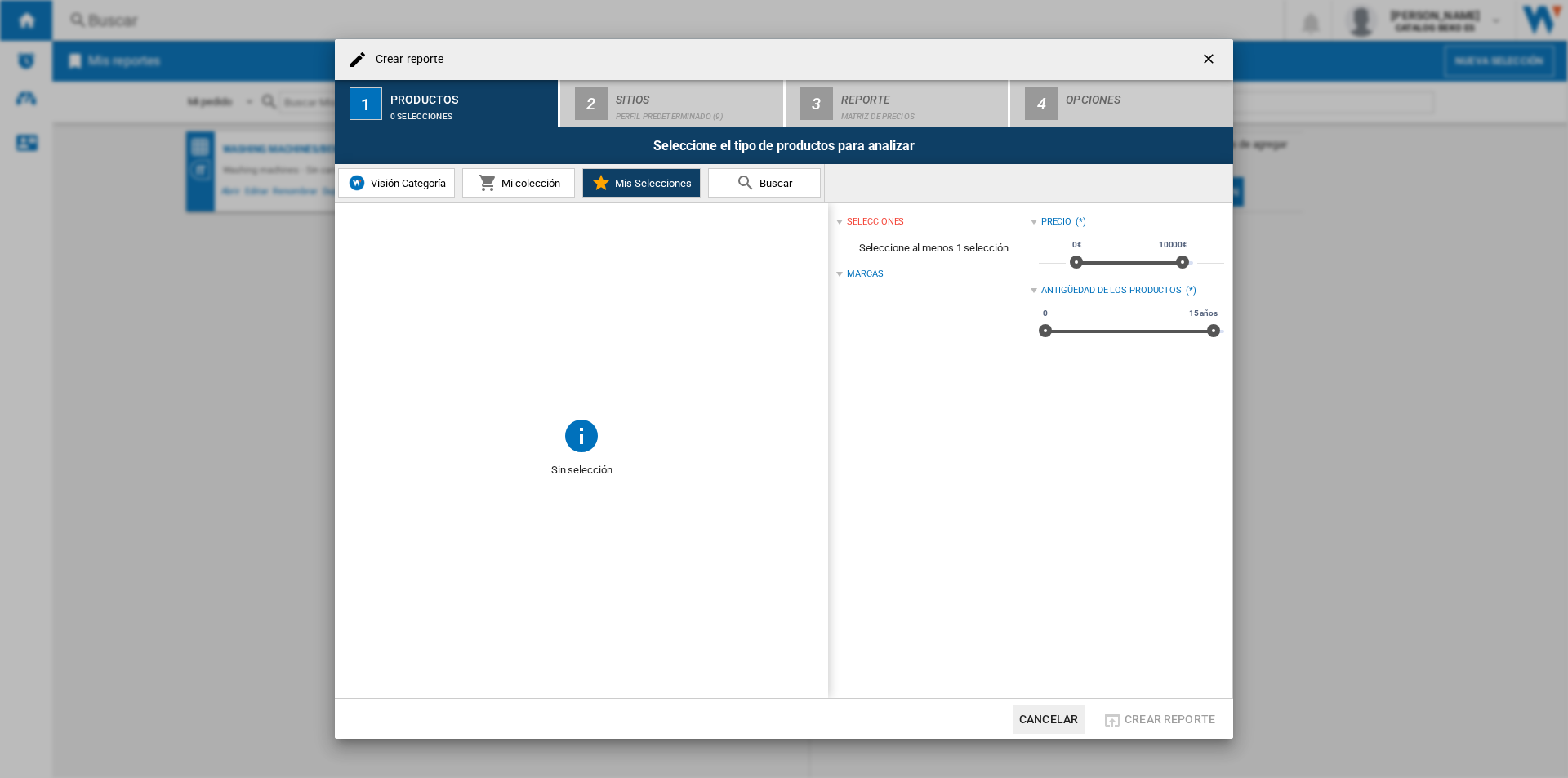 click on "Mi colección" at bounding box center (519, 183) 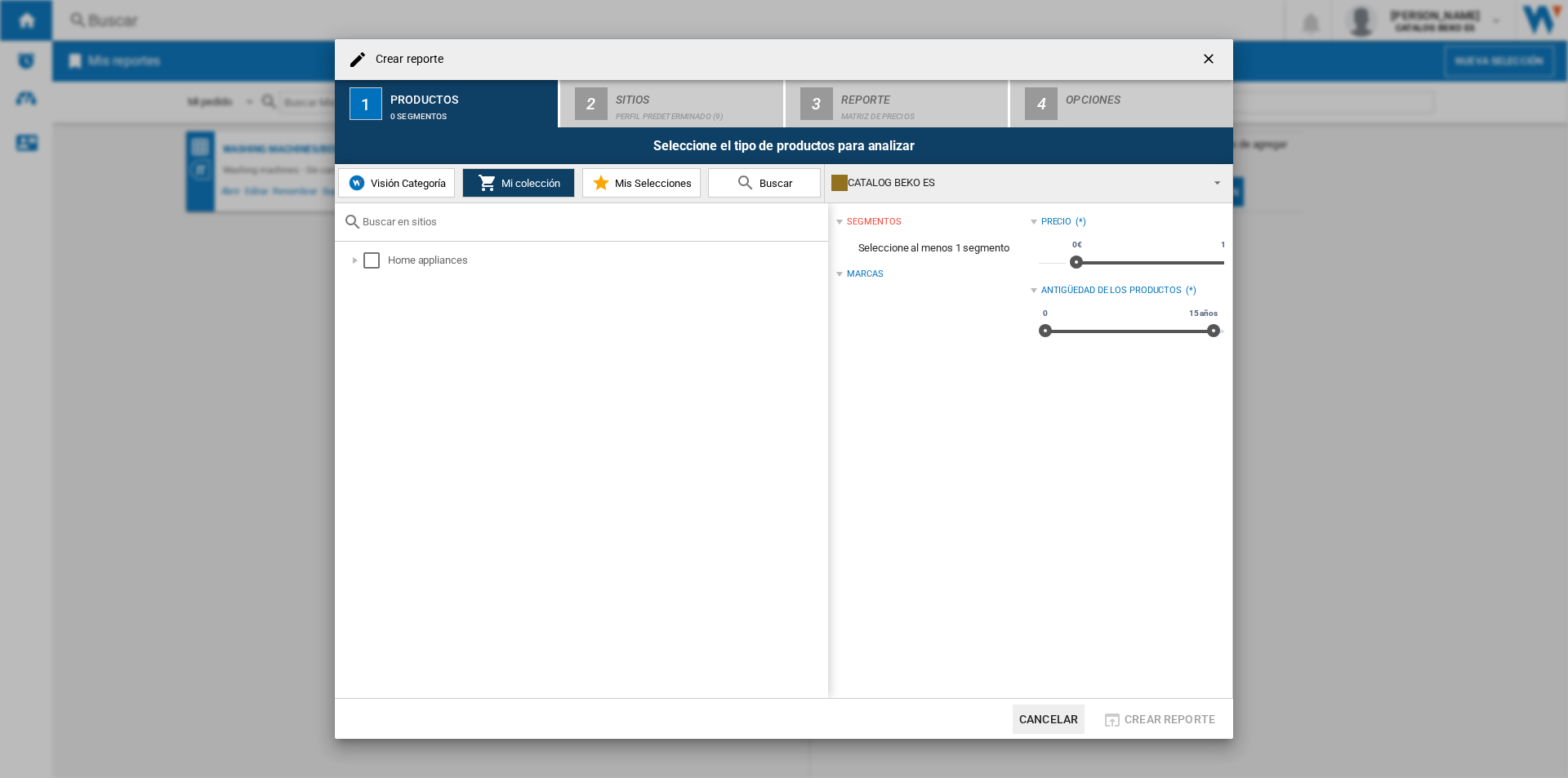 click on "Visión Categoría" at bounding box center [406, 183] 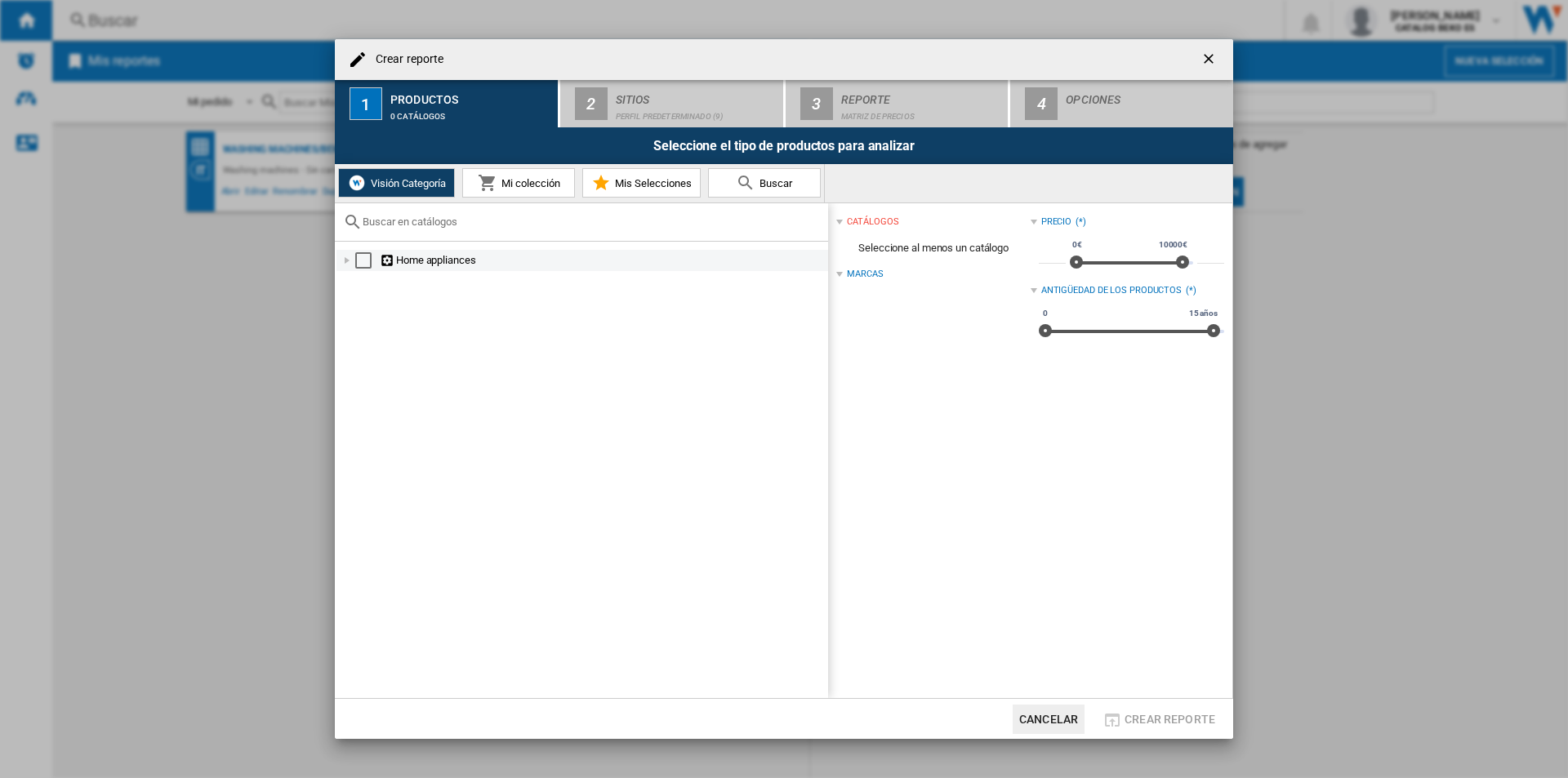 click at bounding box center (363, 260) 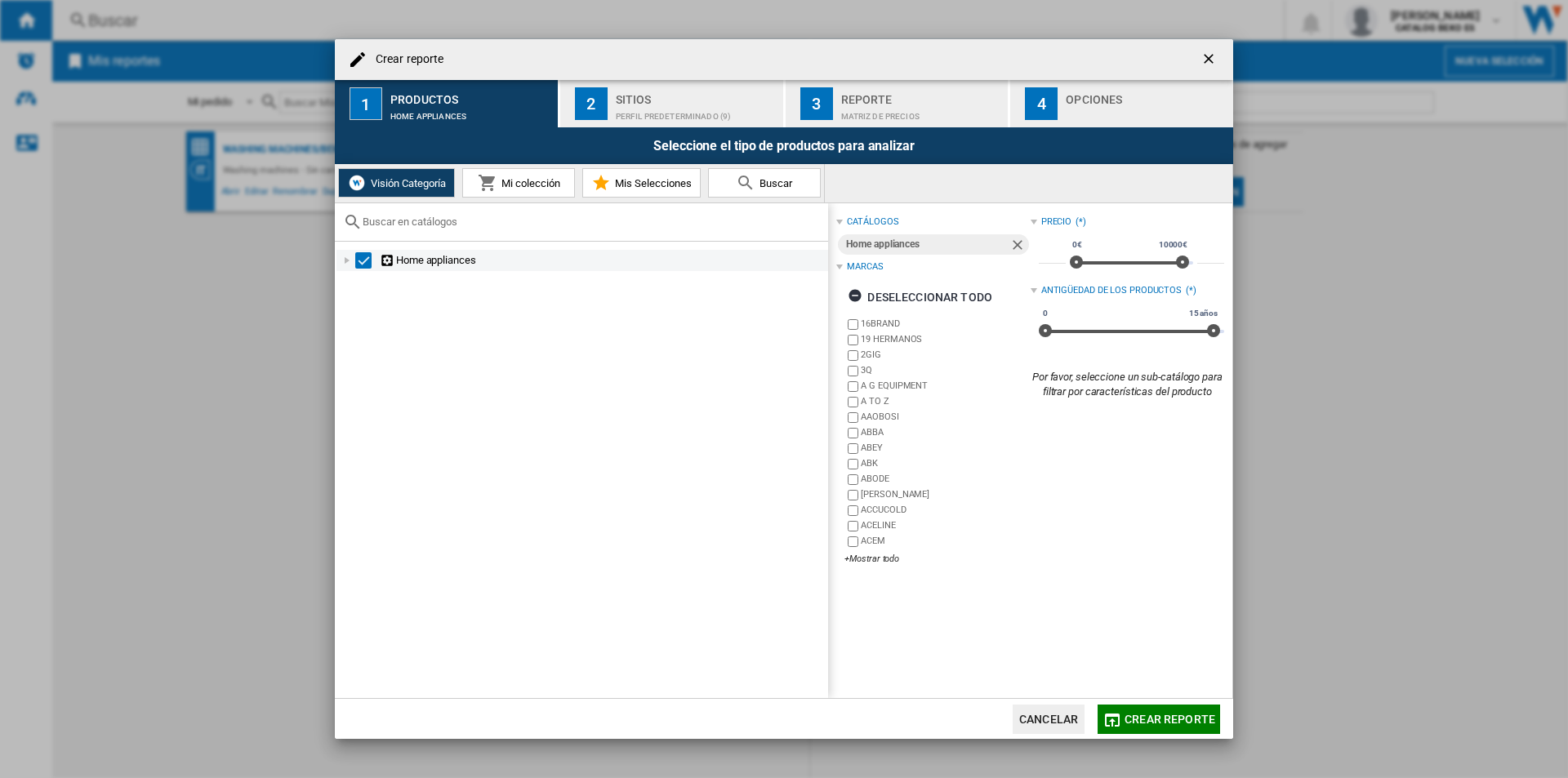 click at bounding box center (347, 260) 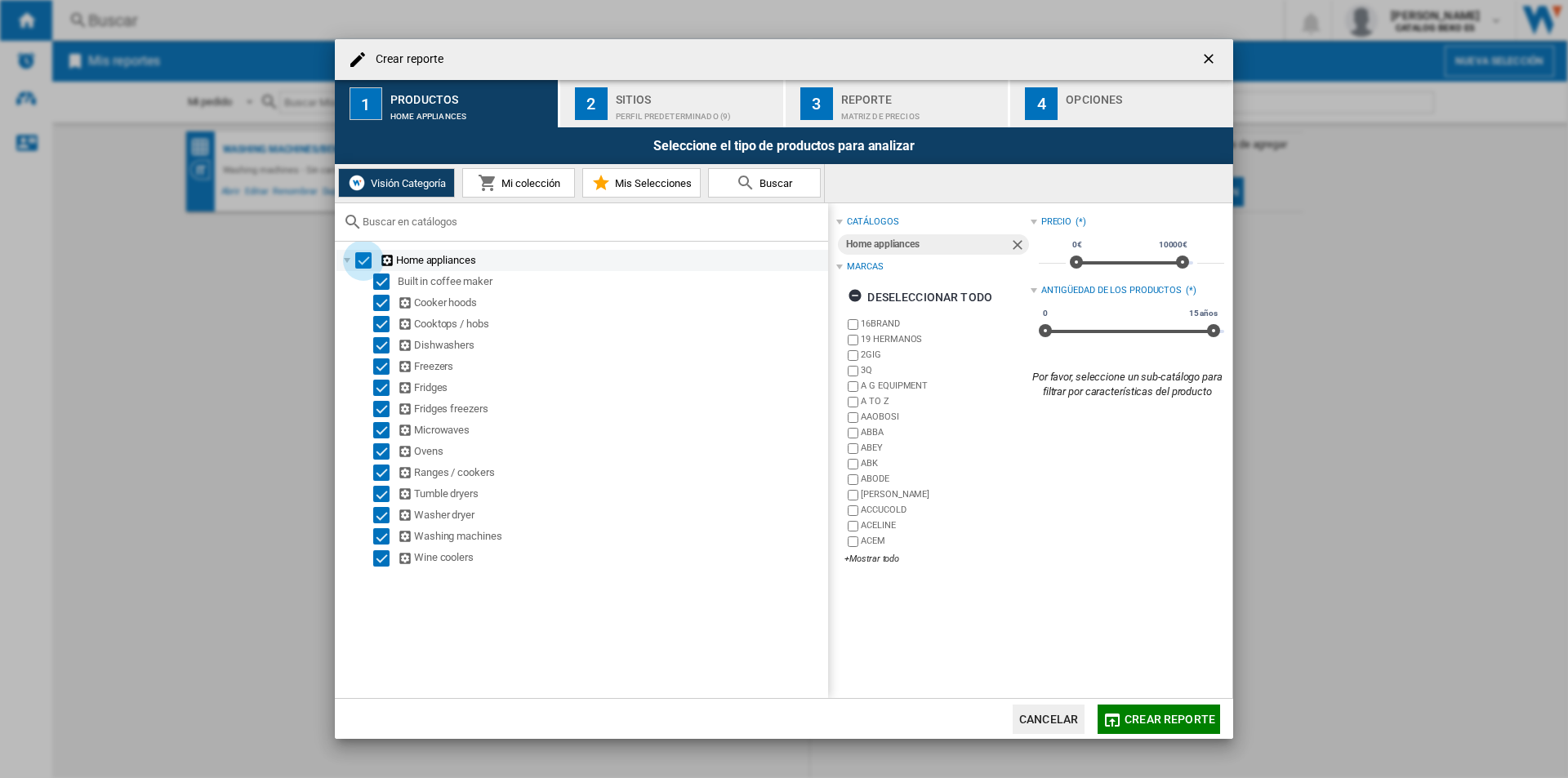 click at bounding box center [363, 260] 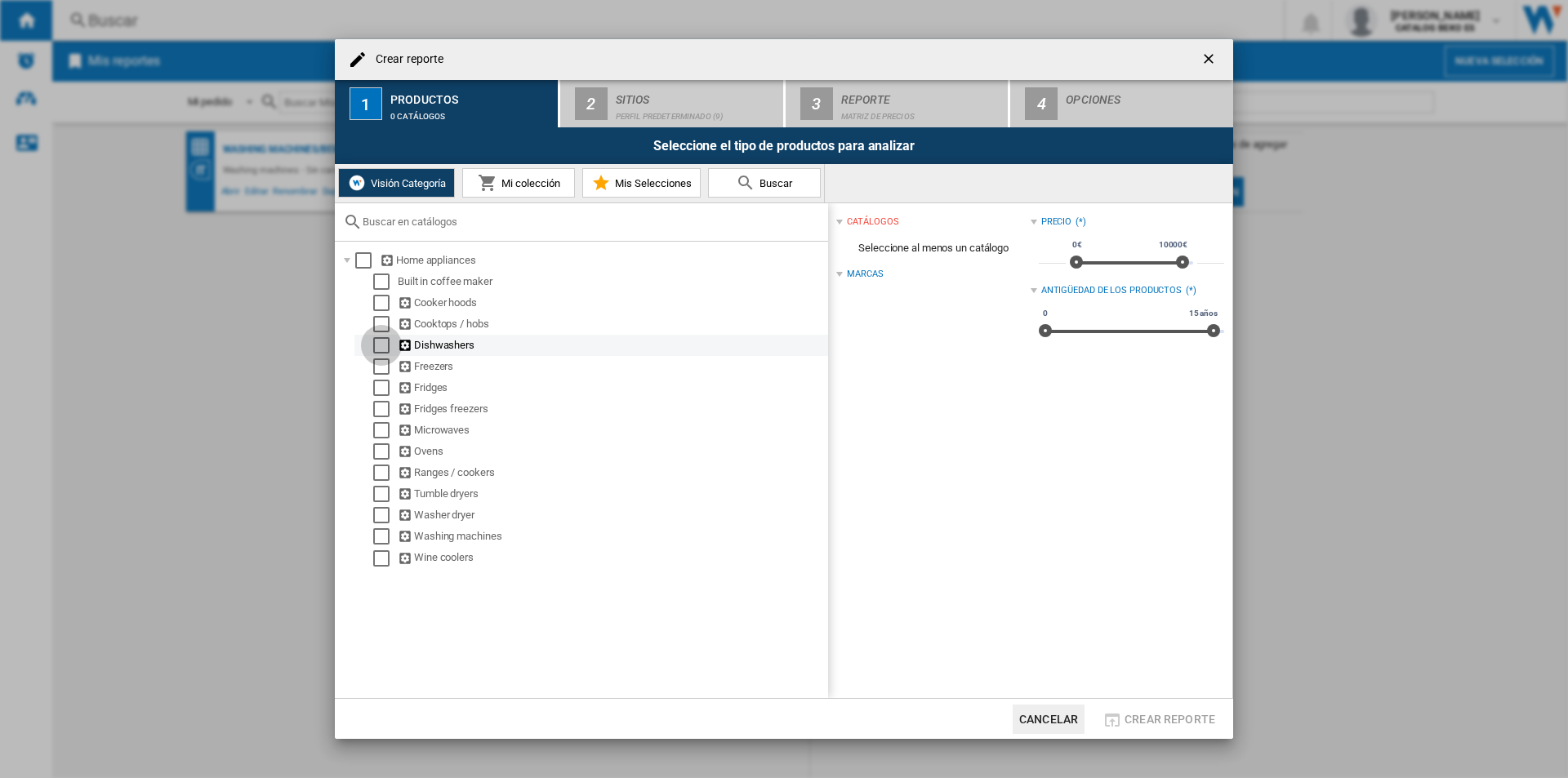 click at bounding box center [381, 345] 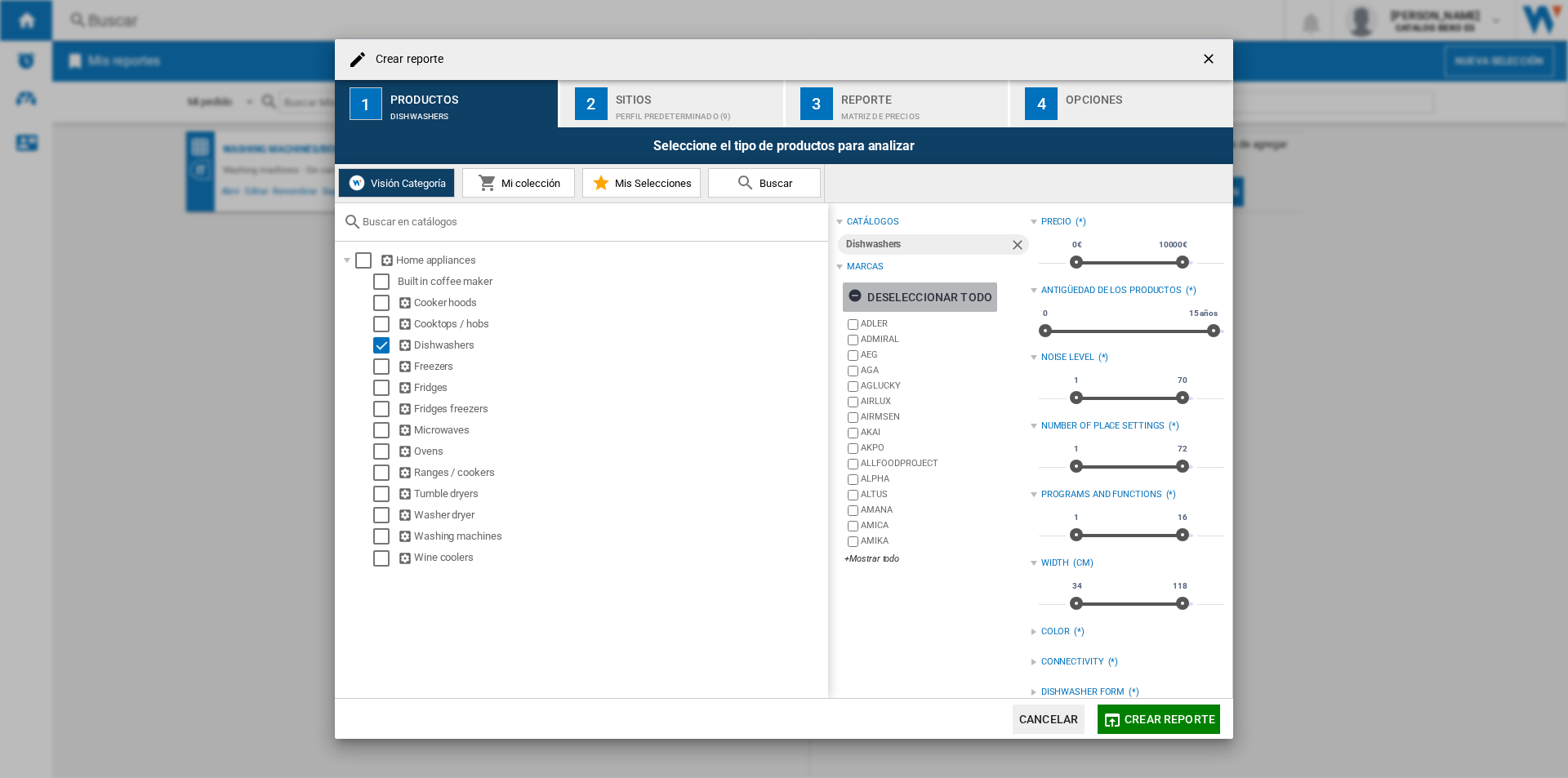 click at bounding box center (858, 298) 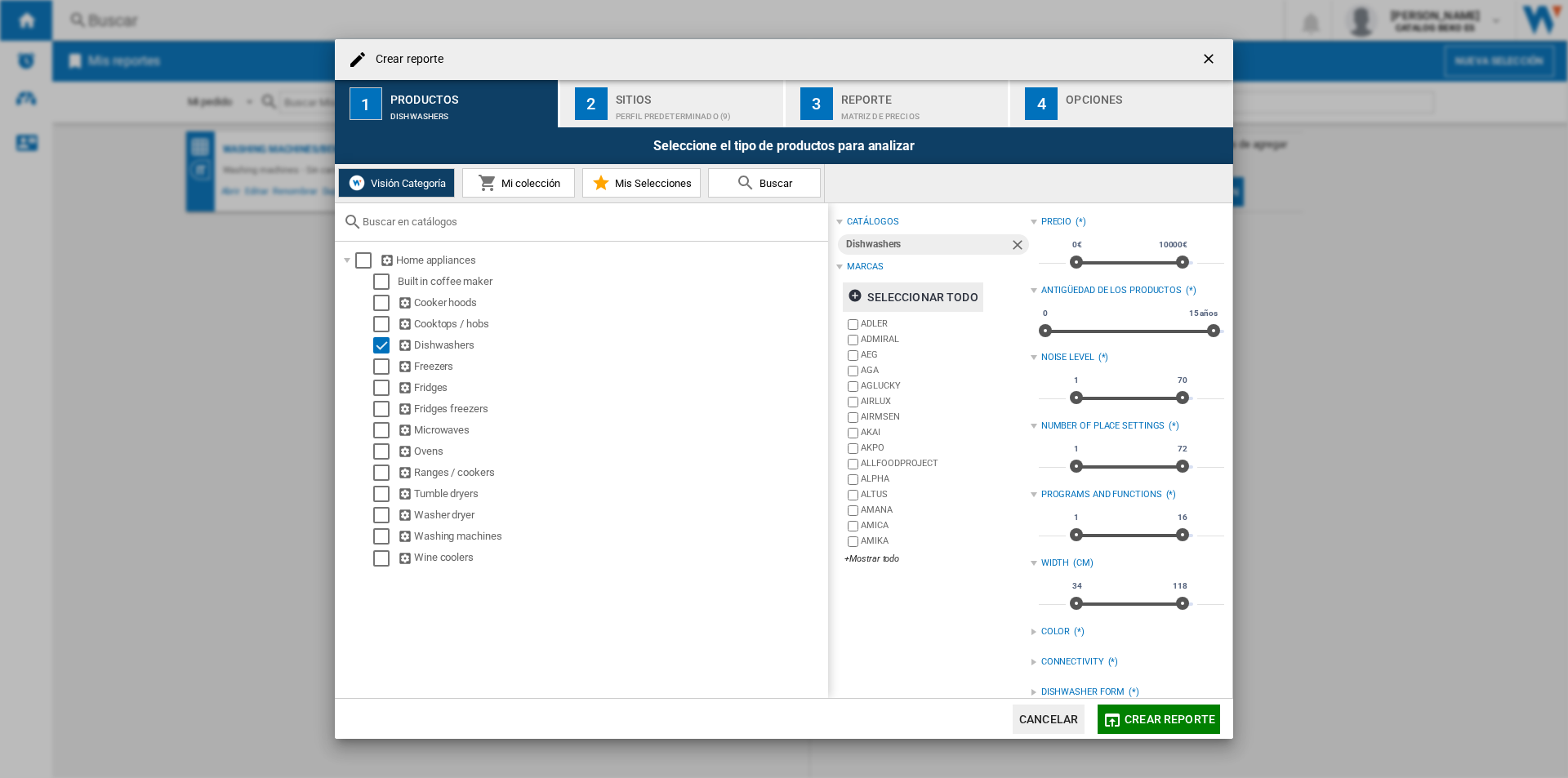 click at bounding box center [858, 298] 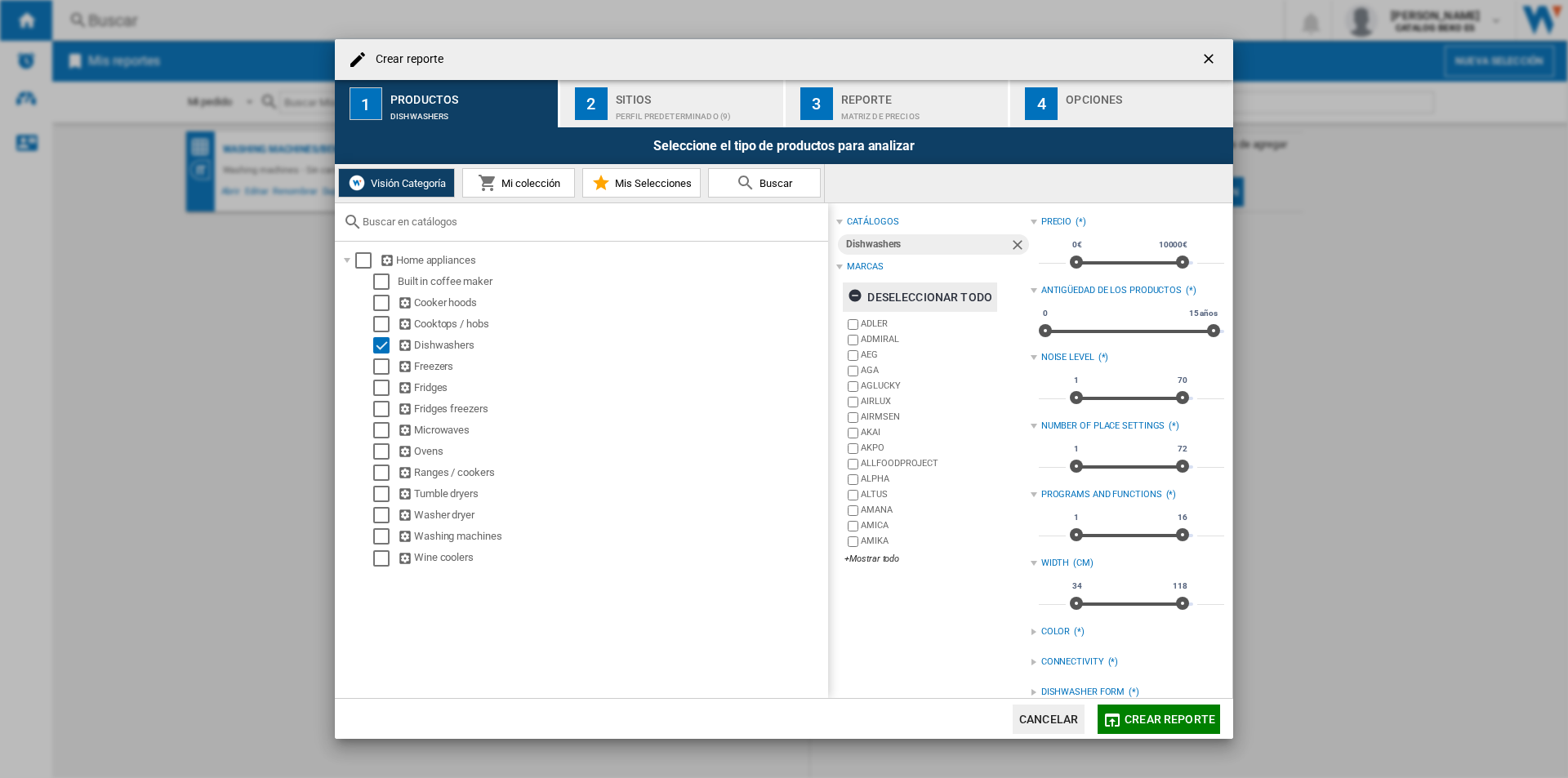click on "Mi colección" at bounding box center [528, 183] 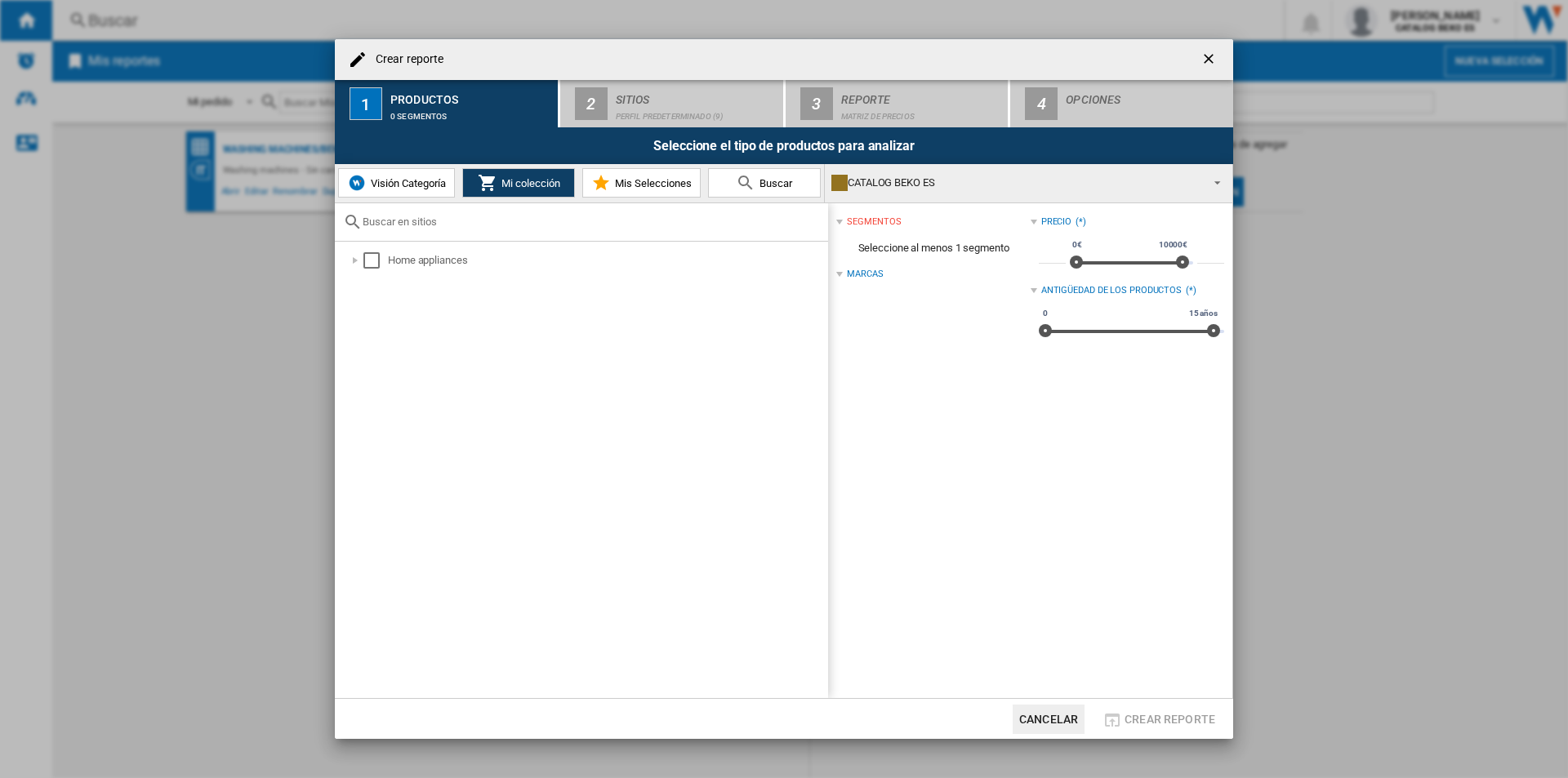 click on "Mi colección" at bounding box center (519, 183) 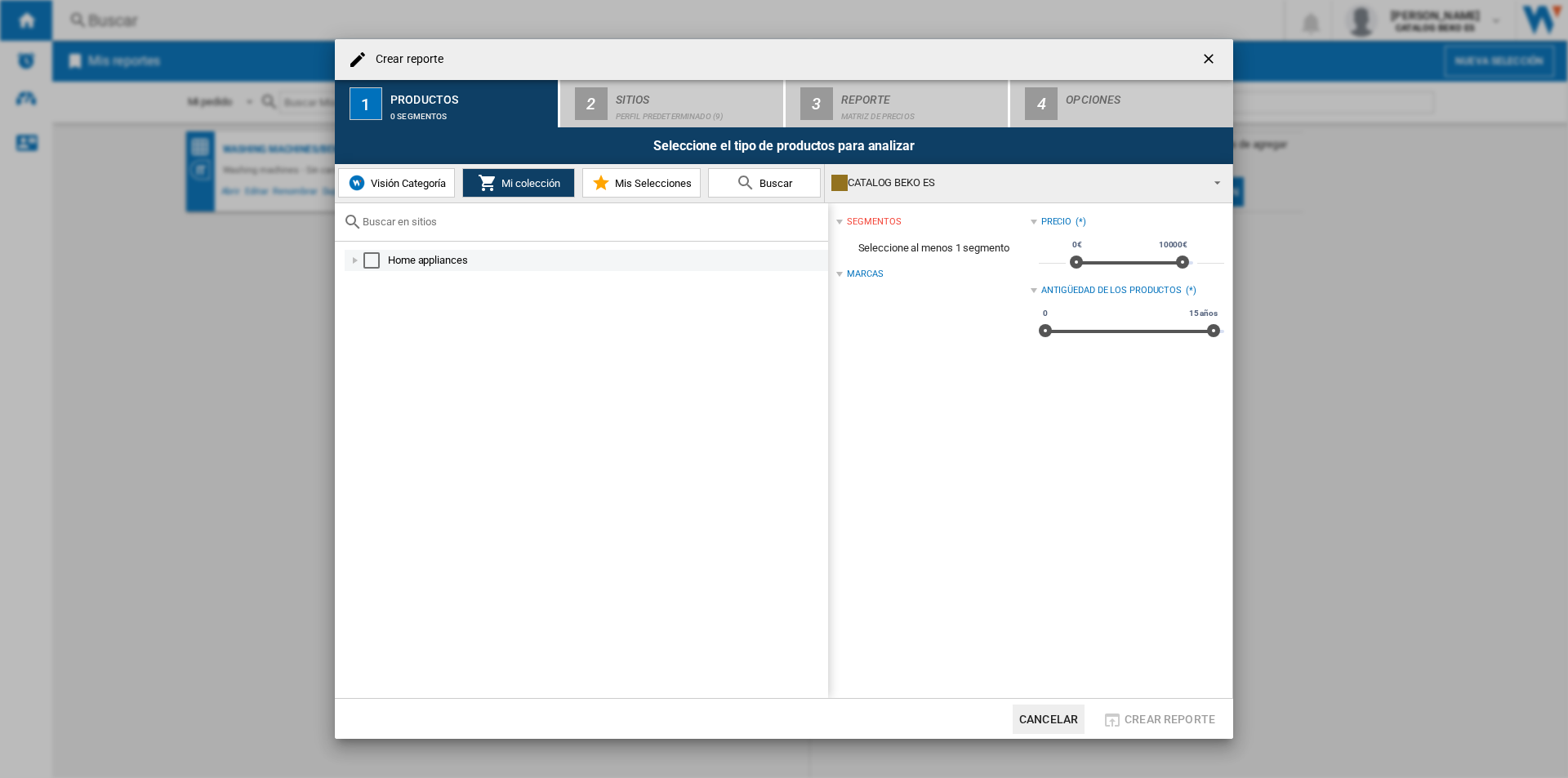 click at bounding box center [372, 260] 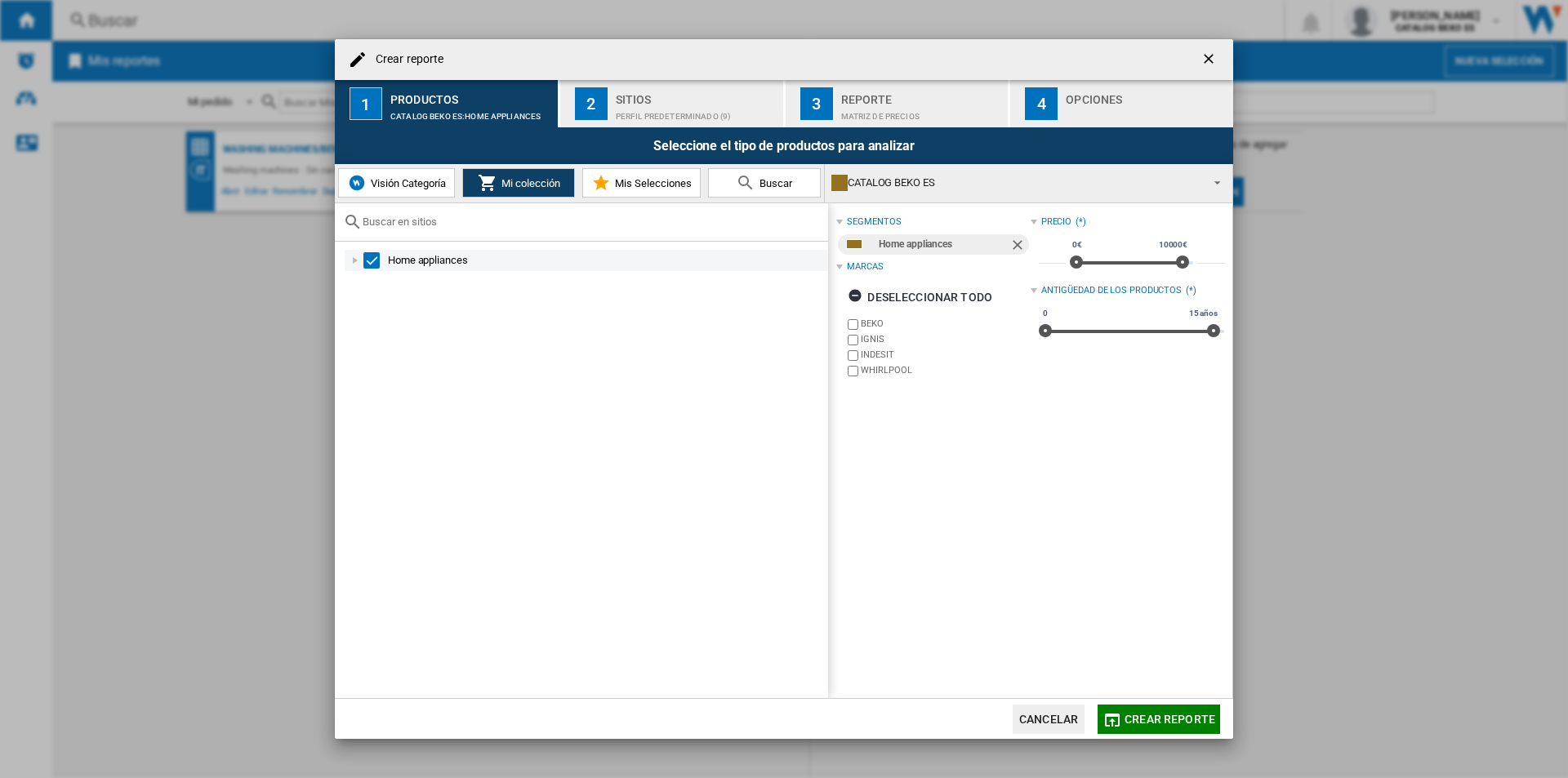 click at bounding box center (355, 260) 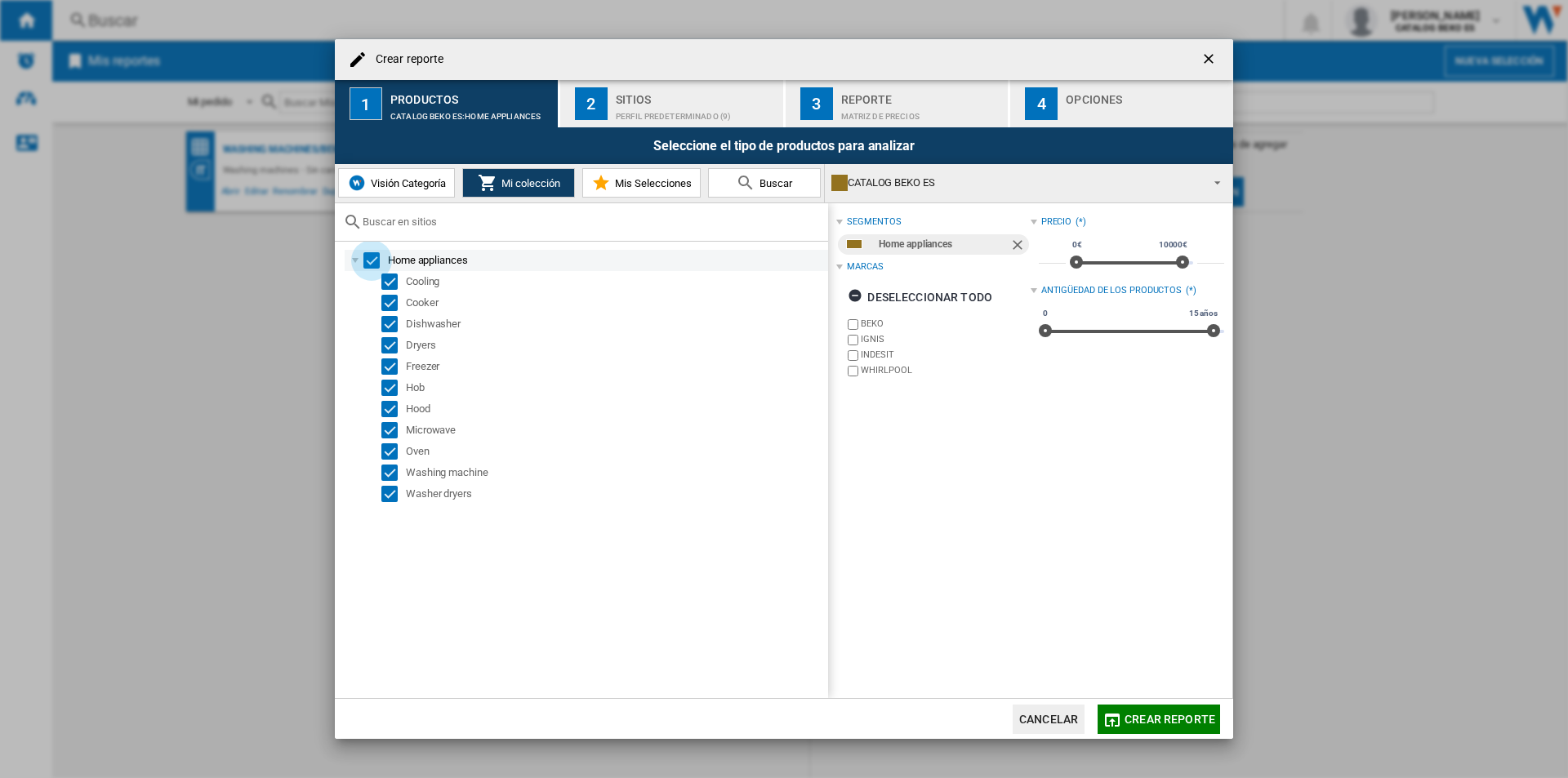 click at bounding box center (372, 260) 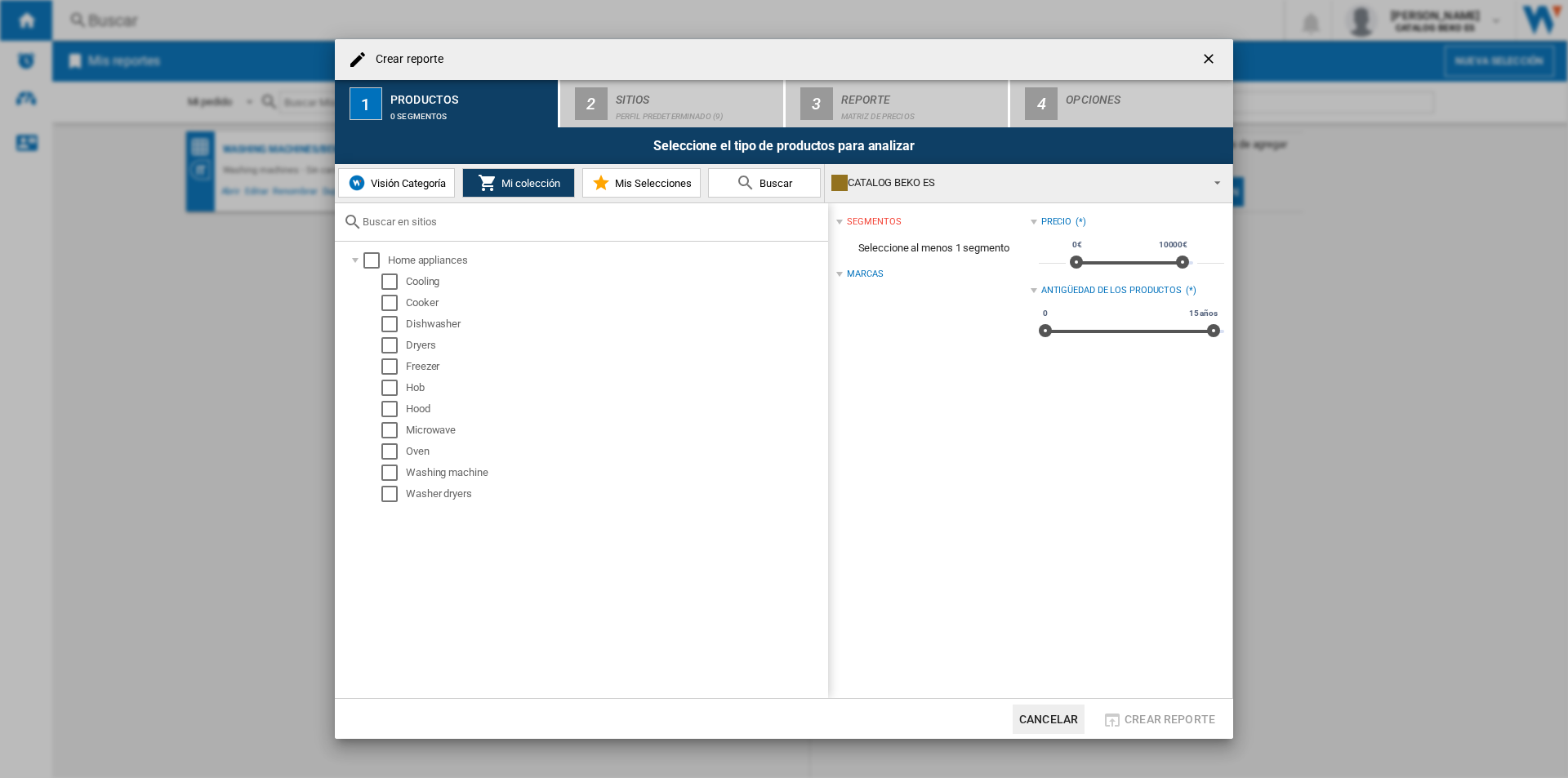 click at bounding box center [581, 222] 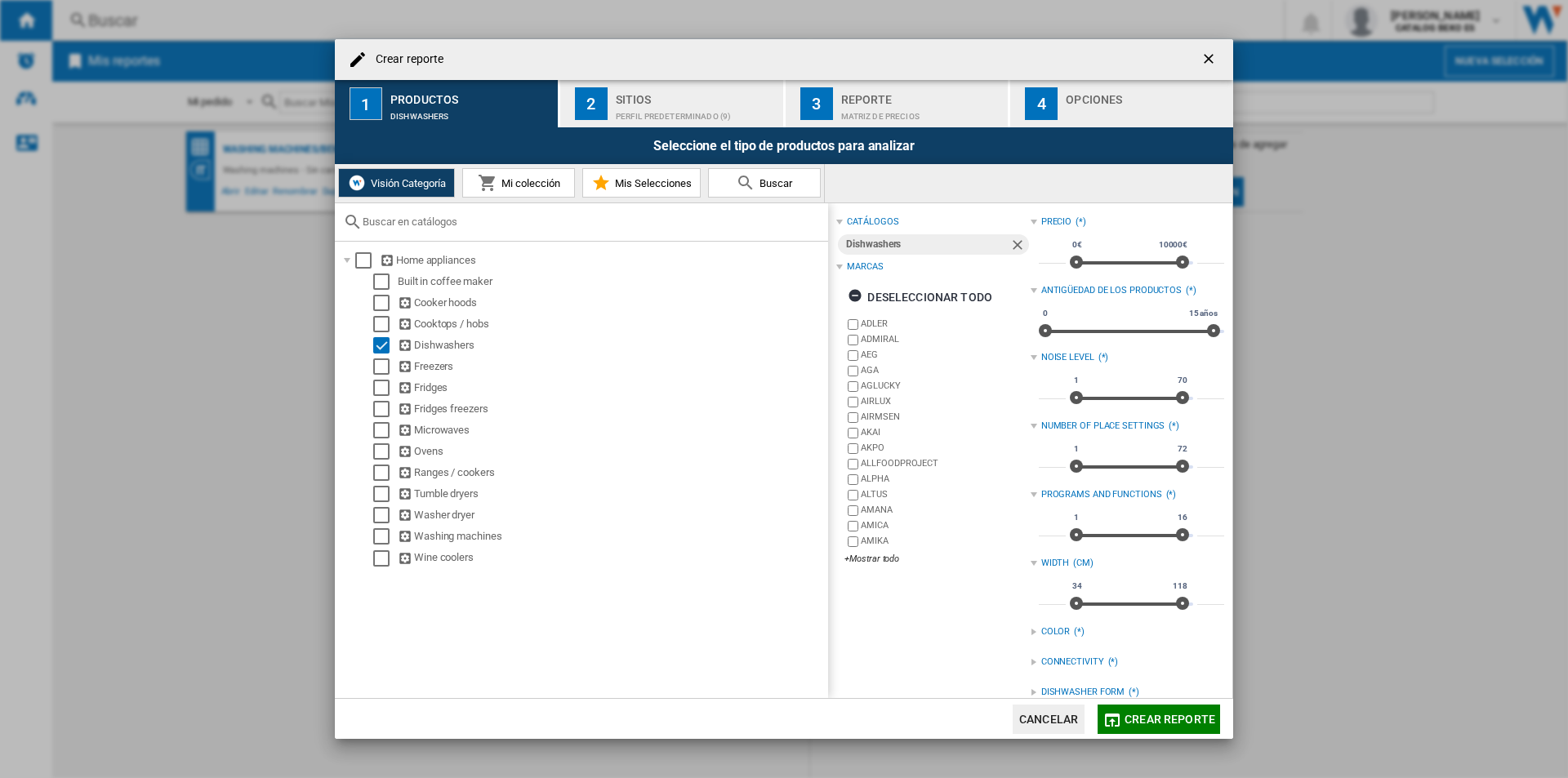 click on "Mi colección" at bounding box center (528, 183) 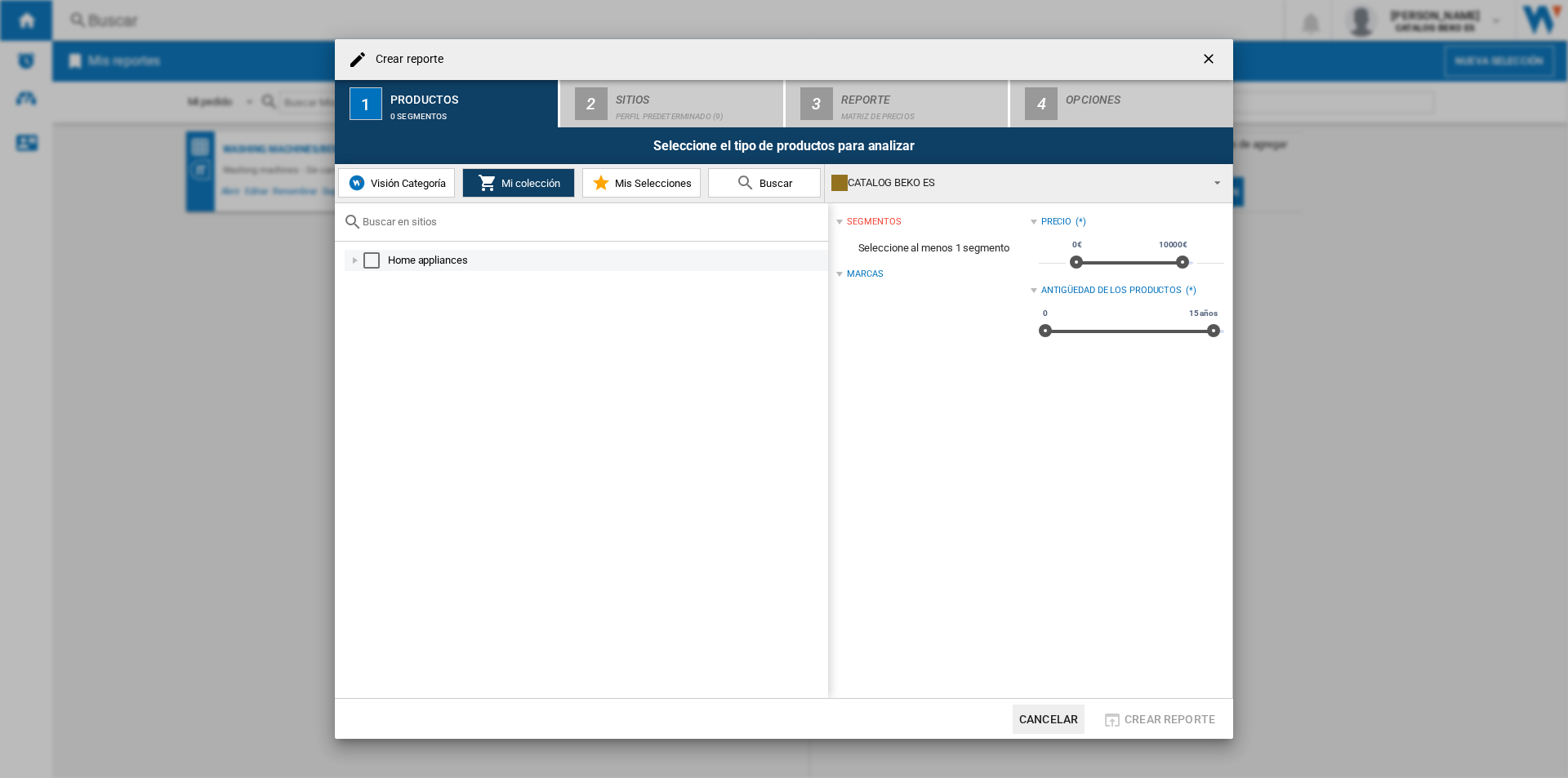 click at bounding box center (376, 260) 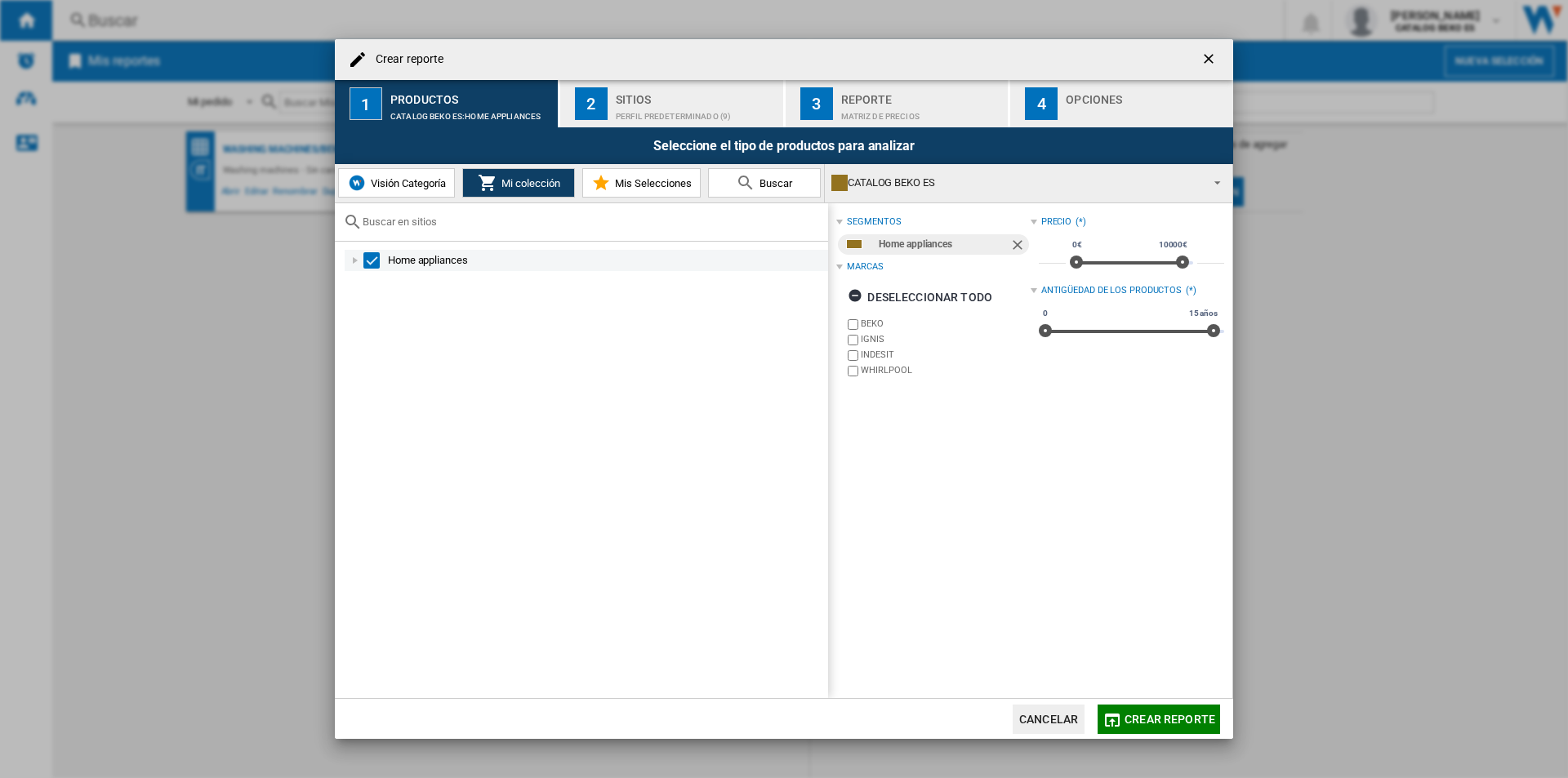 click at bounding box center (355, 260) 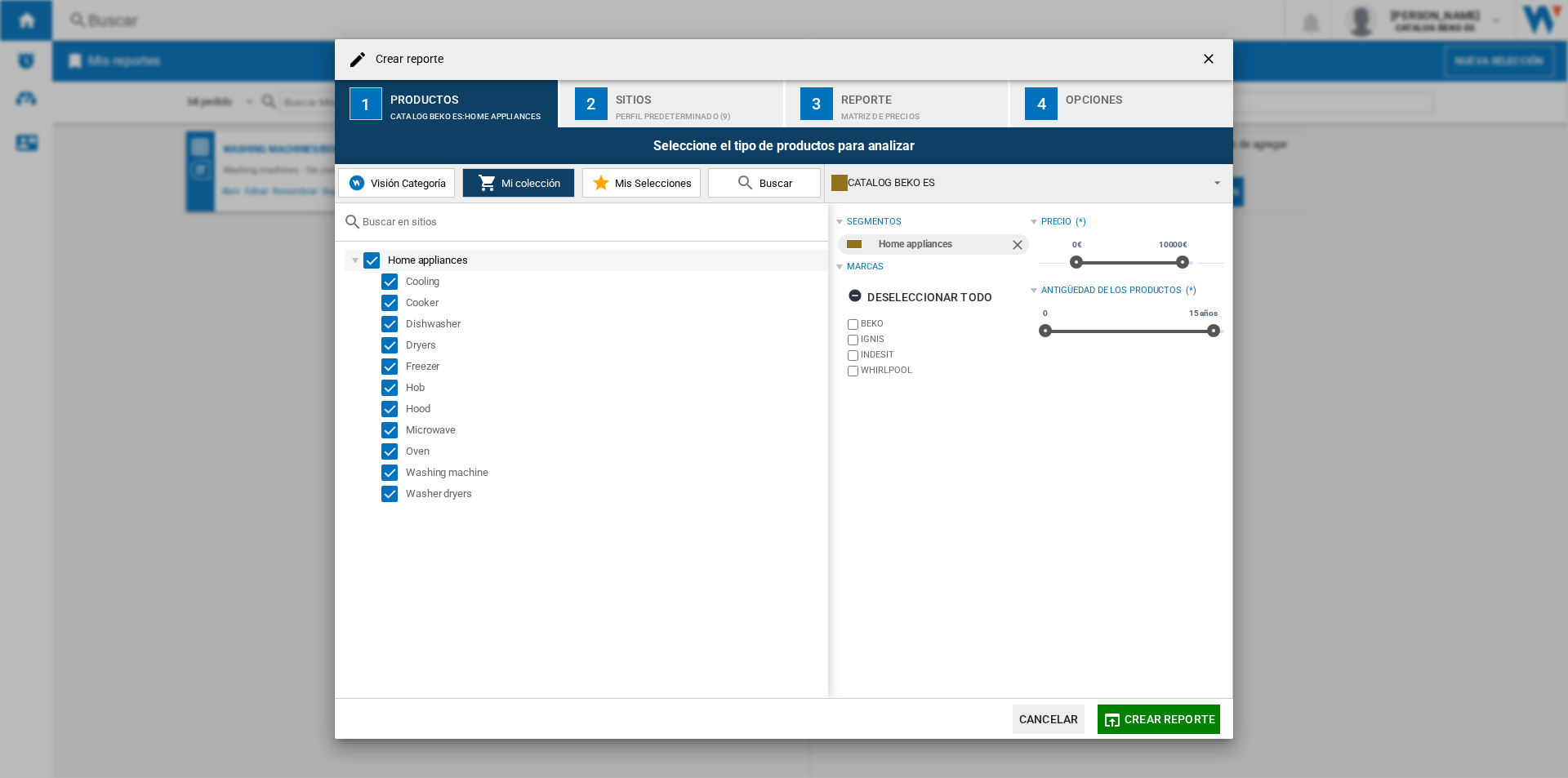 click at bounding box center (372, 260) 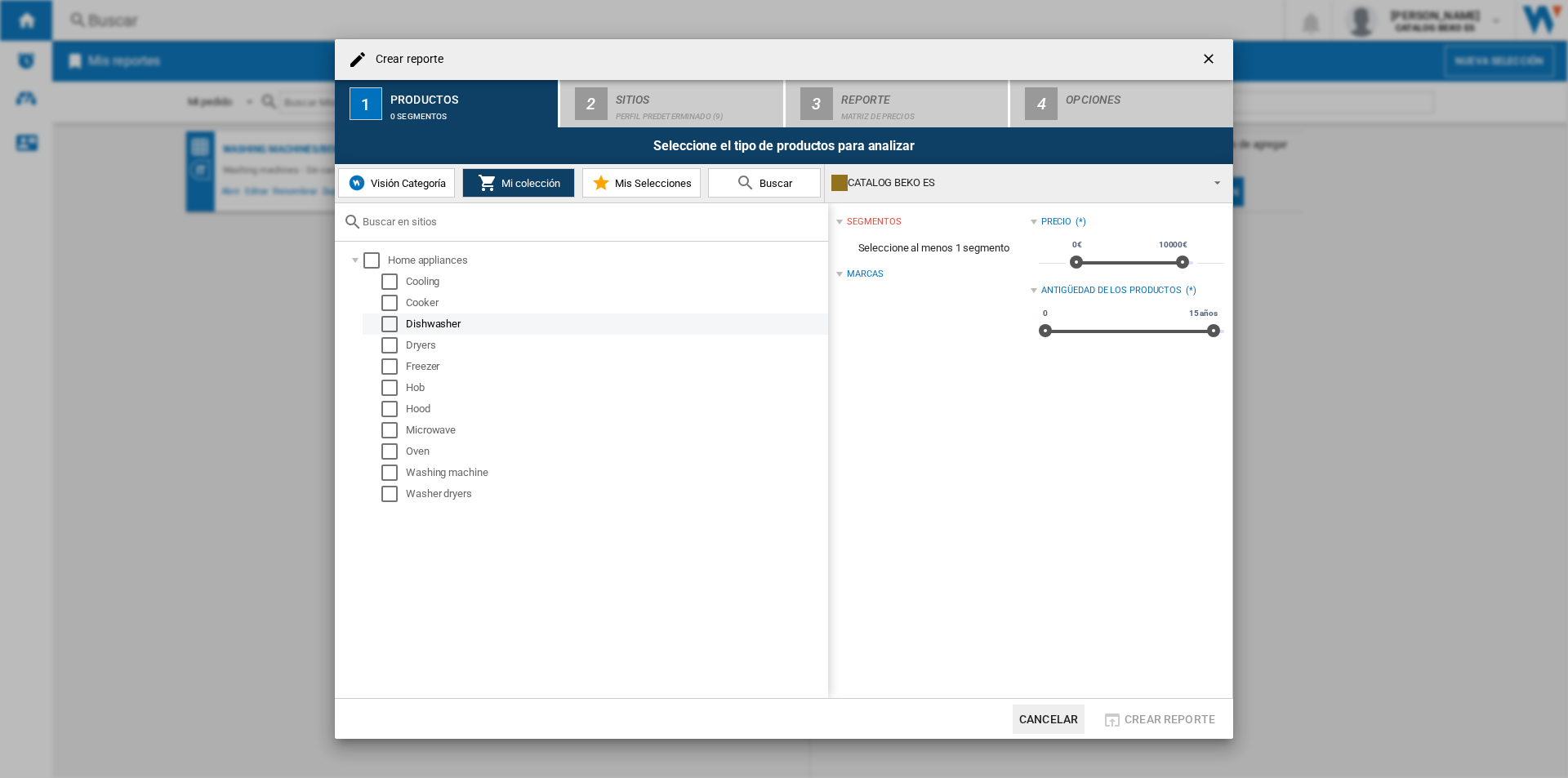click on "Dishwasher" at bounding box center (595, 324) 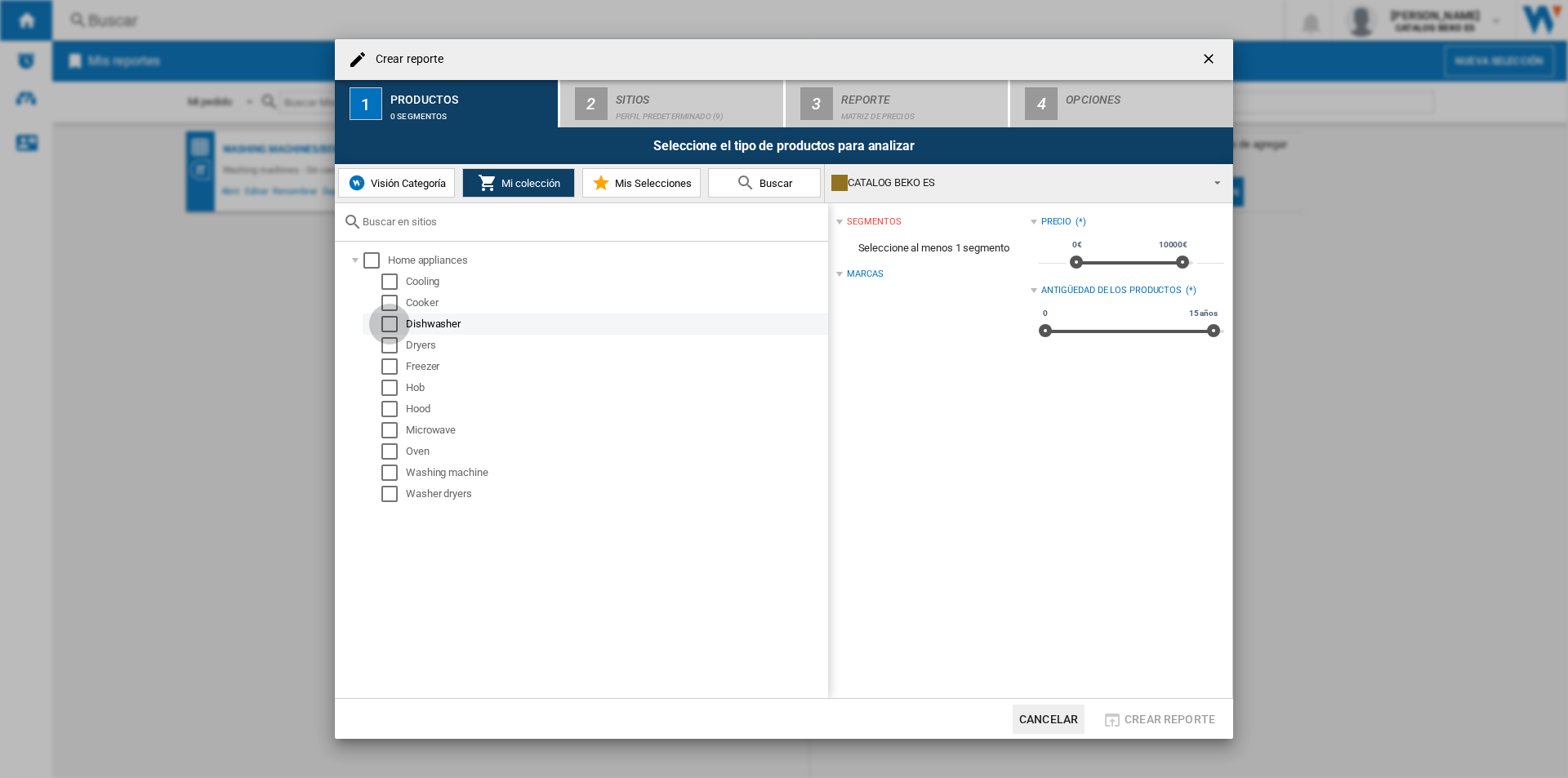 click at bounding box center [390, 324] 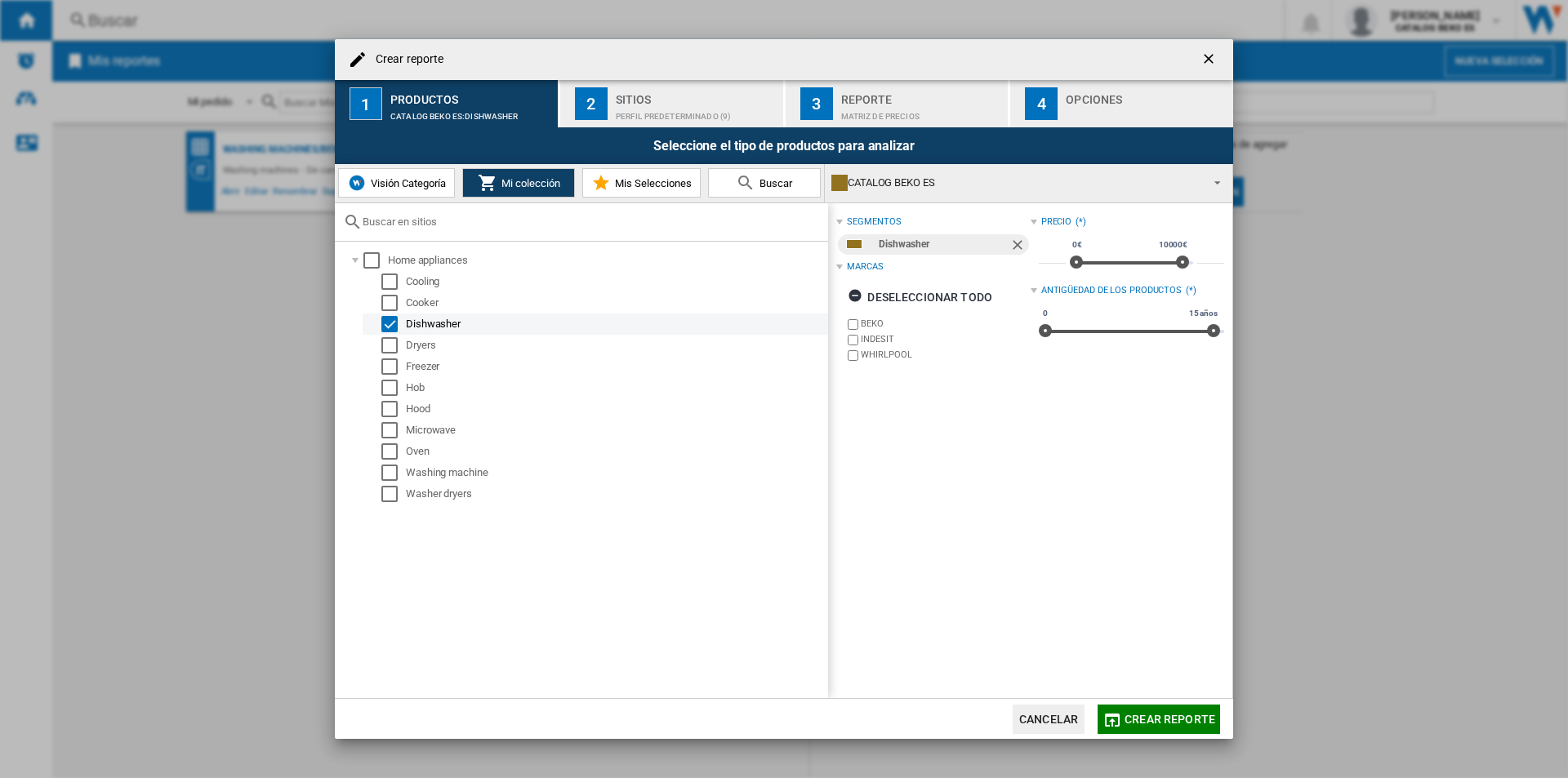 click on "Dishwasher" at bounding box center [616, 324] 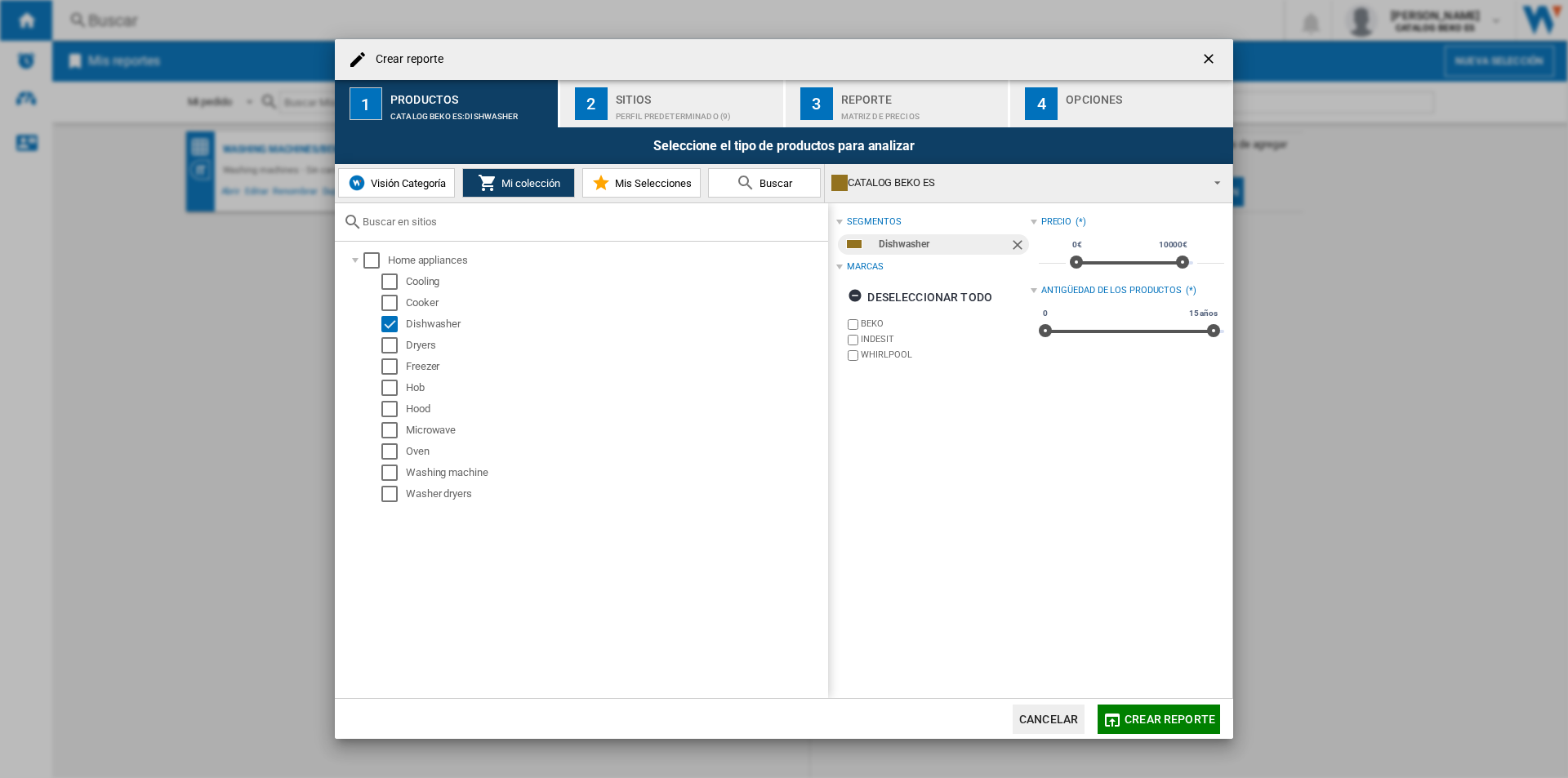click on "Mis Selecciones" at bounding box center (641, 183) 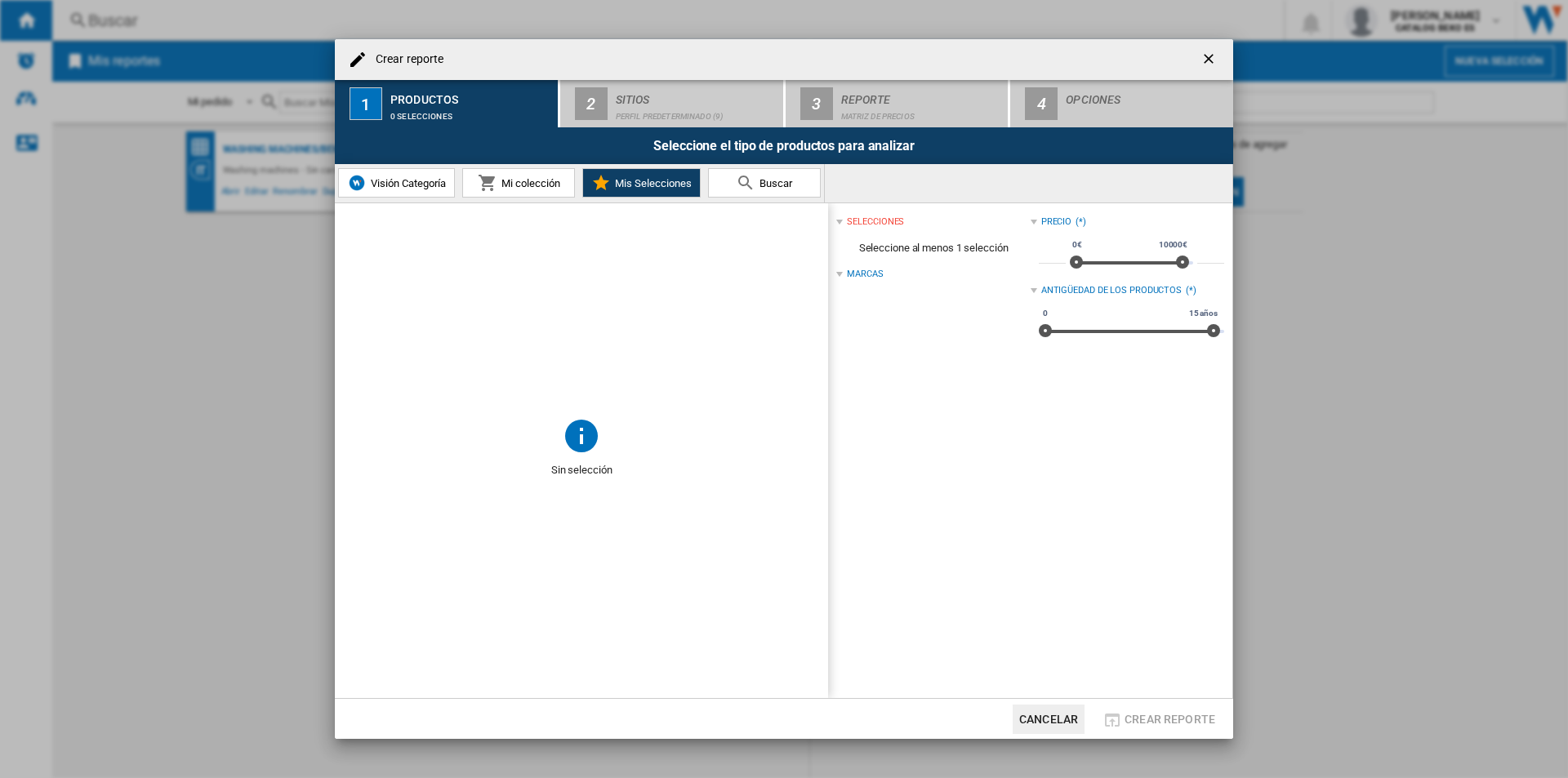 click on "Marcas" at bounding box center [933, 274] 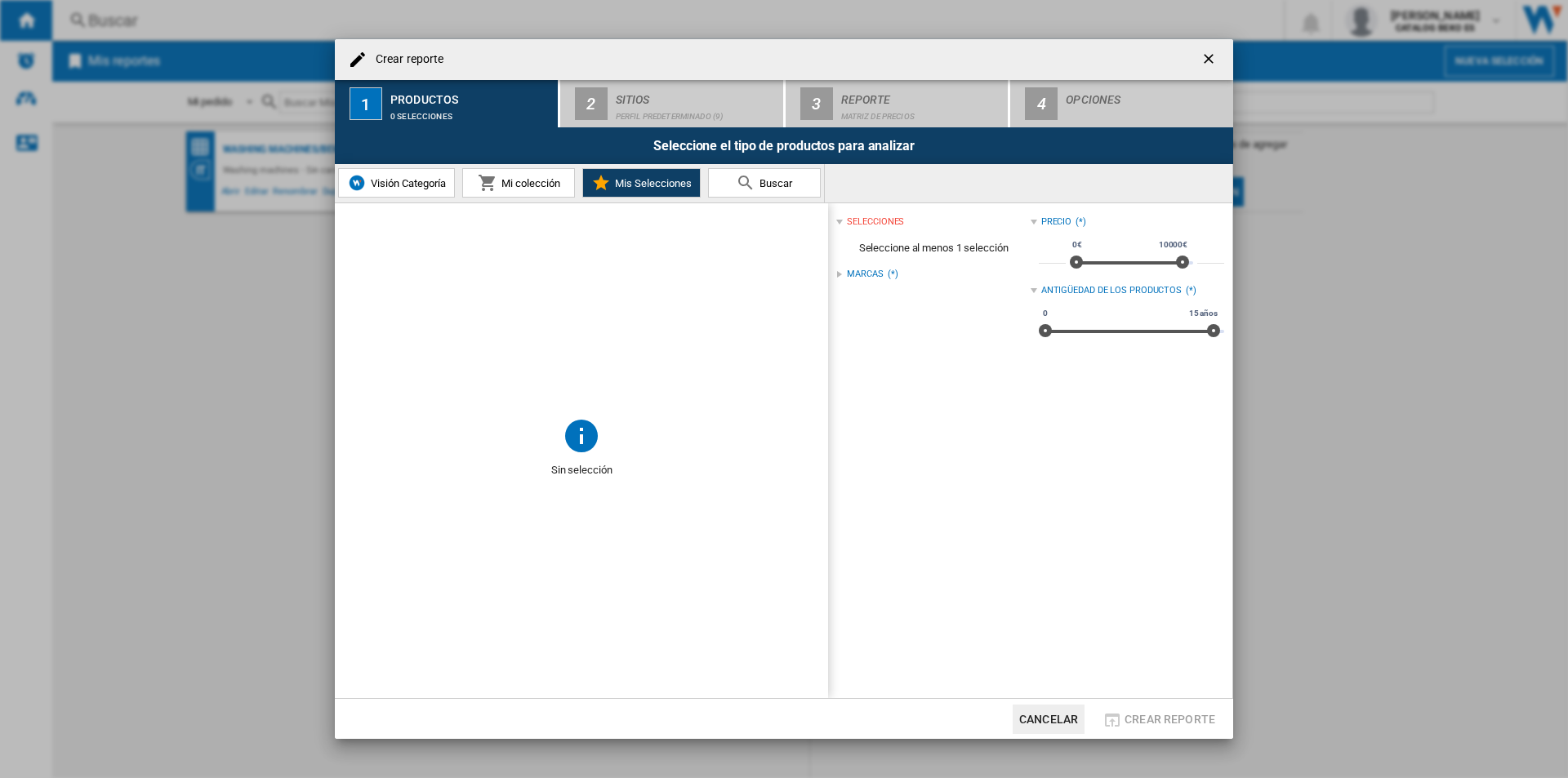 click on "Marcas
(*)" at bounding box center [933, 274] 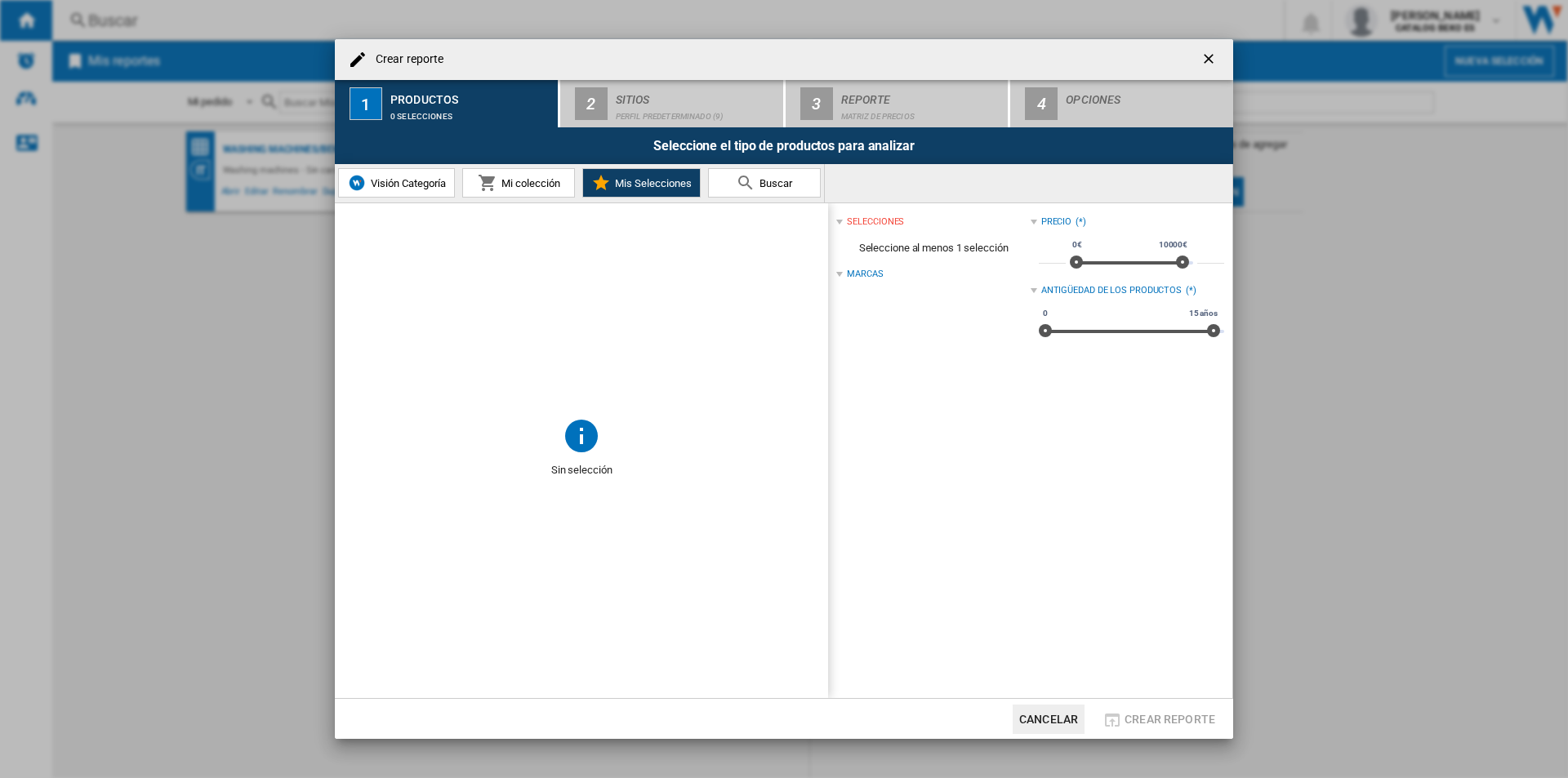 click on "Buscar" at bounding box center (773, 183) 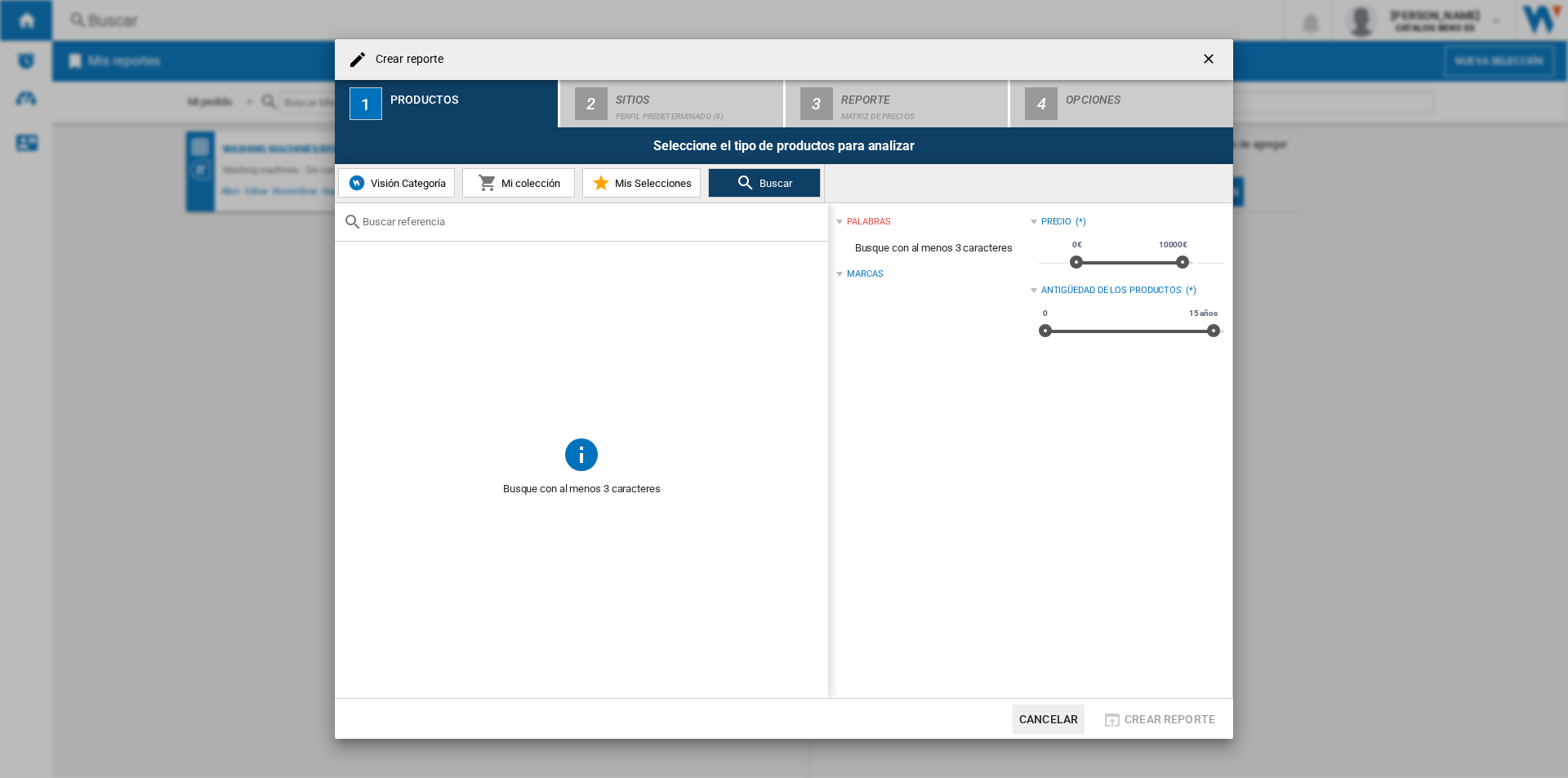click on "Visión Categoría" at bounding box center [406, 183] 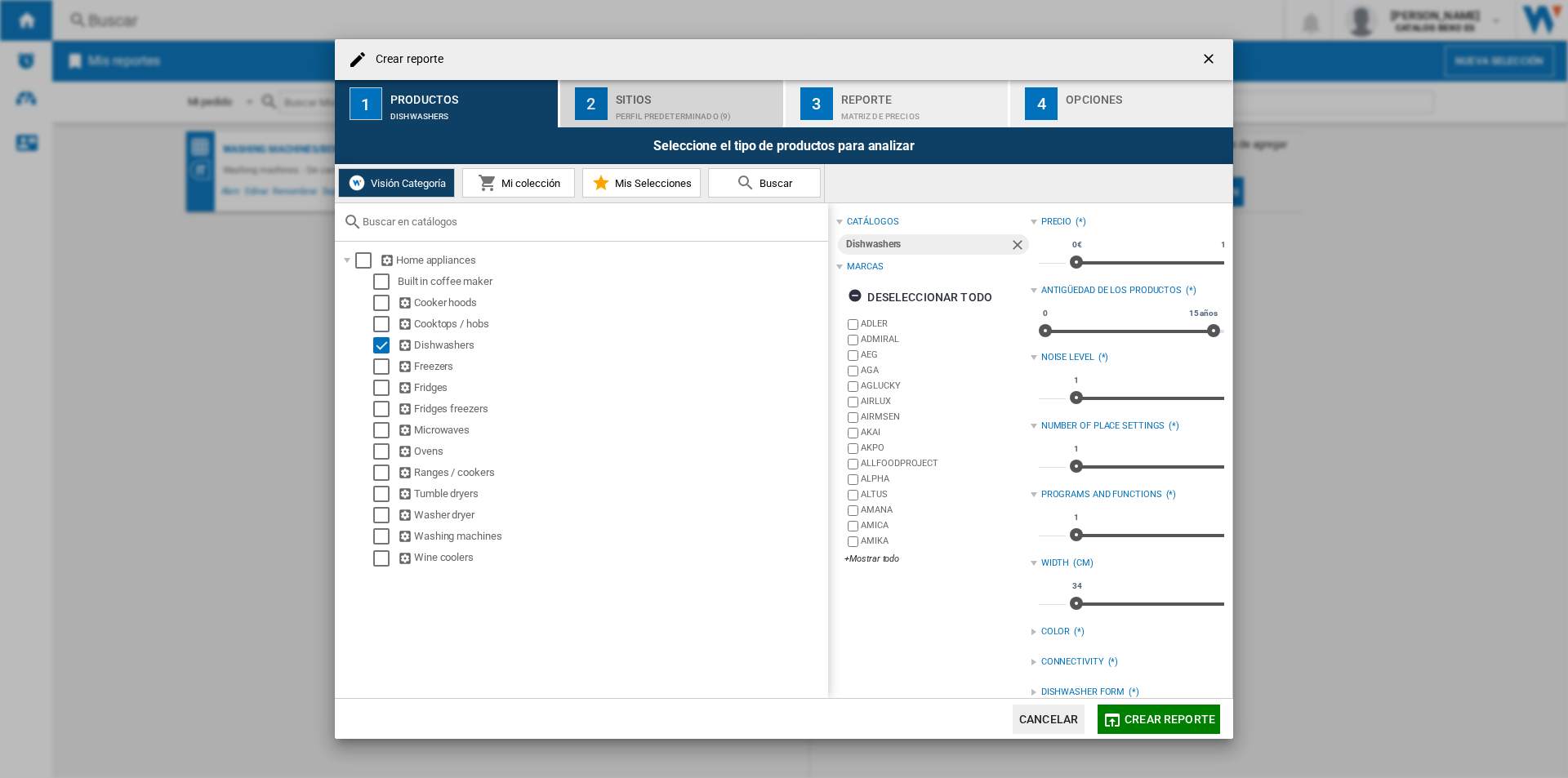 click on "Perfil predeterminado (9)" at bounding box center (696, 112) 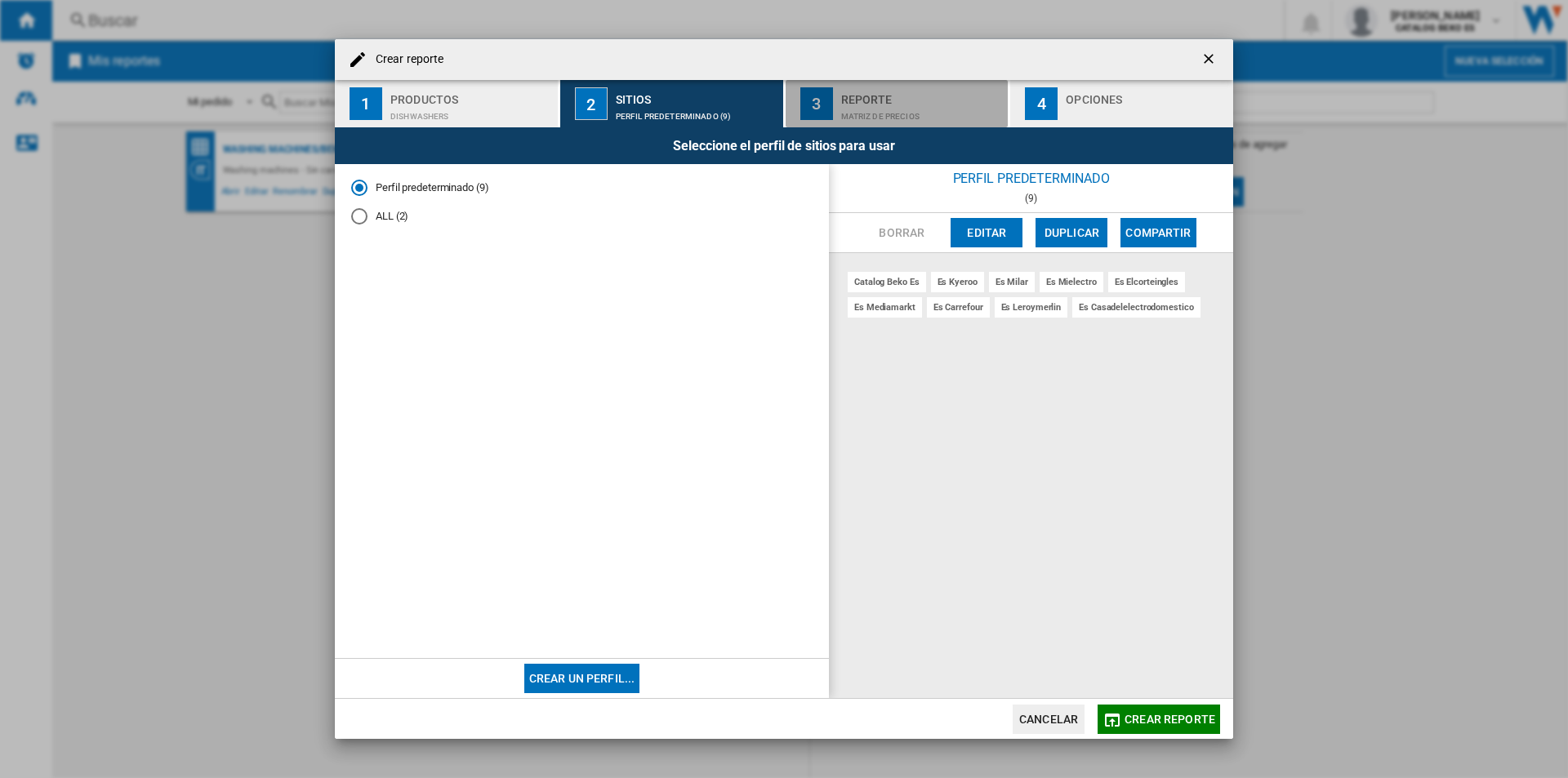 click on "Matriz de precios" at bounding box center (921, 112) 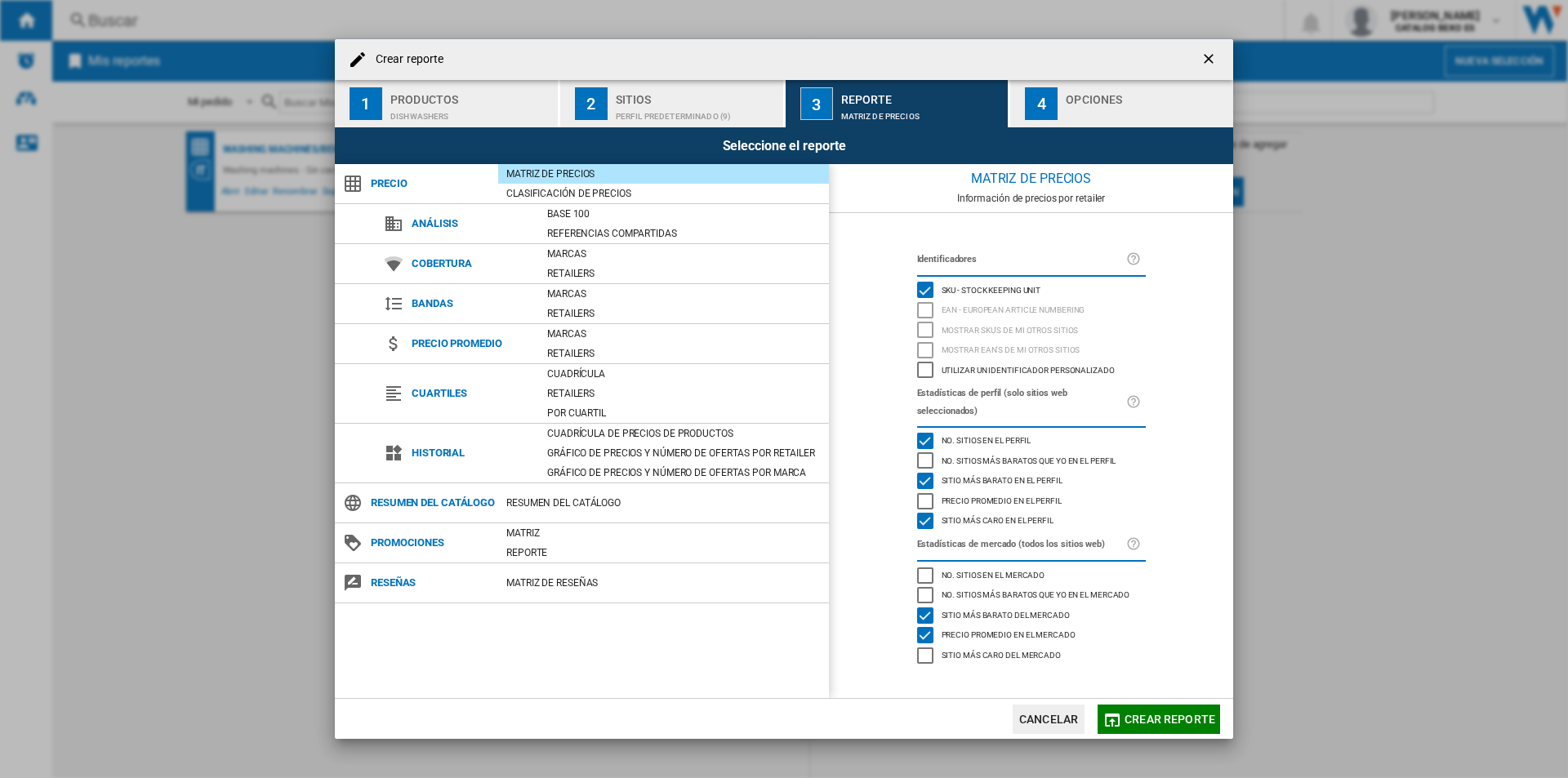 click 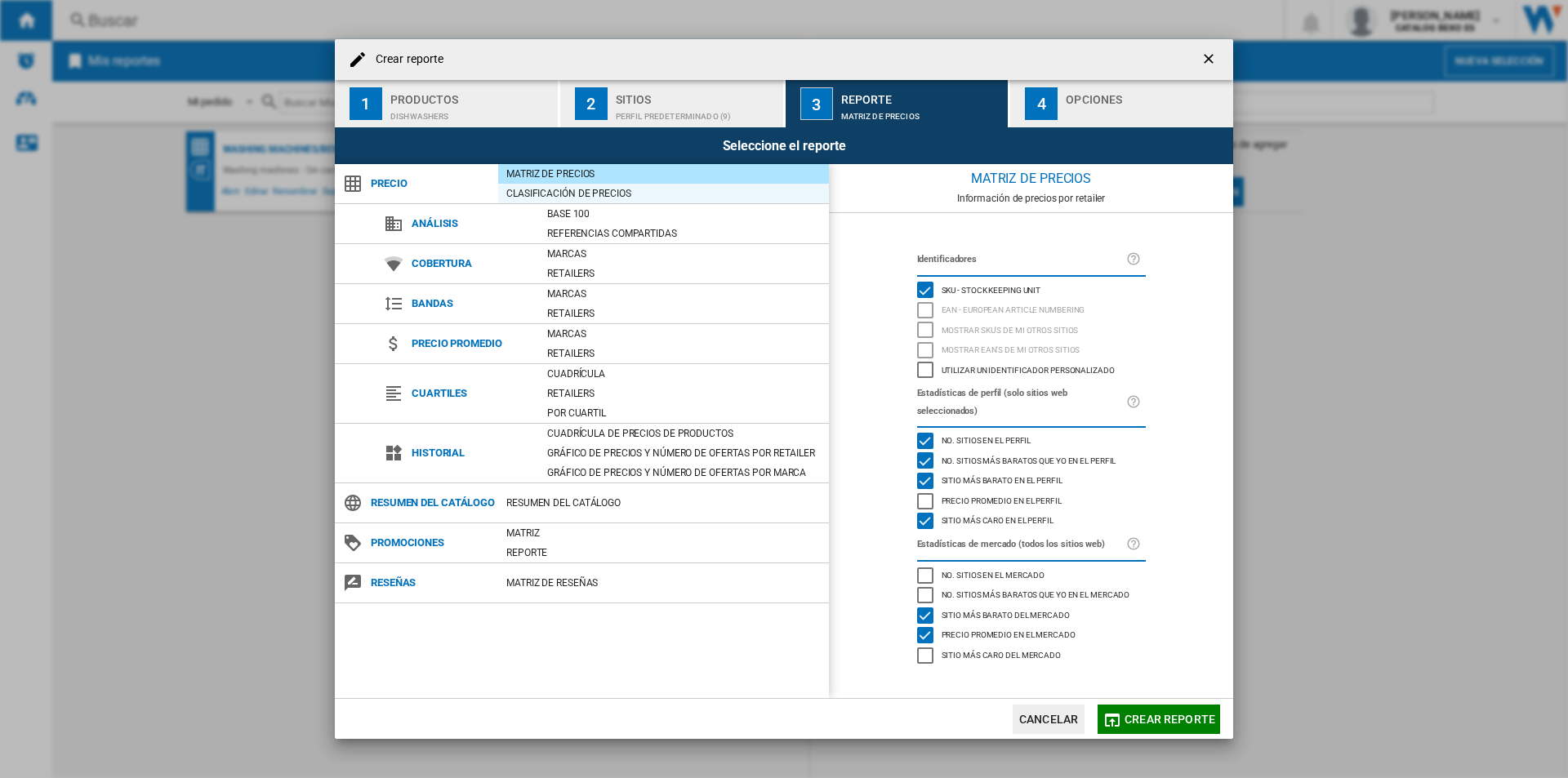 click on "Clasificación de precios" at bounding box center (663, 193) 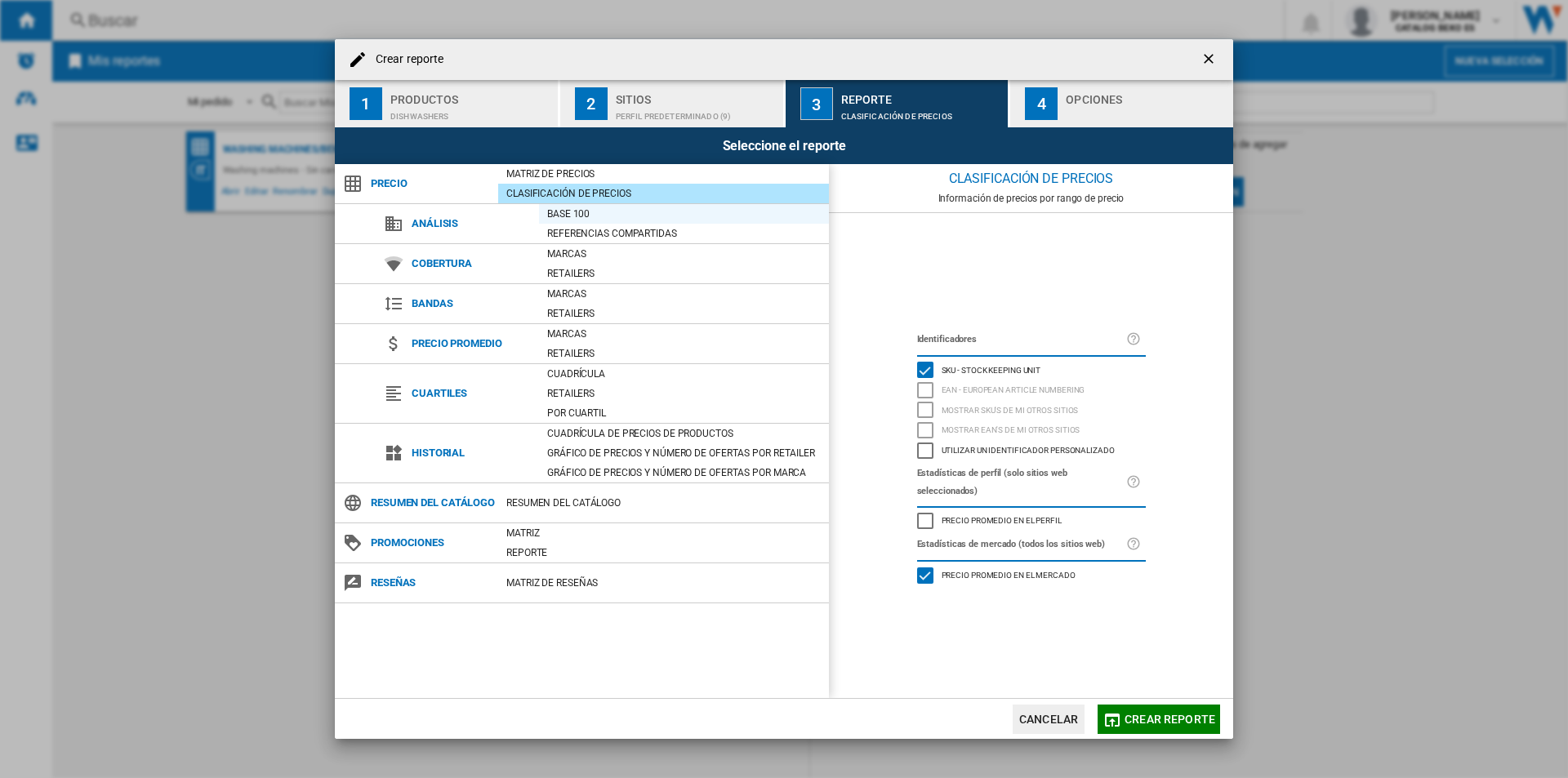 click on "Base 100" at bounding box center [684, 214] 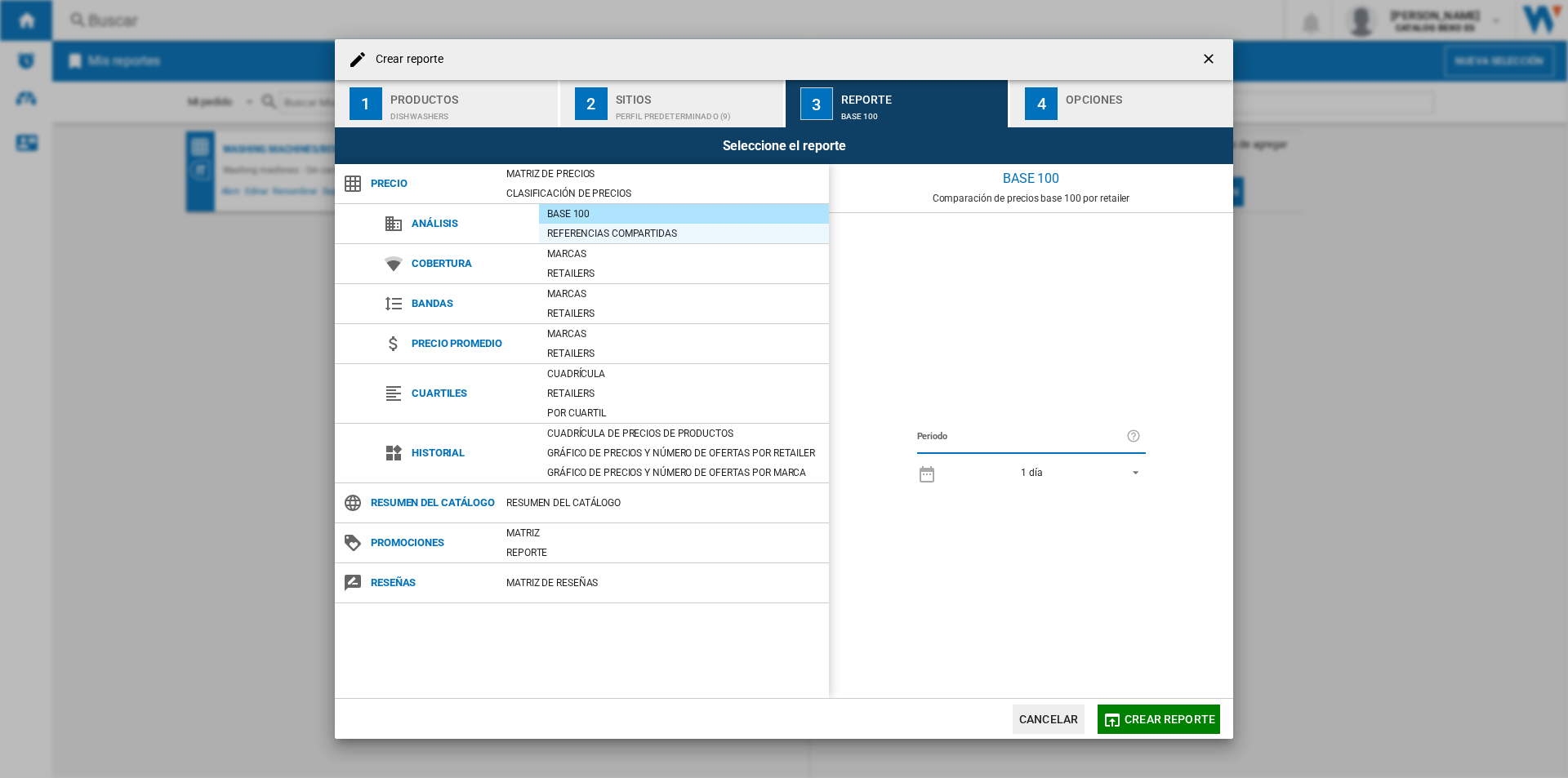 click on "Referencias compartidas" at bounding box center [684, 233] 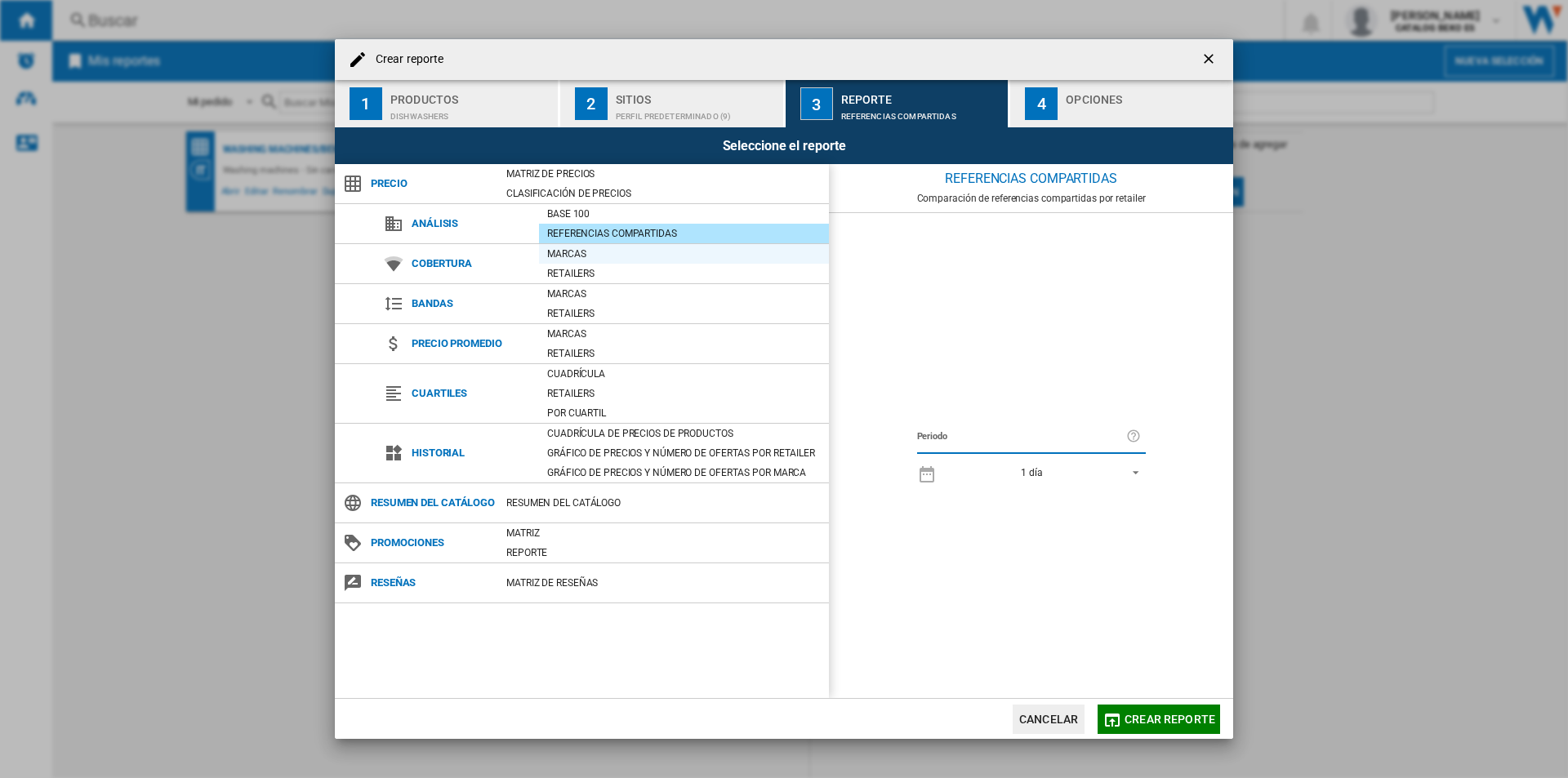click on "Marcas" at bounding box center [684, 254] 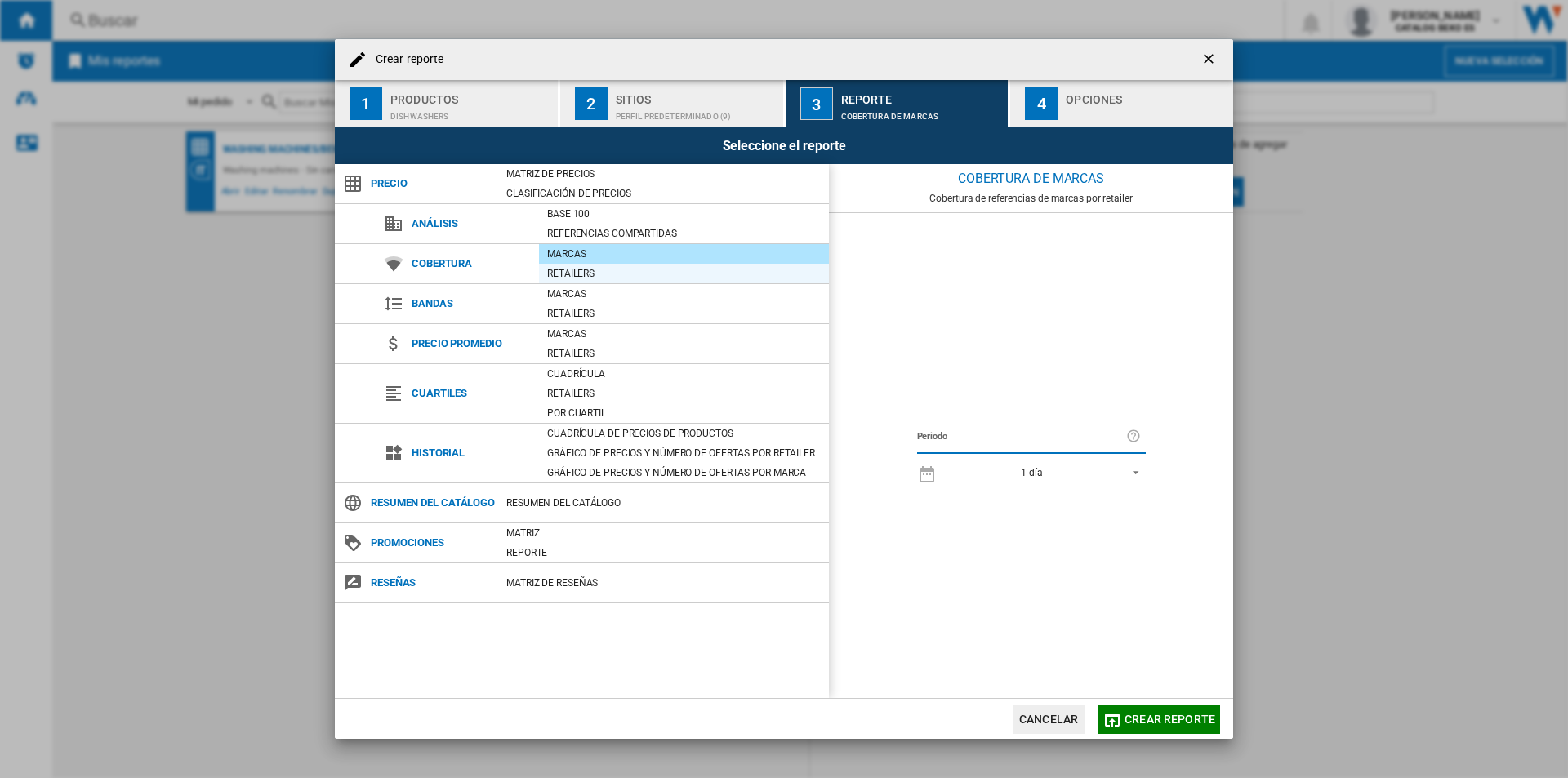 click on "Retailers" at bounding box center [684, 273] 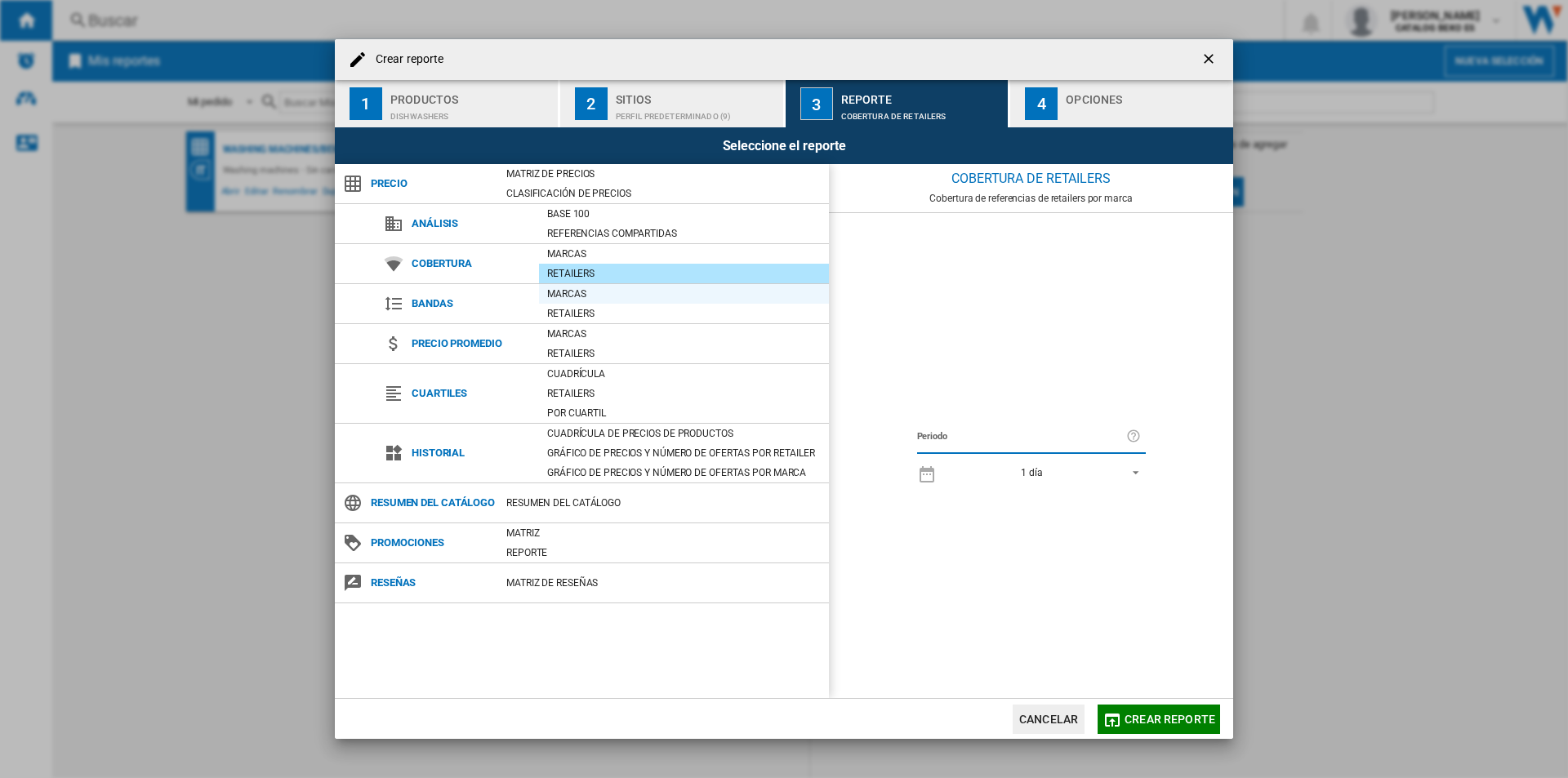 click on "Marcas" at bounding box center [684, 294] 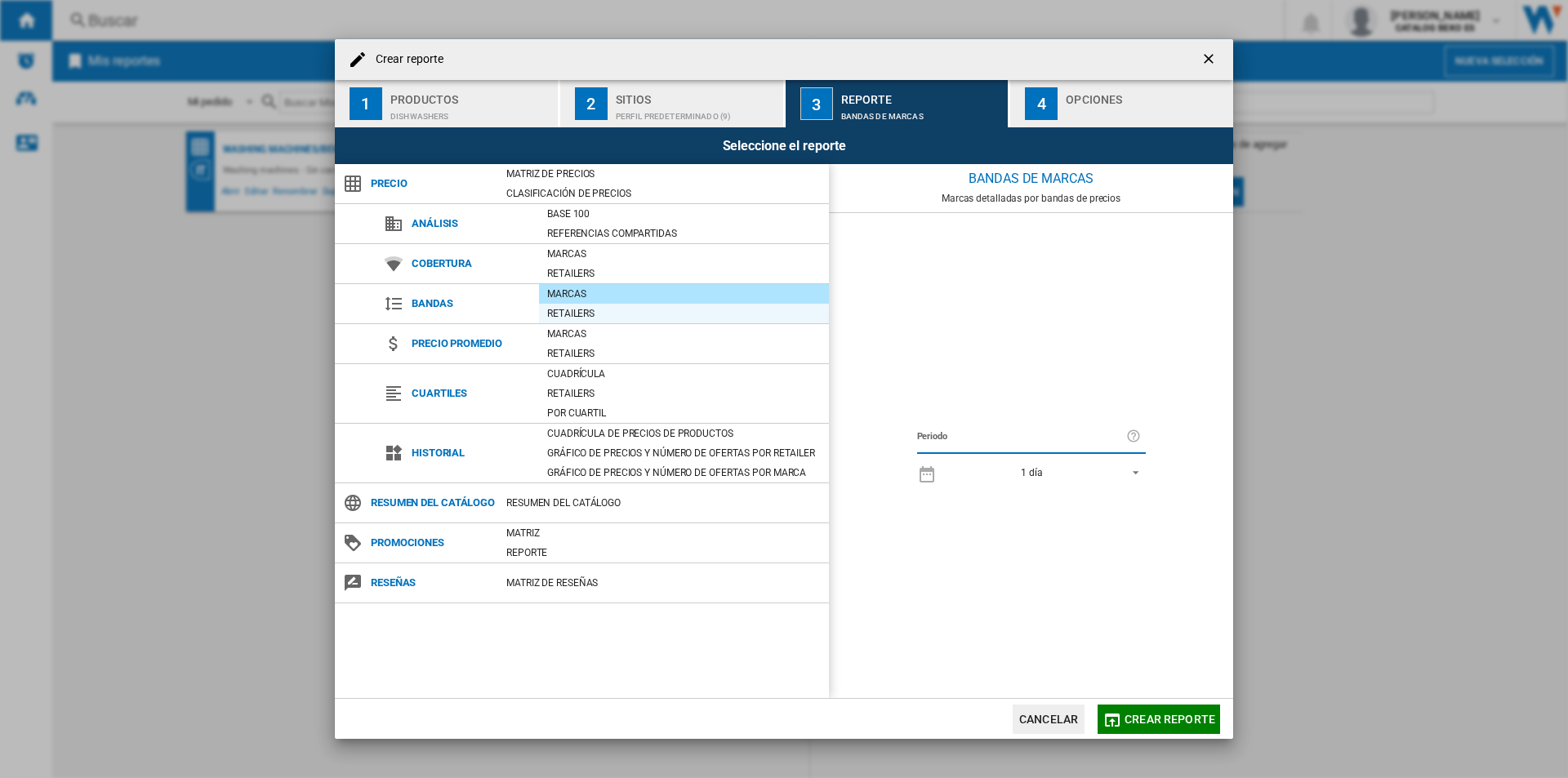 click on "Retailers" at bounding box center [684, 313] 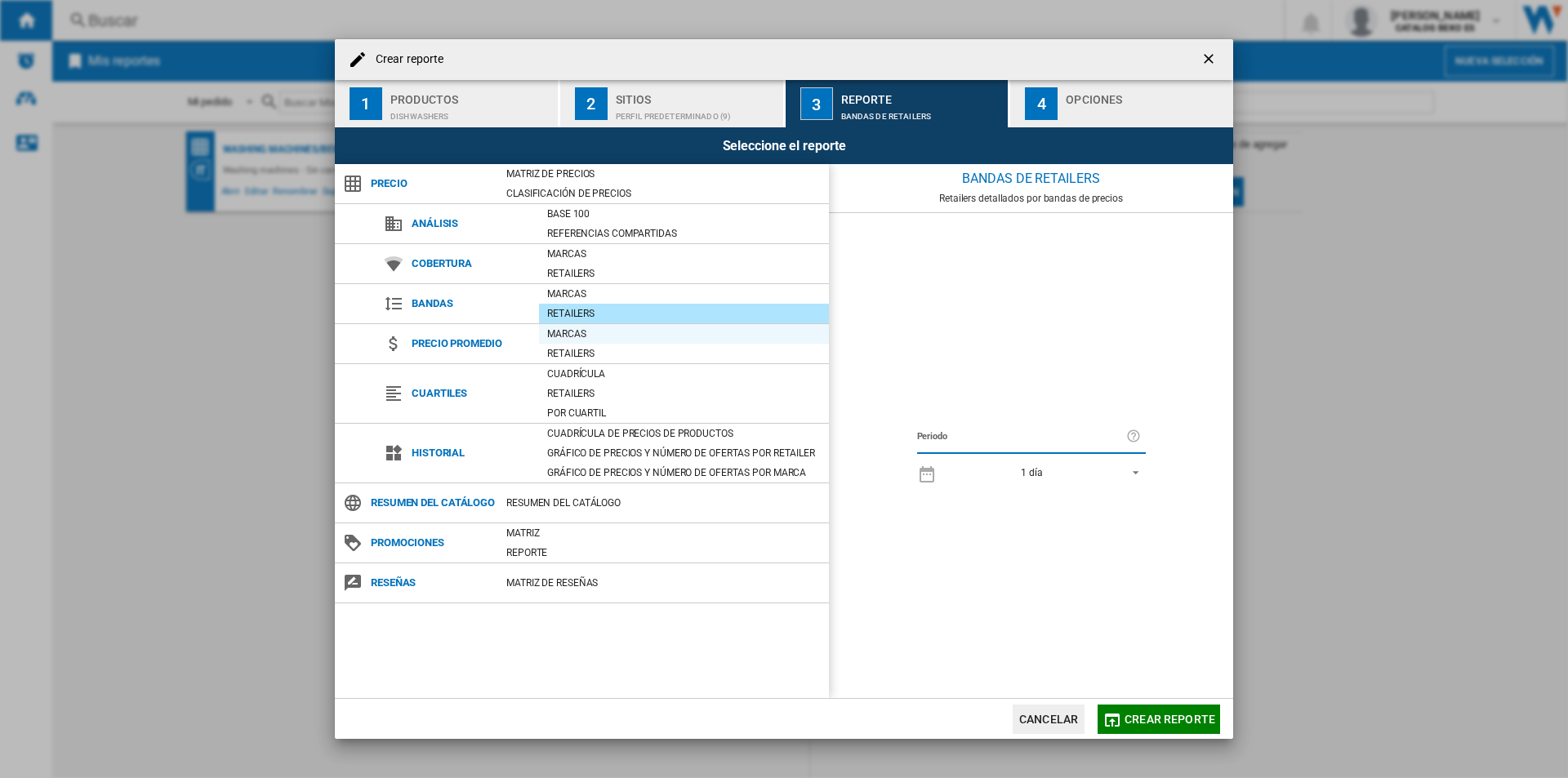 click on "Marcas" at bounding box center [684, 334] 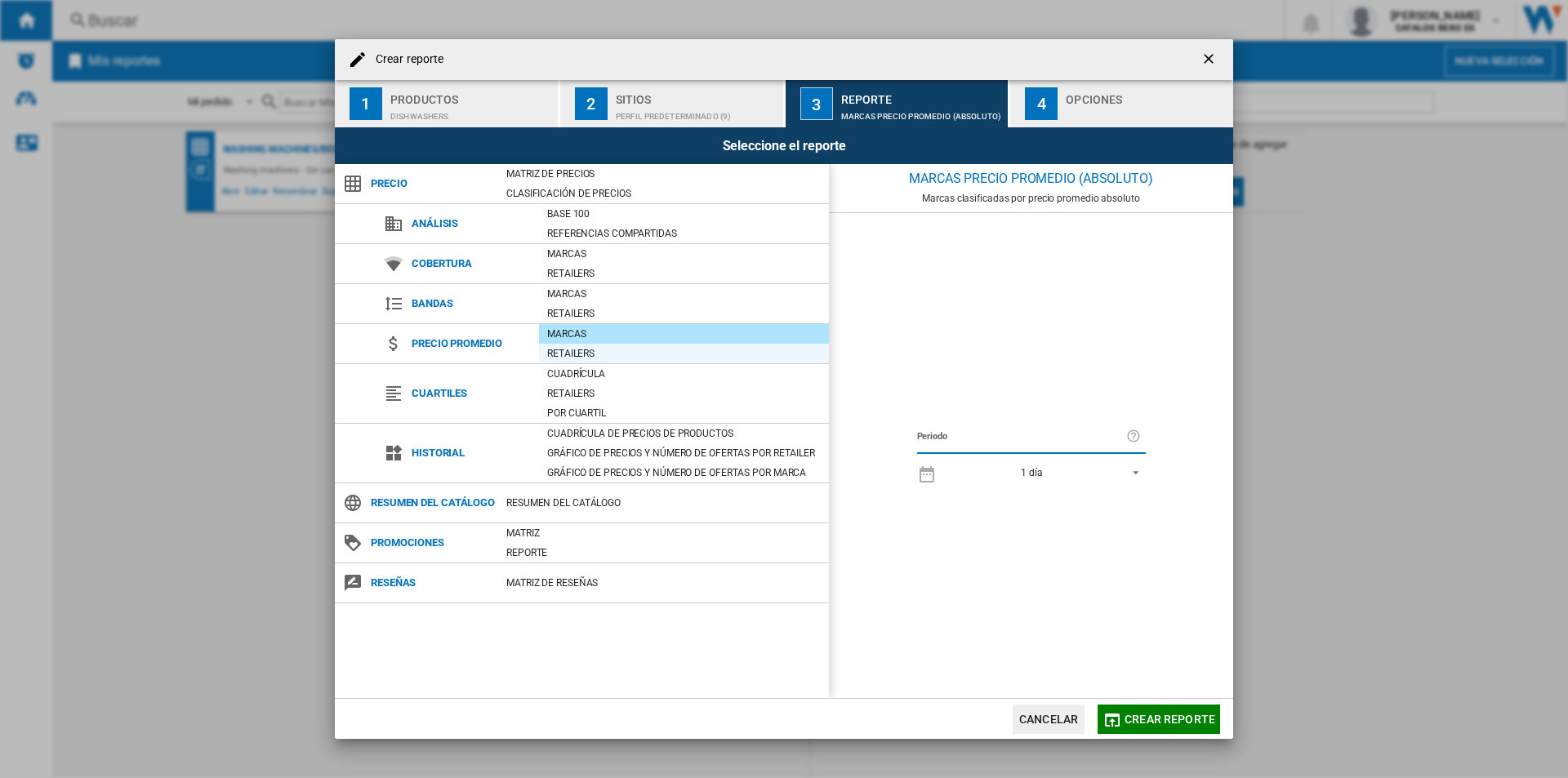 click on "Retailers" at bounding box center [684, 353] 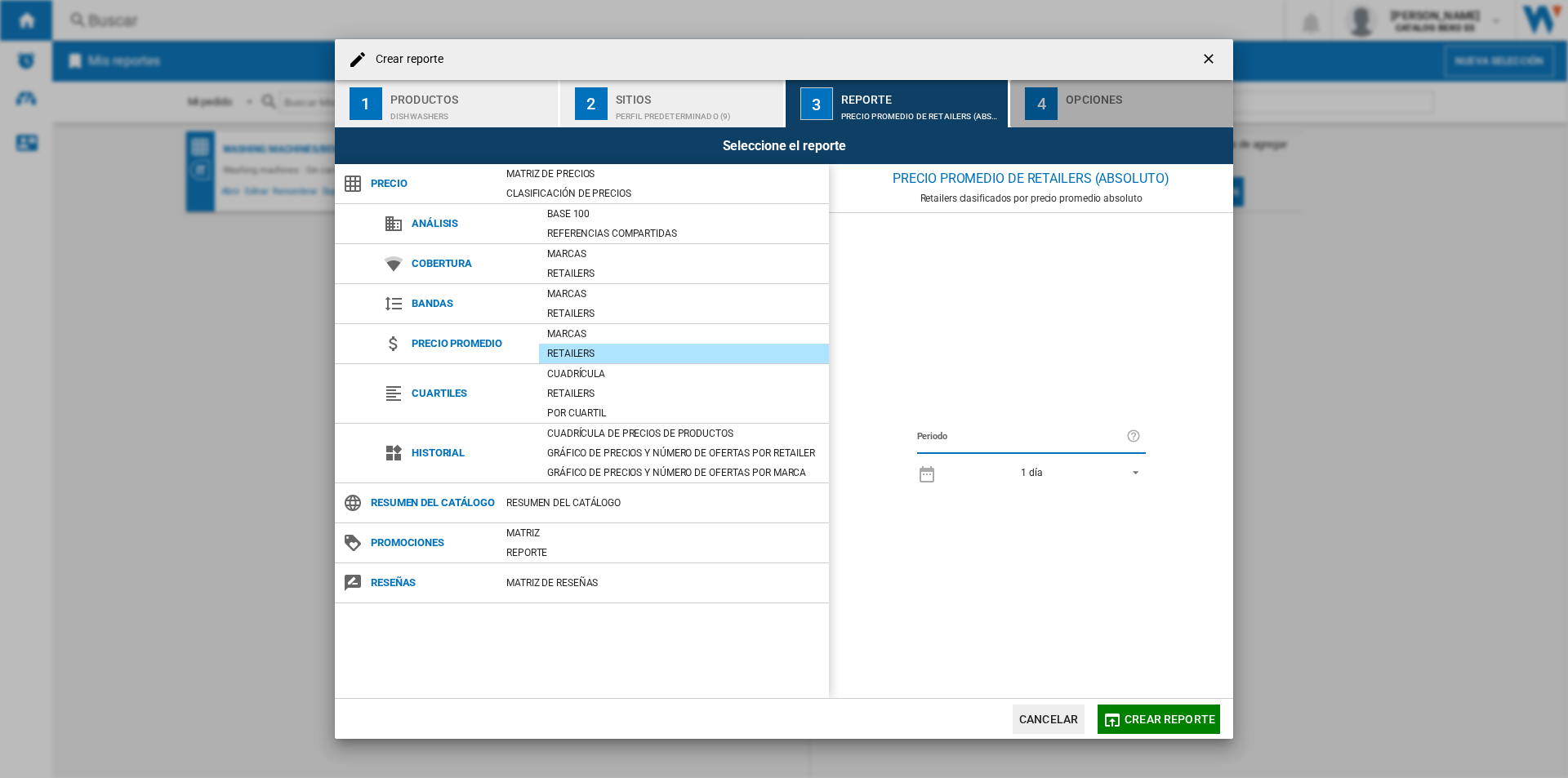 click on "4
Opciones" at bounding box center [1121, 104] 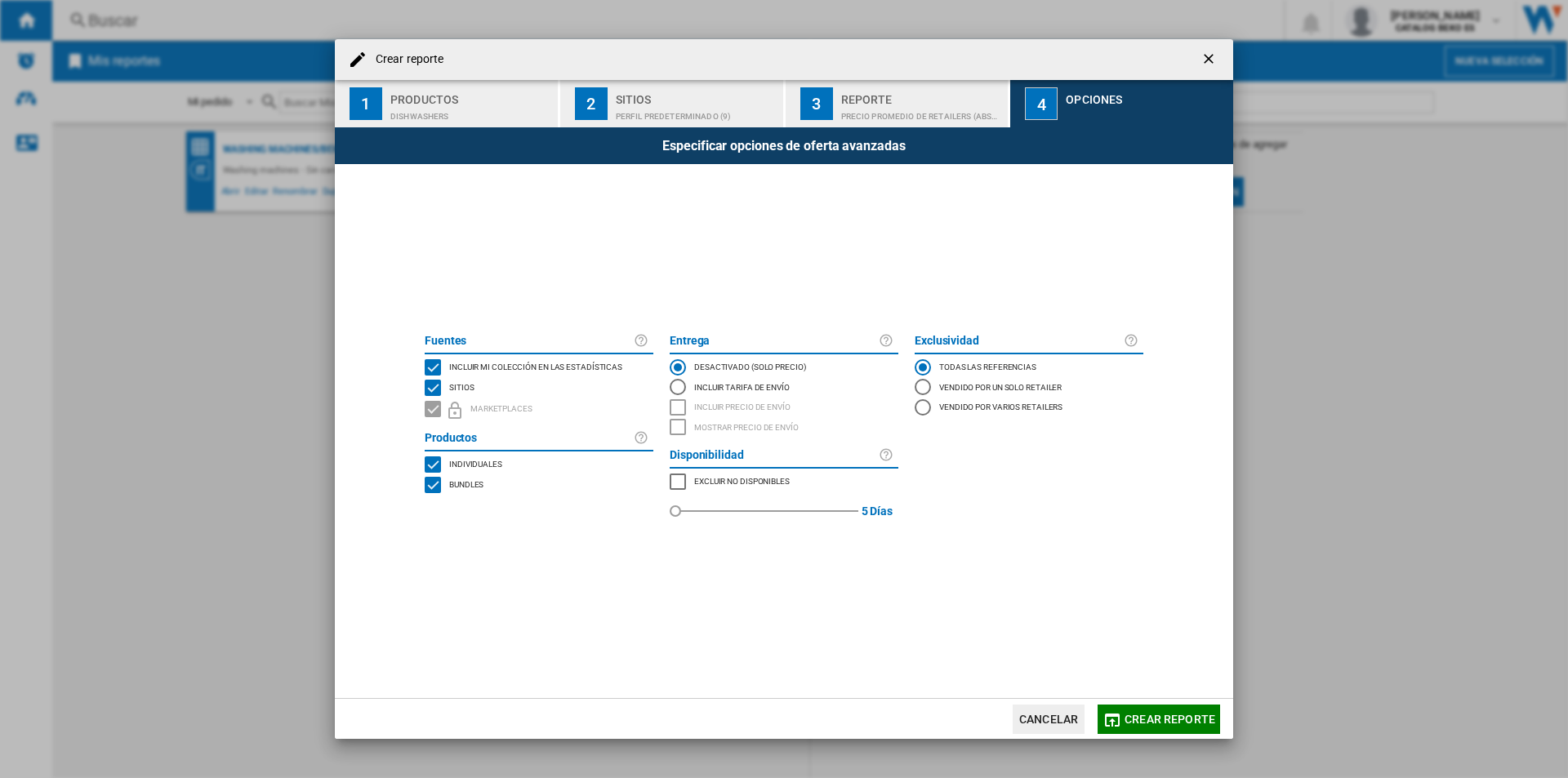 click on "Crear reporte" 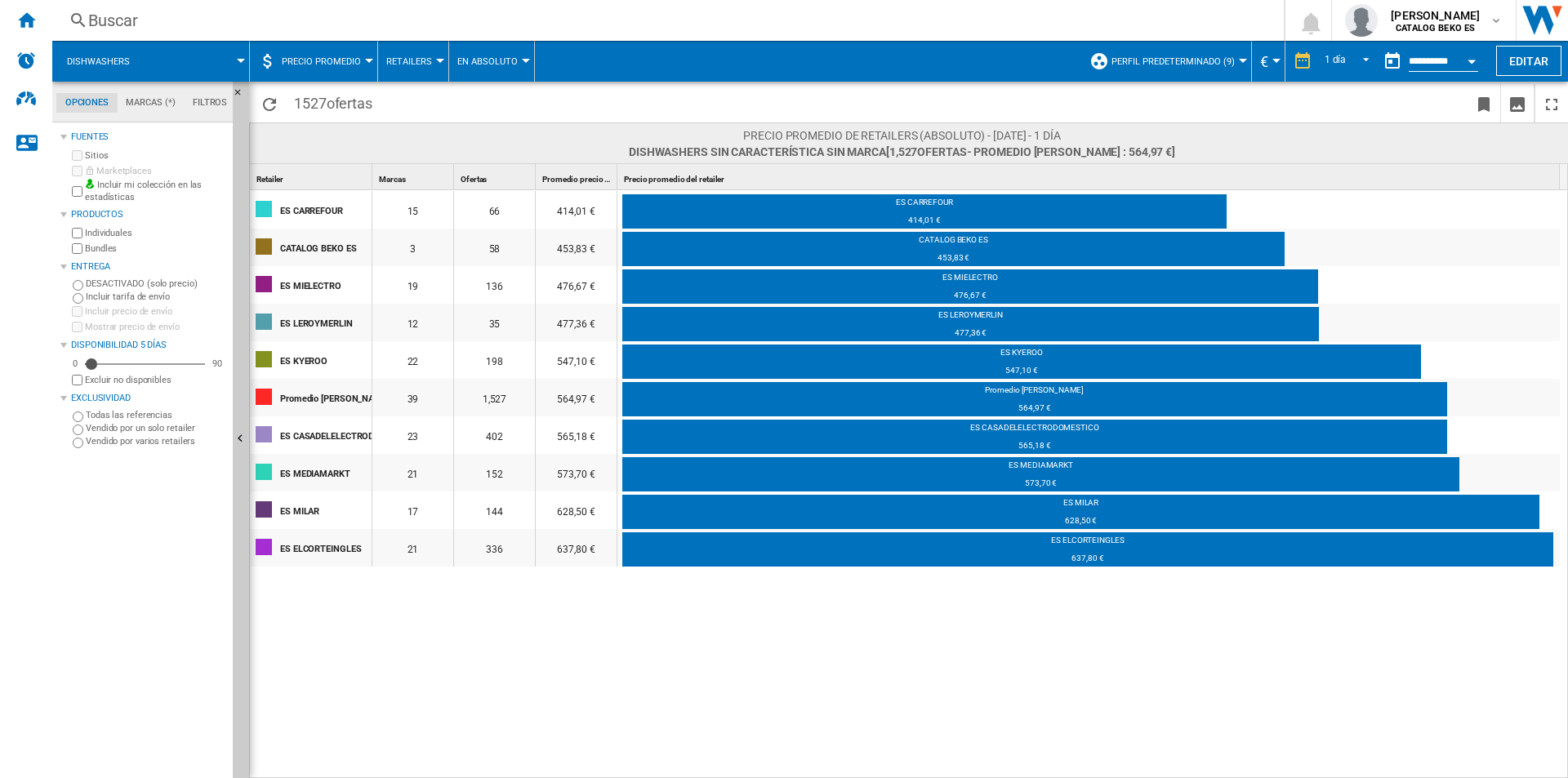 click on "Precio promedio" at bounding box center [325, 61] 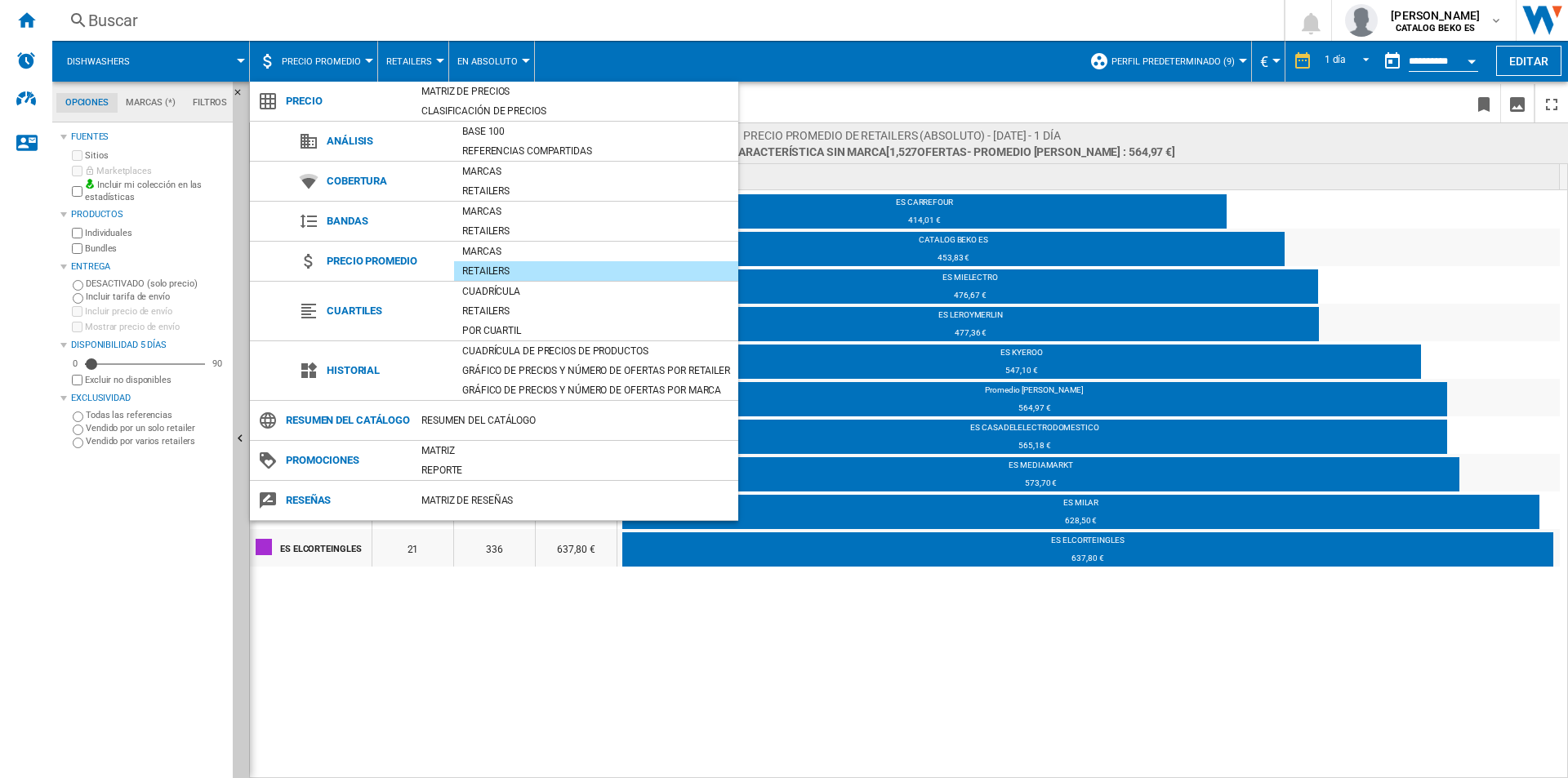 click at bounding box center [784, 389] 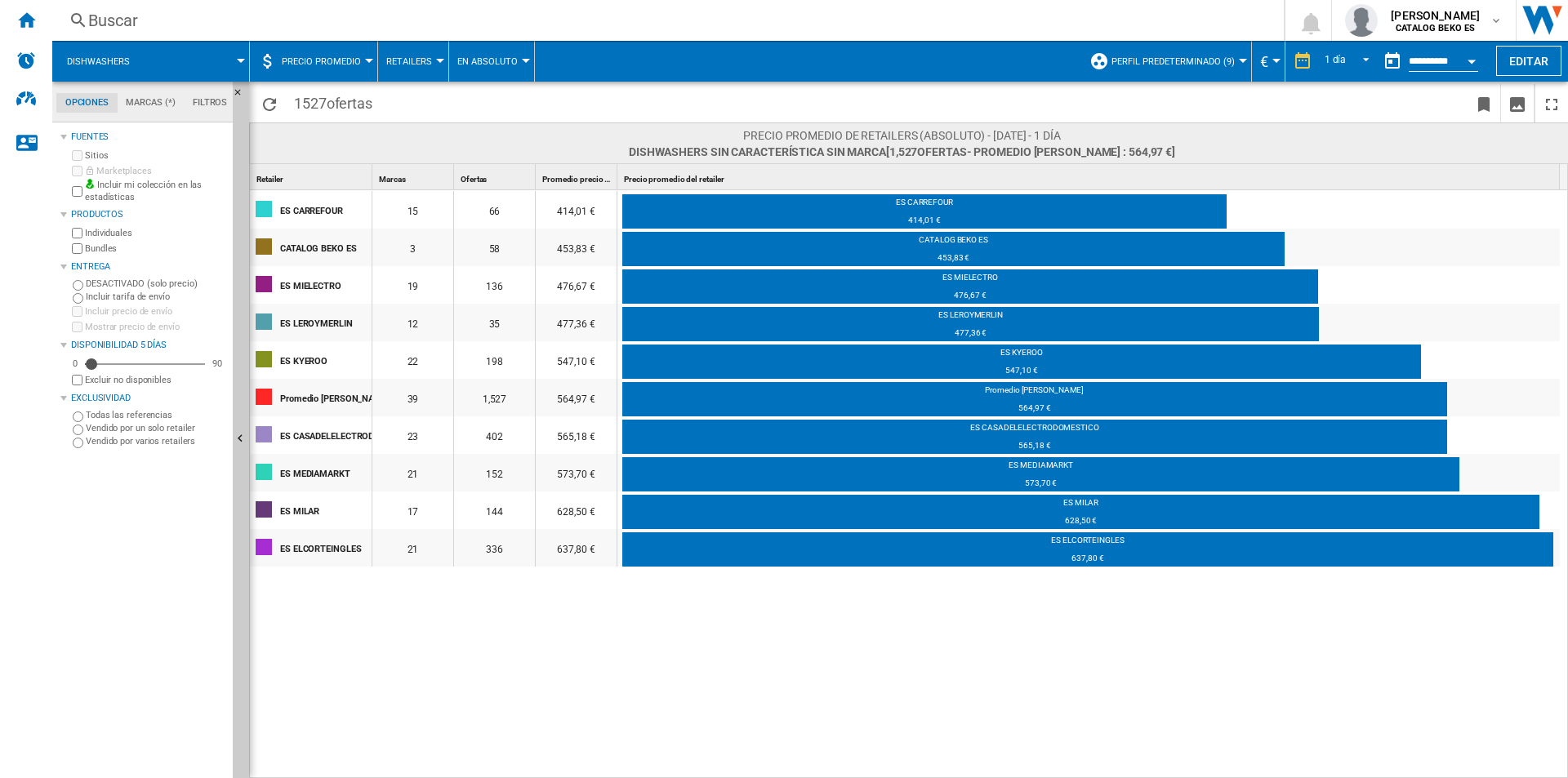 click on "Perfil predeterminado (9)" at bounding box center [1177, 61] 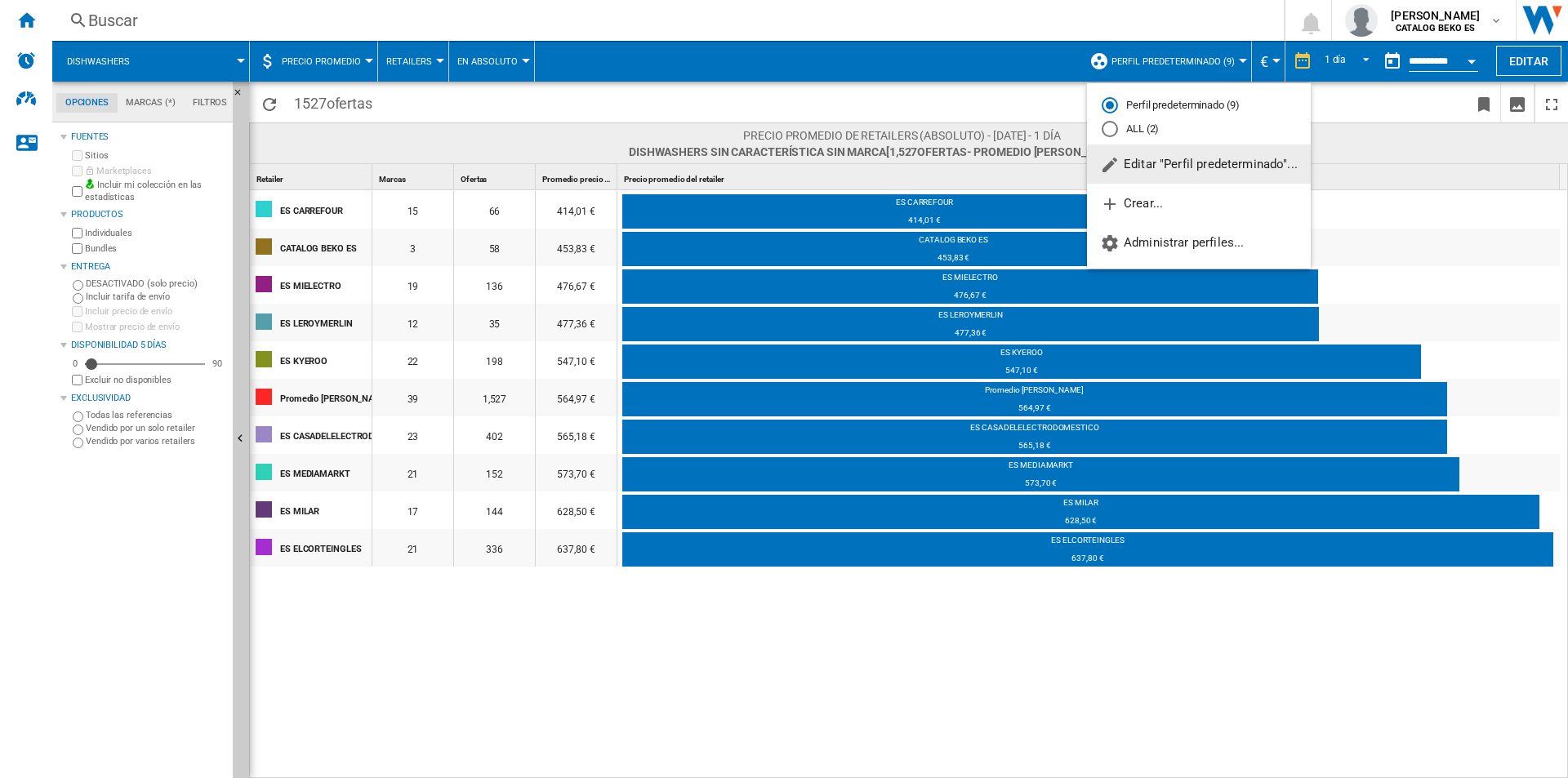 click at bounding box center (784, 389) 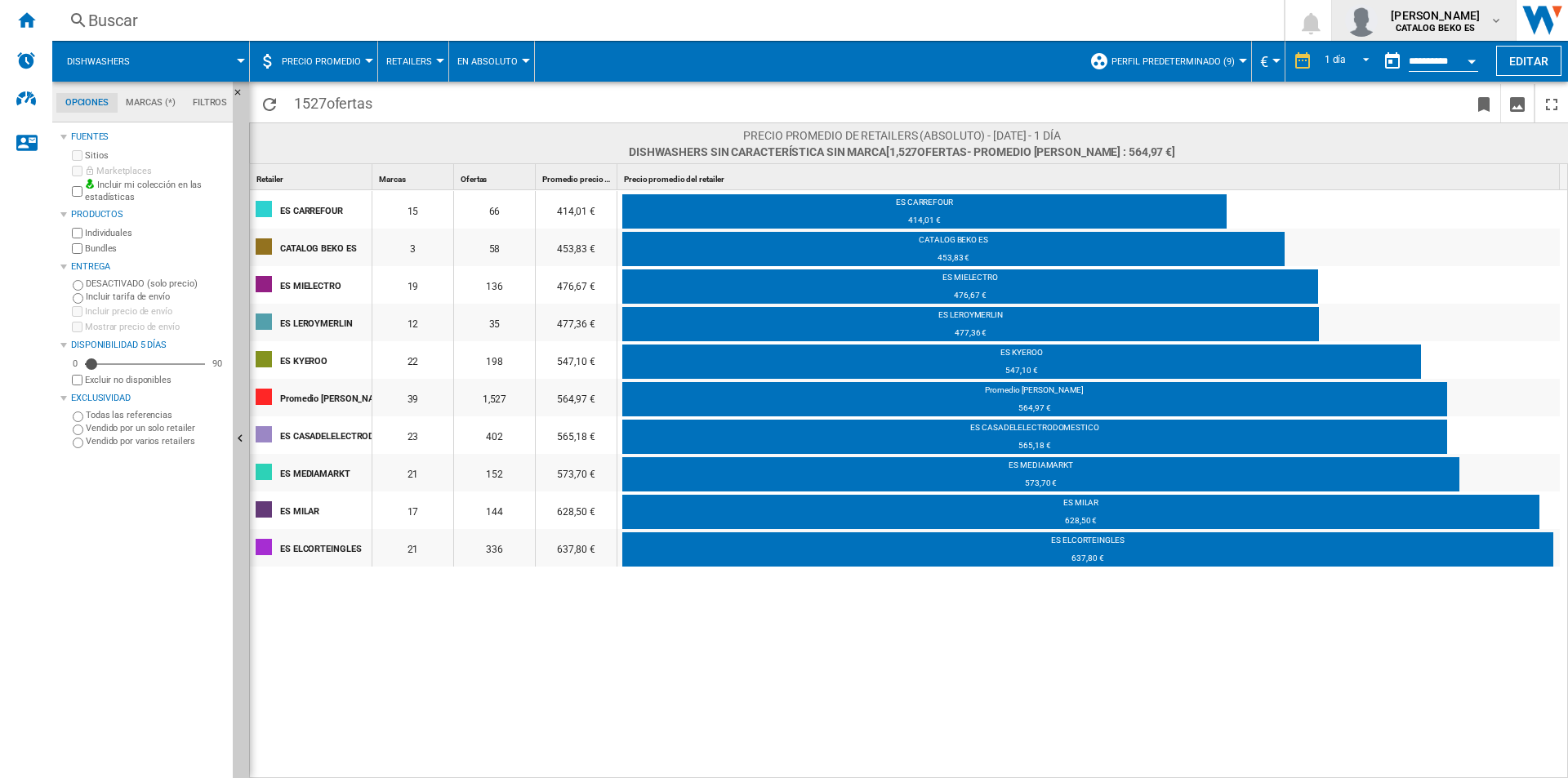 click on "[PERSON_NAME]" at bounding box center [1435, 16] 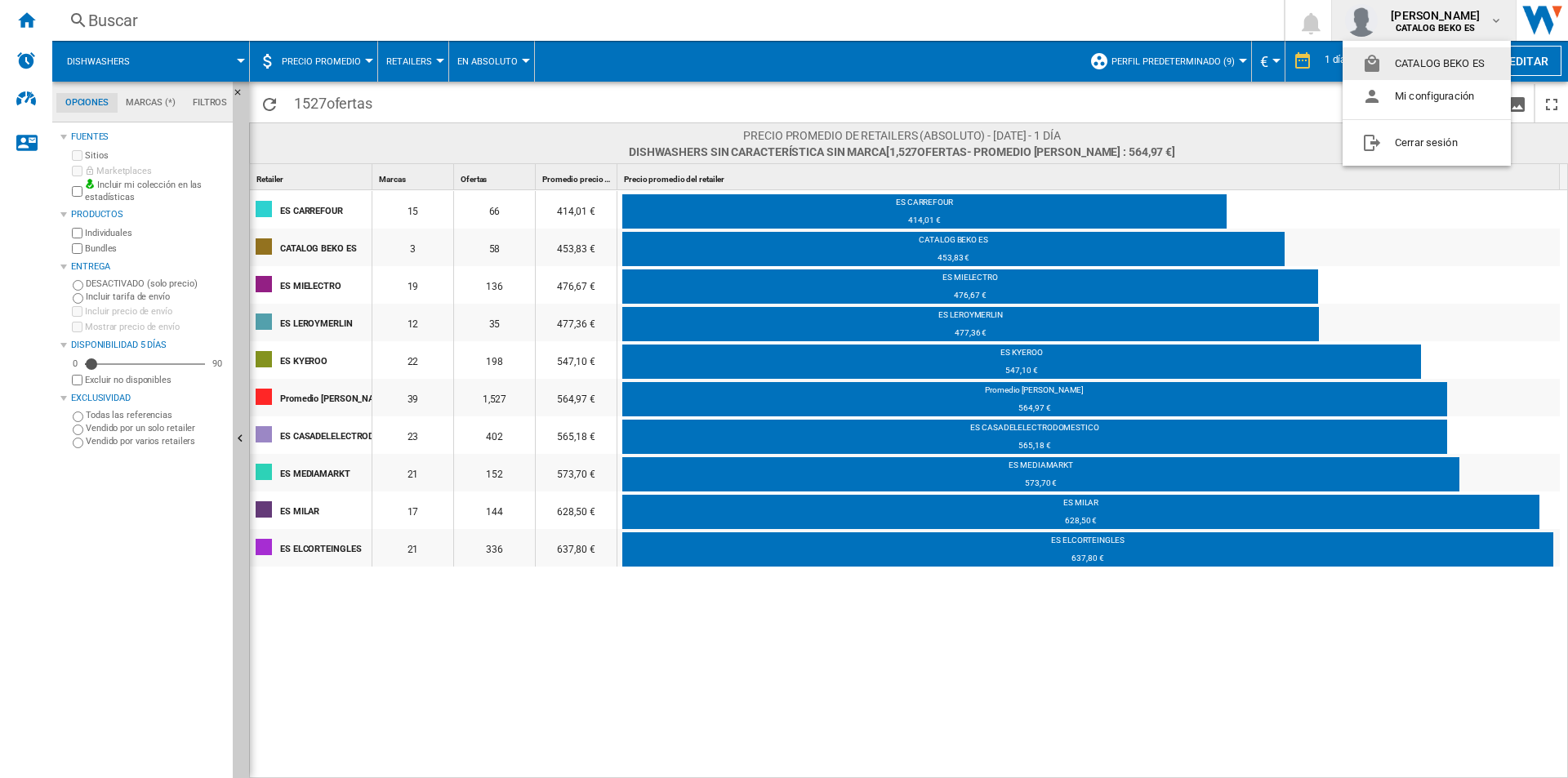 click at bounding box center (784, 389) 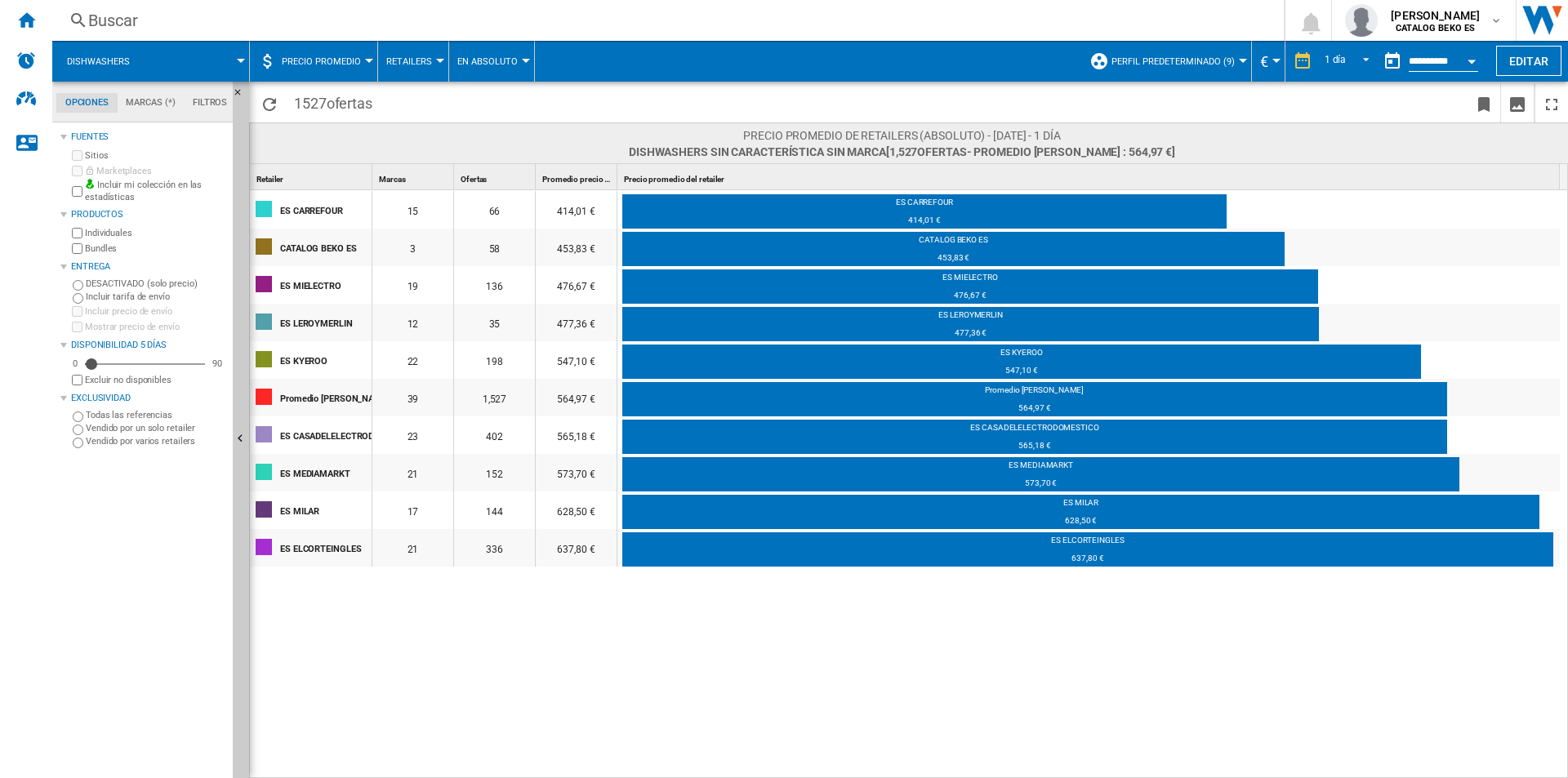 click on "Buscar" at bounding box center [665, 20] 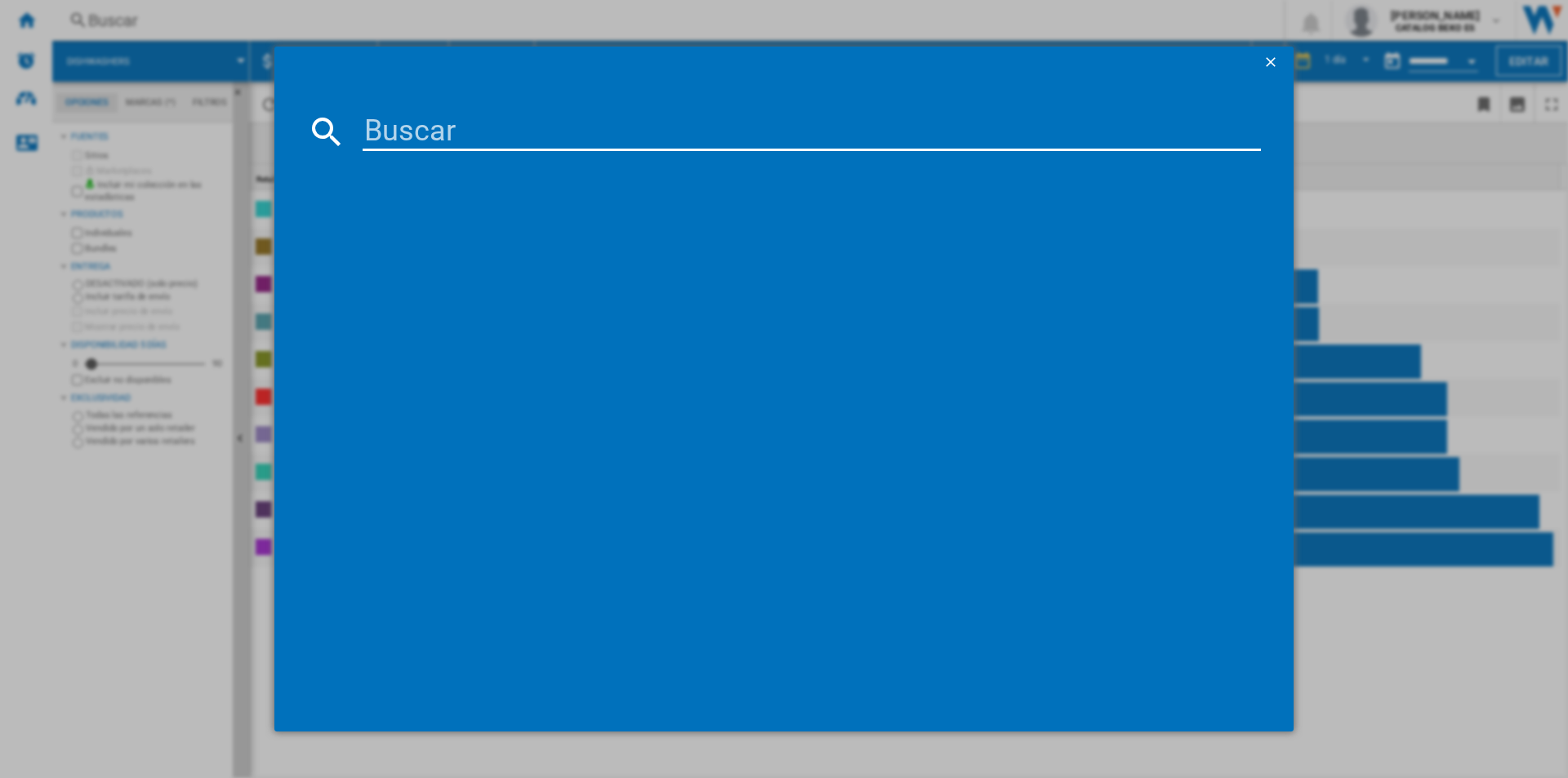 click at bounding box center (784, 389) 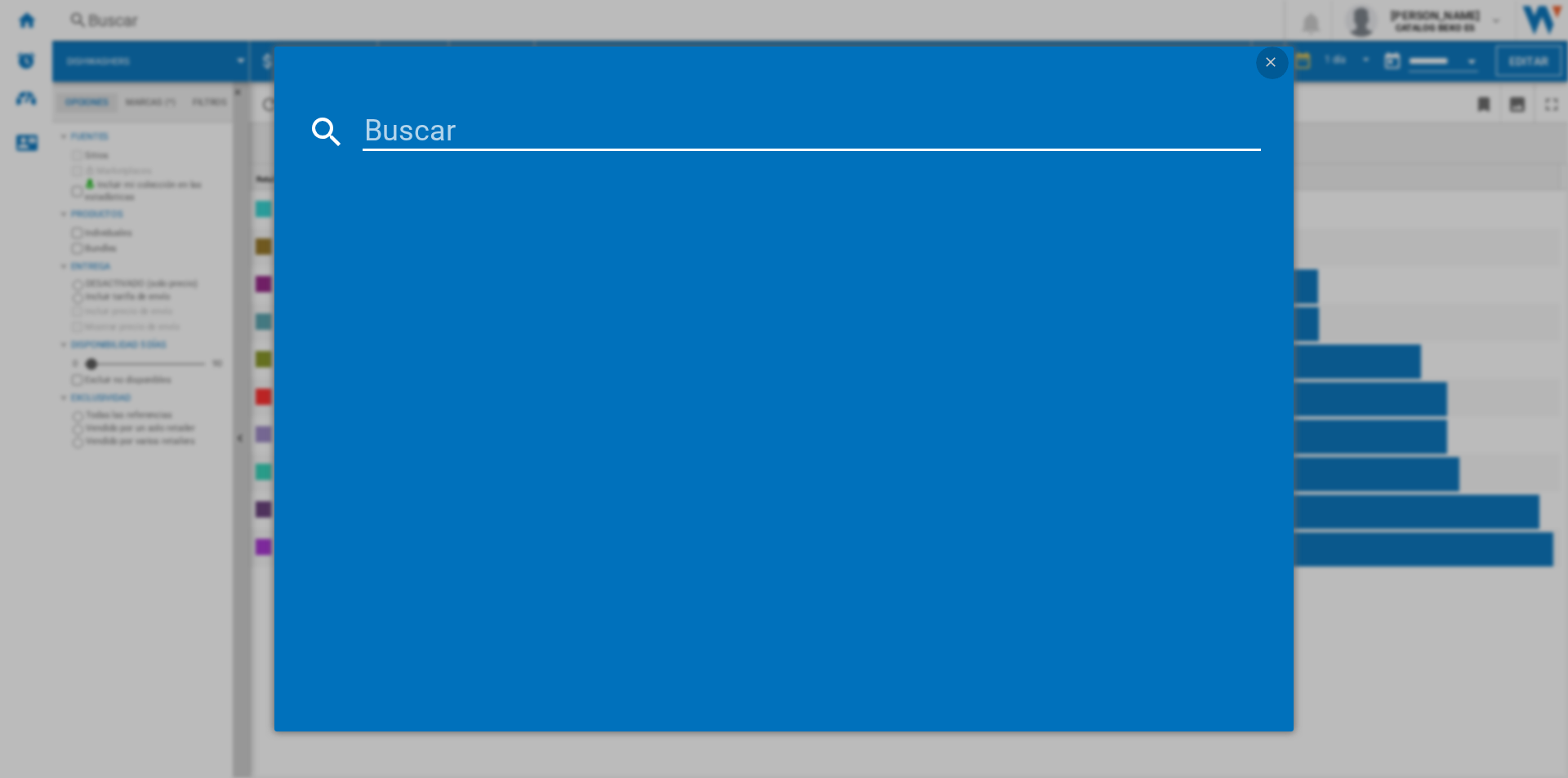 click at bounding box center [1272, 63] 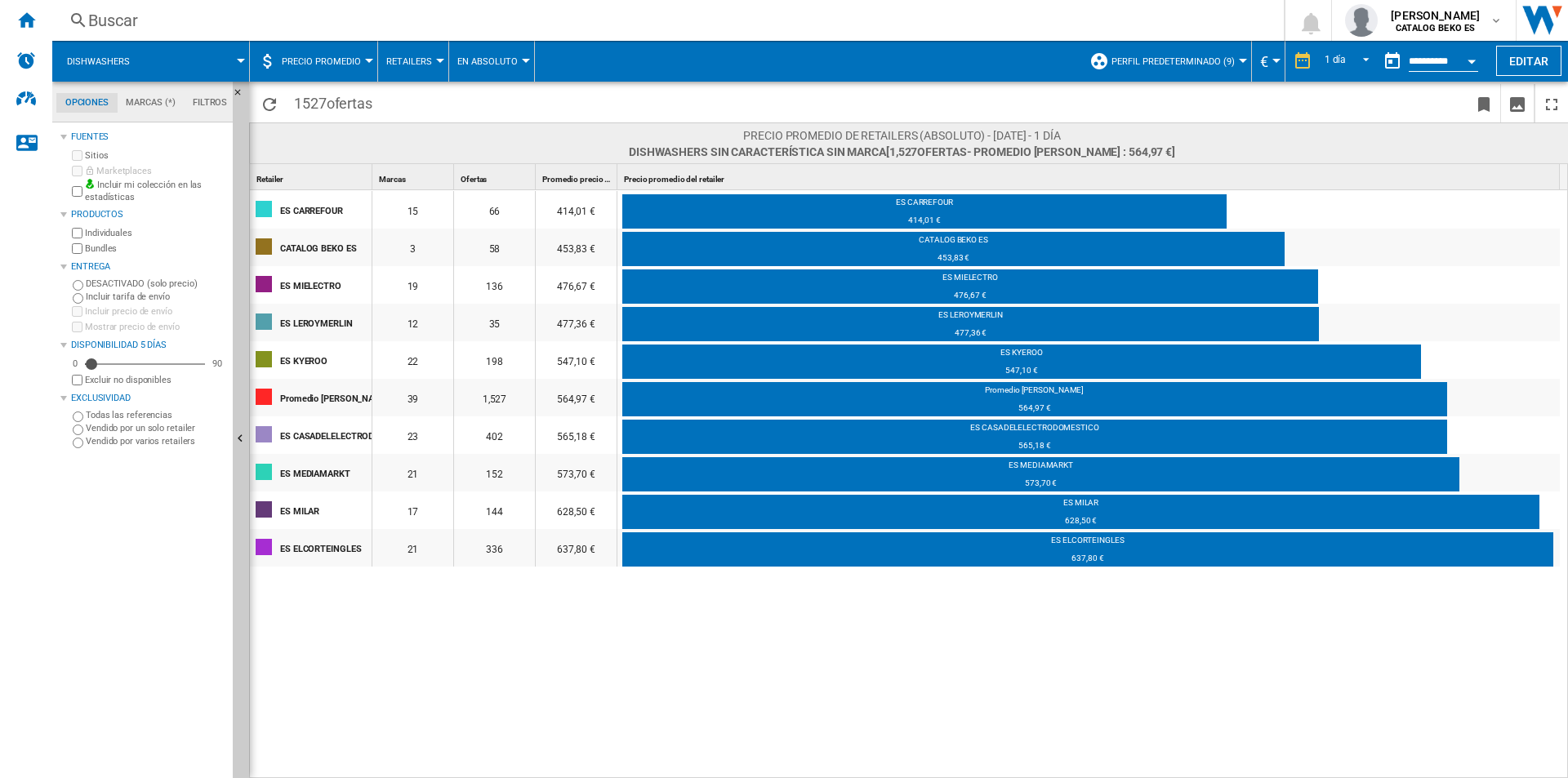 click at bounding box center (197, 61) 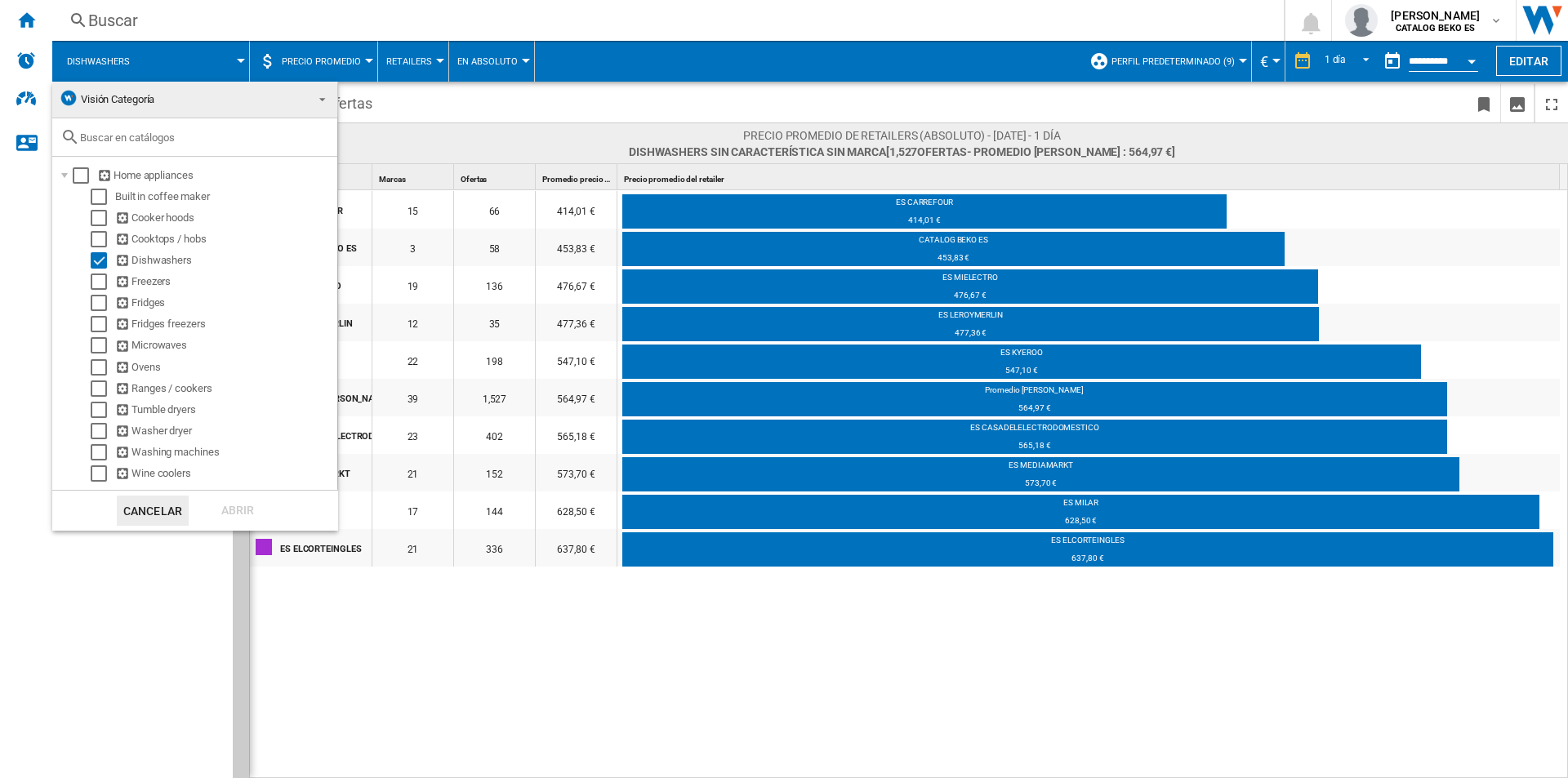 click at bounding box center (784, 389) 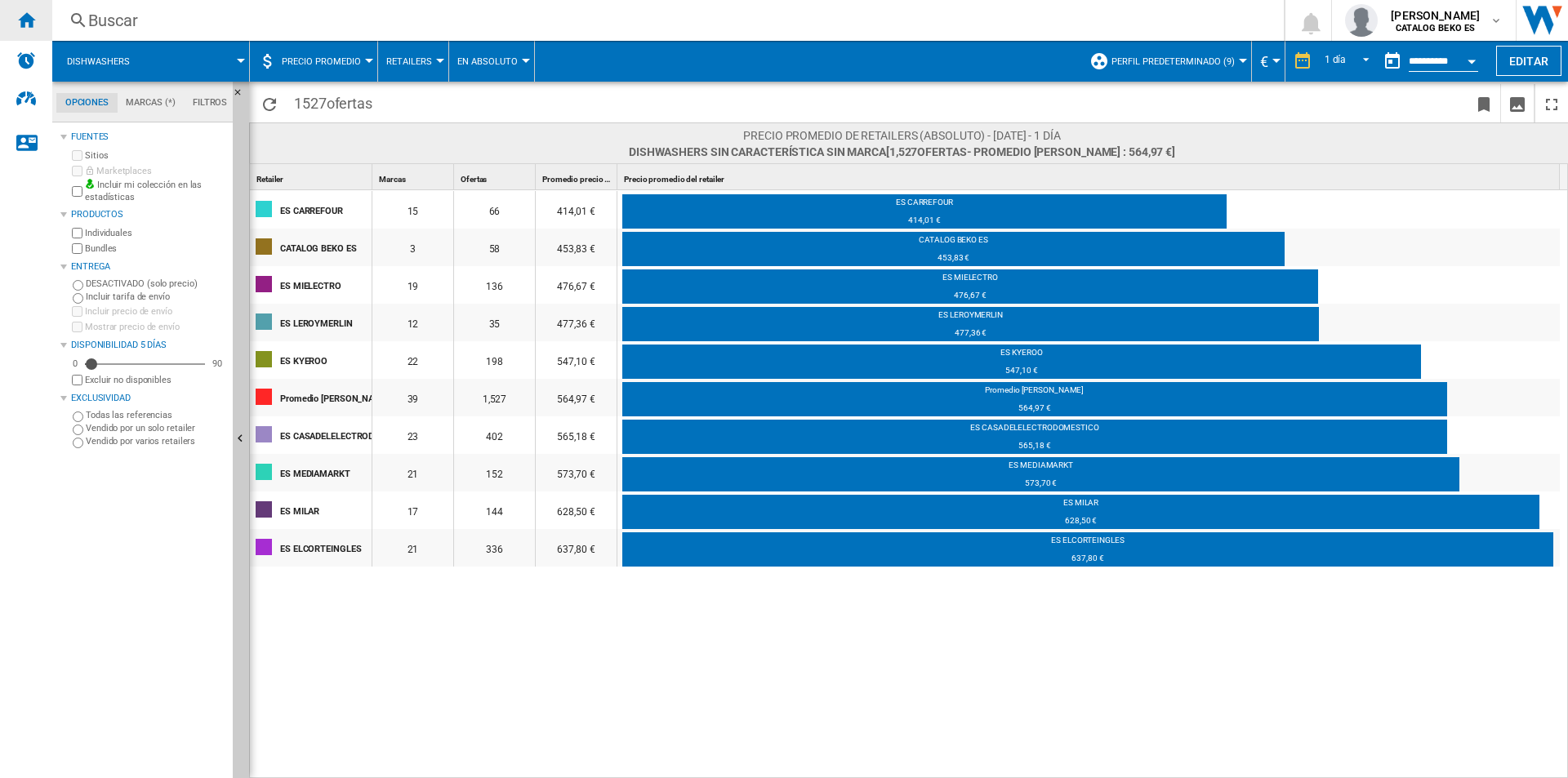 click at bounding box center [26, 20] 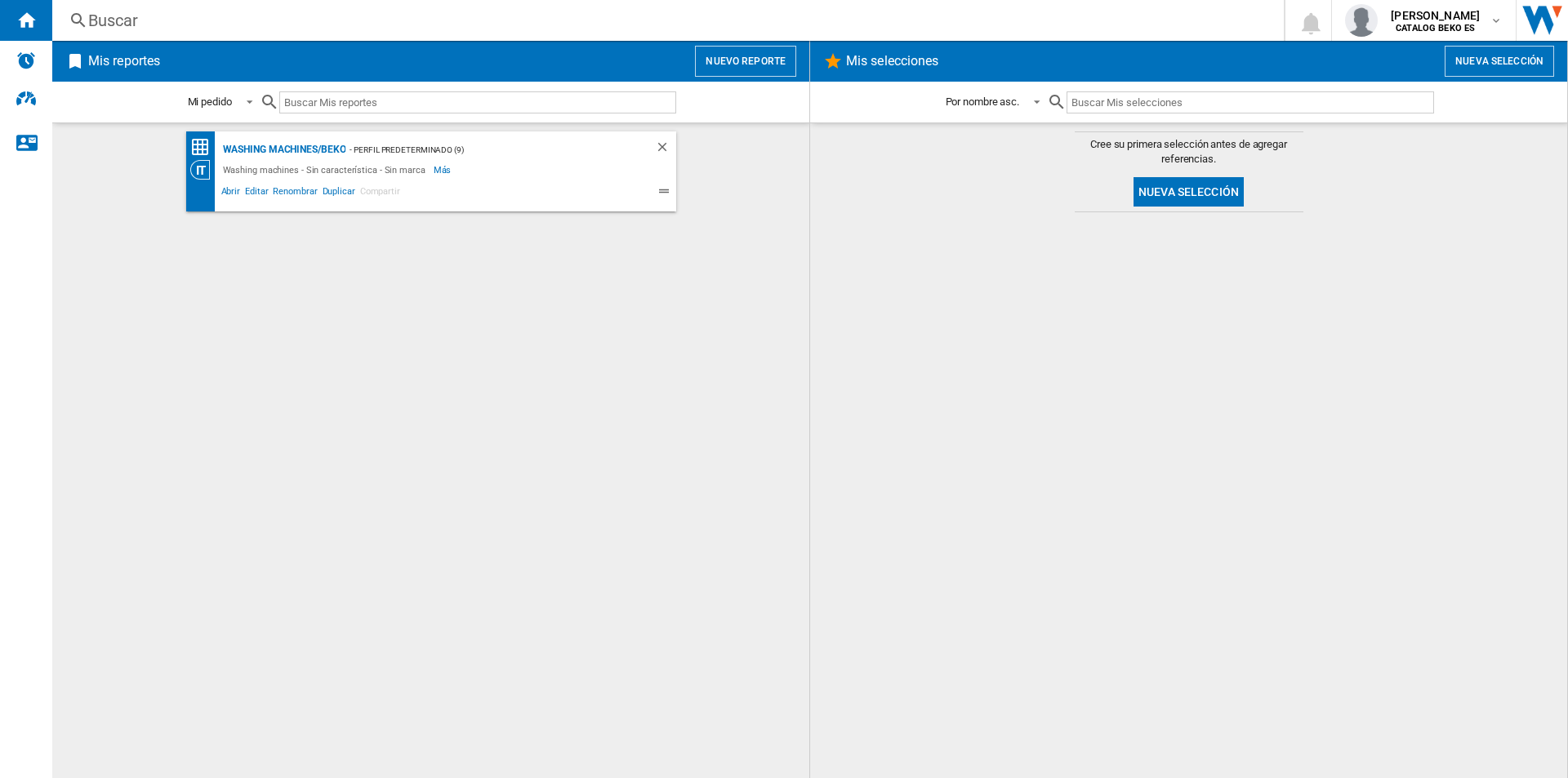 click on "Washing machines/BEKO
- Perfil predeterminado (9)
Washing machines - Sin característica - Sin marca
Más
Menos
Abrir
Editar
Renombrar
Duplicar
Compartir" 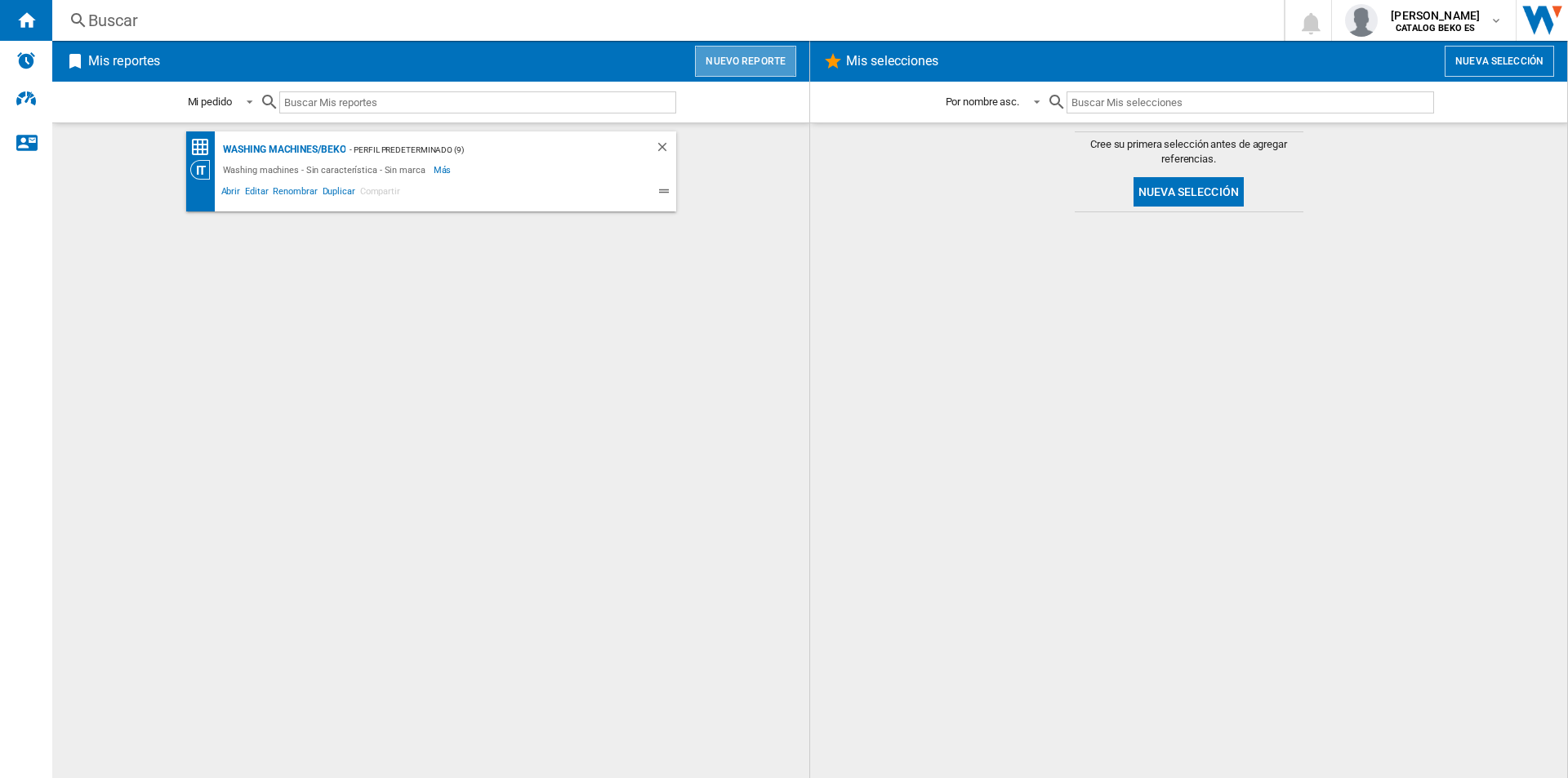 click on "Nuevo reporte" at bounding box center [746, 61] 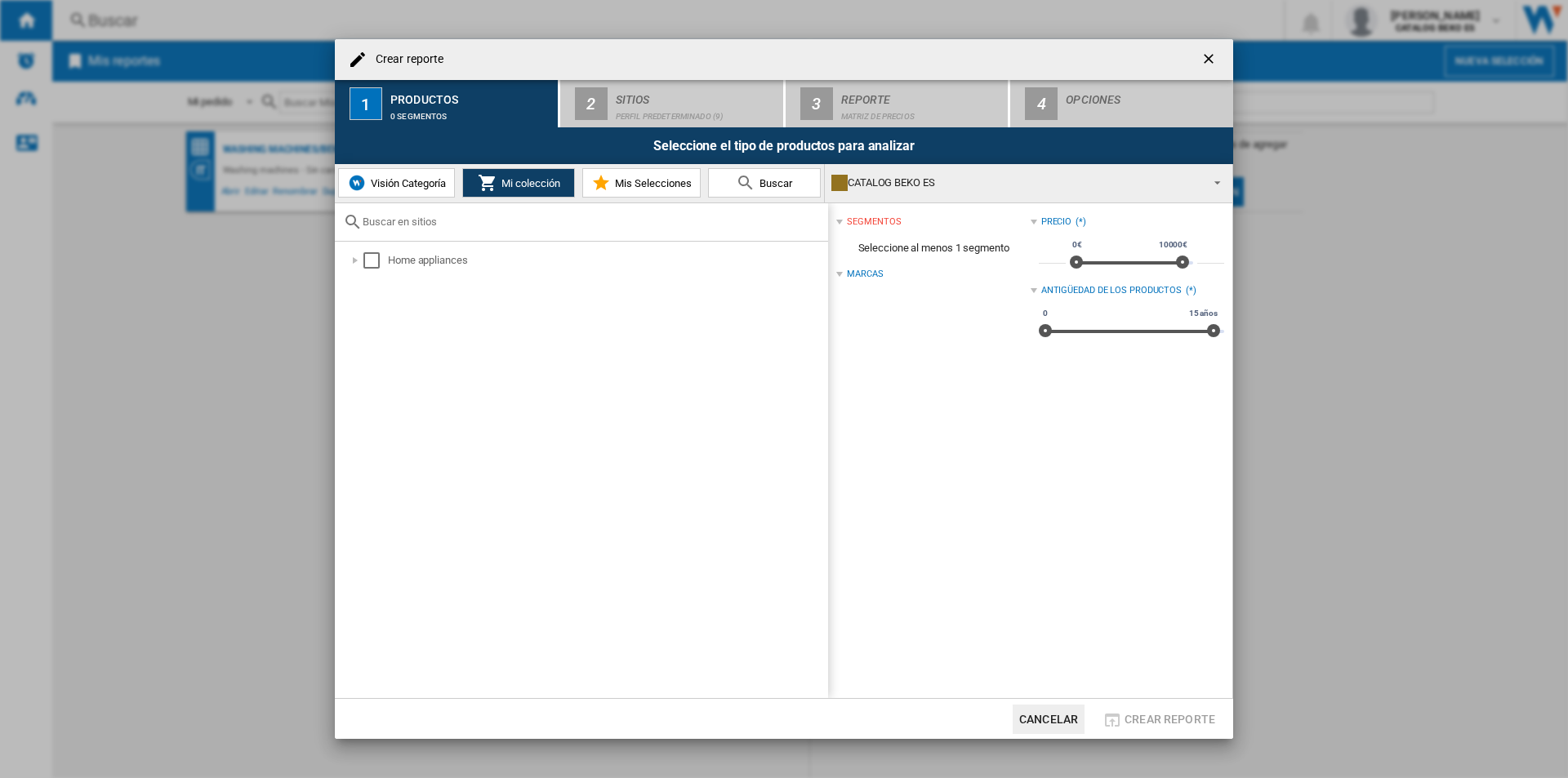click on "Visión Categoría" at bounding box center [396, 183] 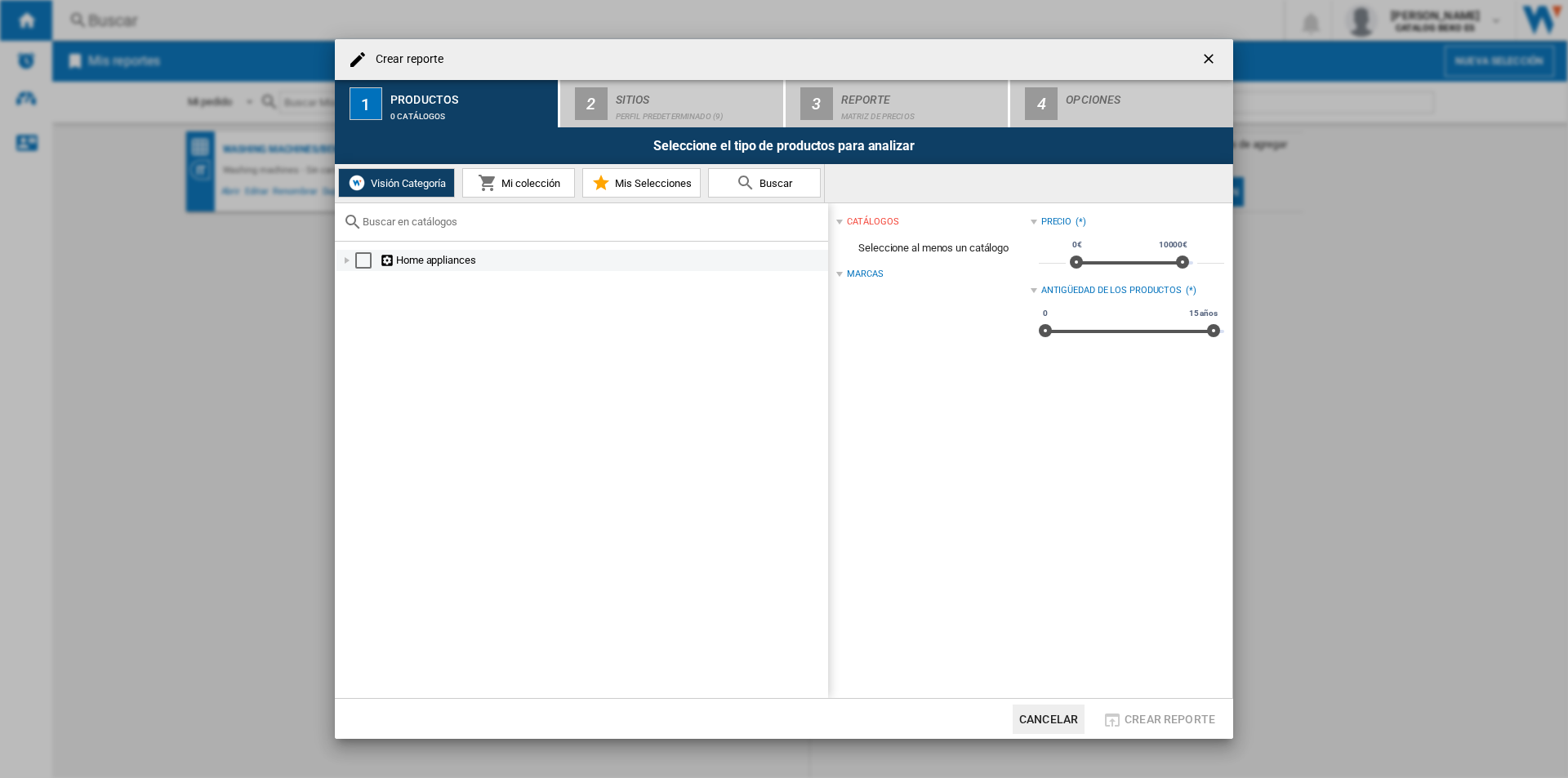 click at bounding box center (347, 260) 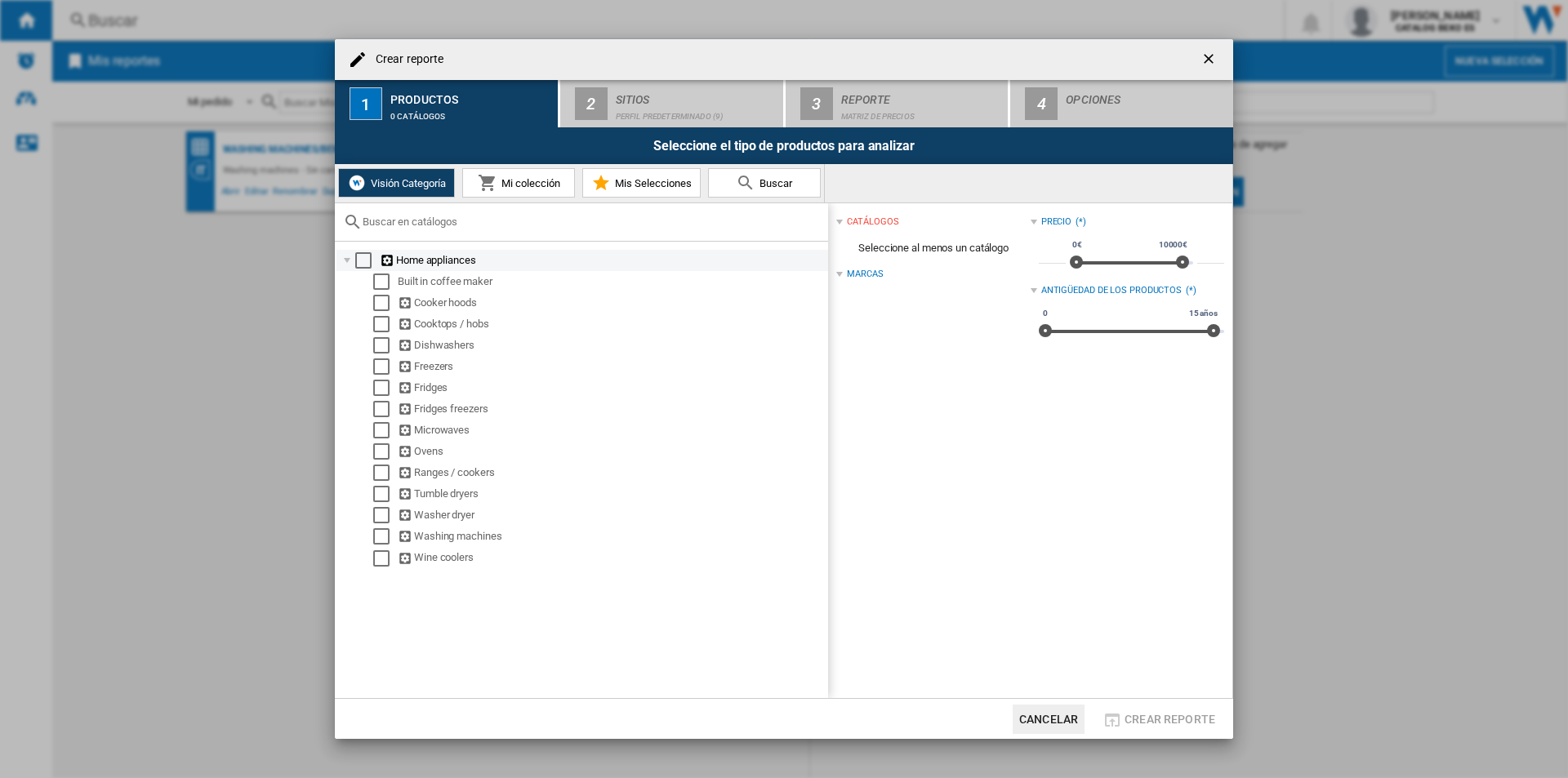 click on "Home appliances" at bounding box center (582, 260) 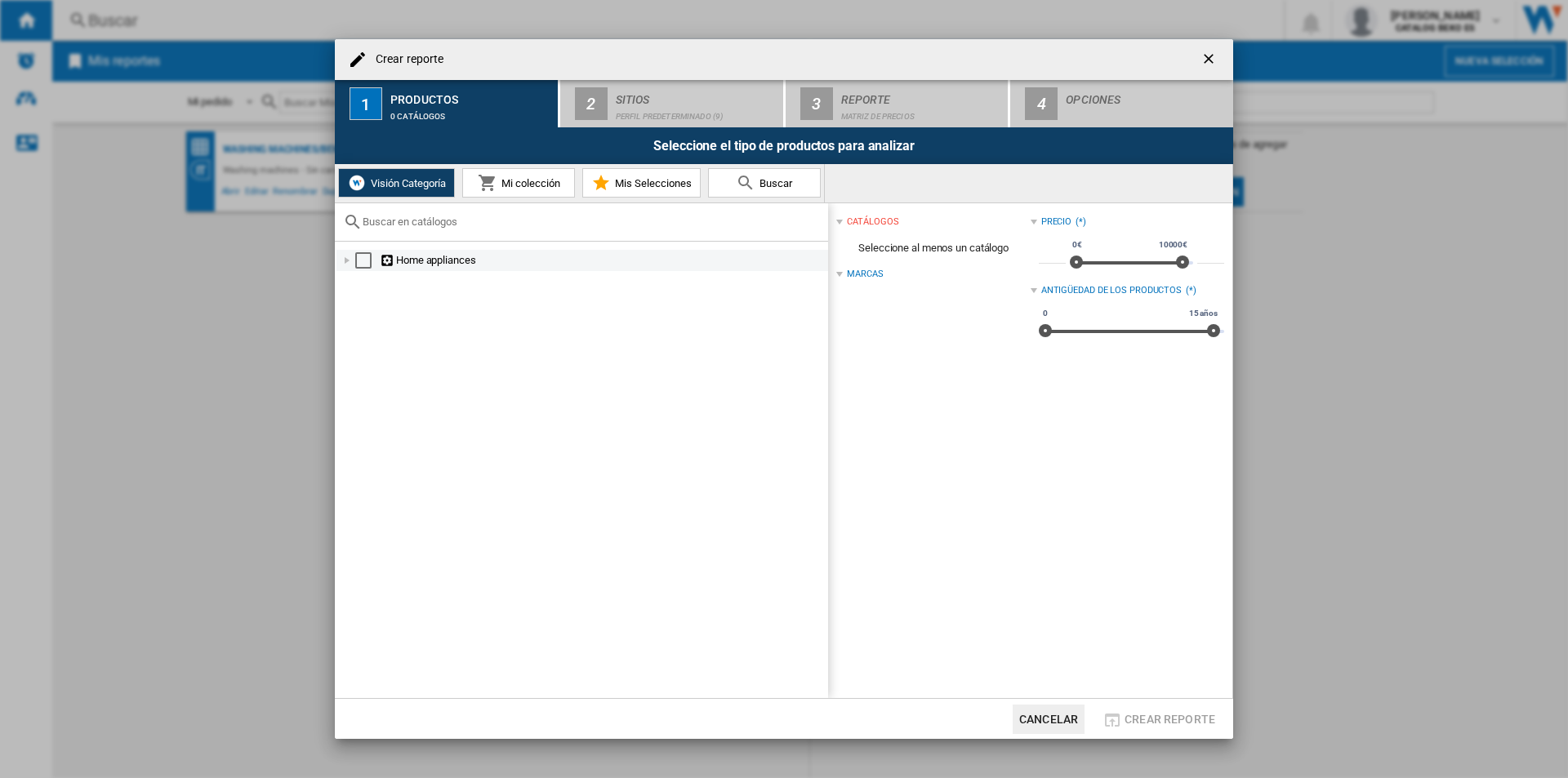 click at bounding box center [347, 260] 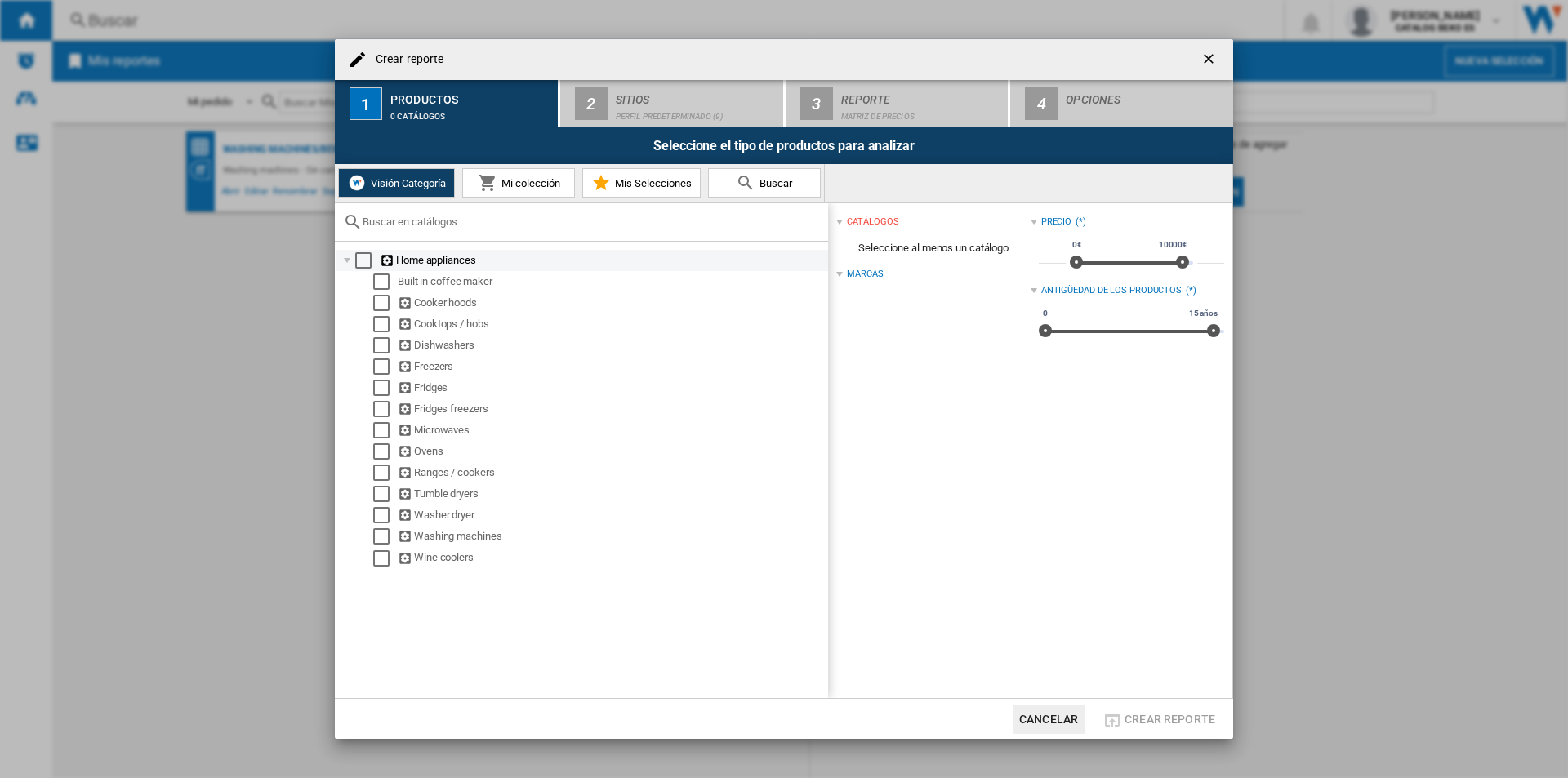 click at bounding box center (347, 260) 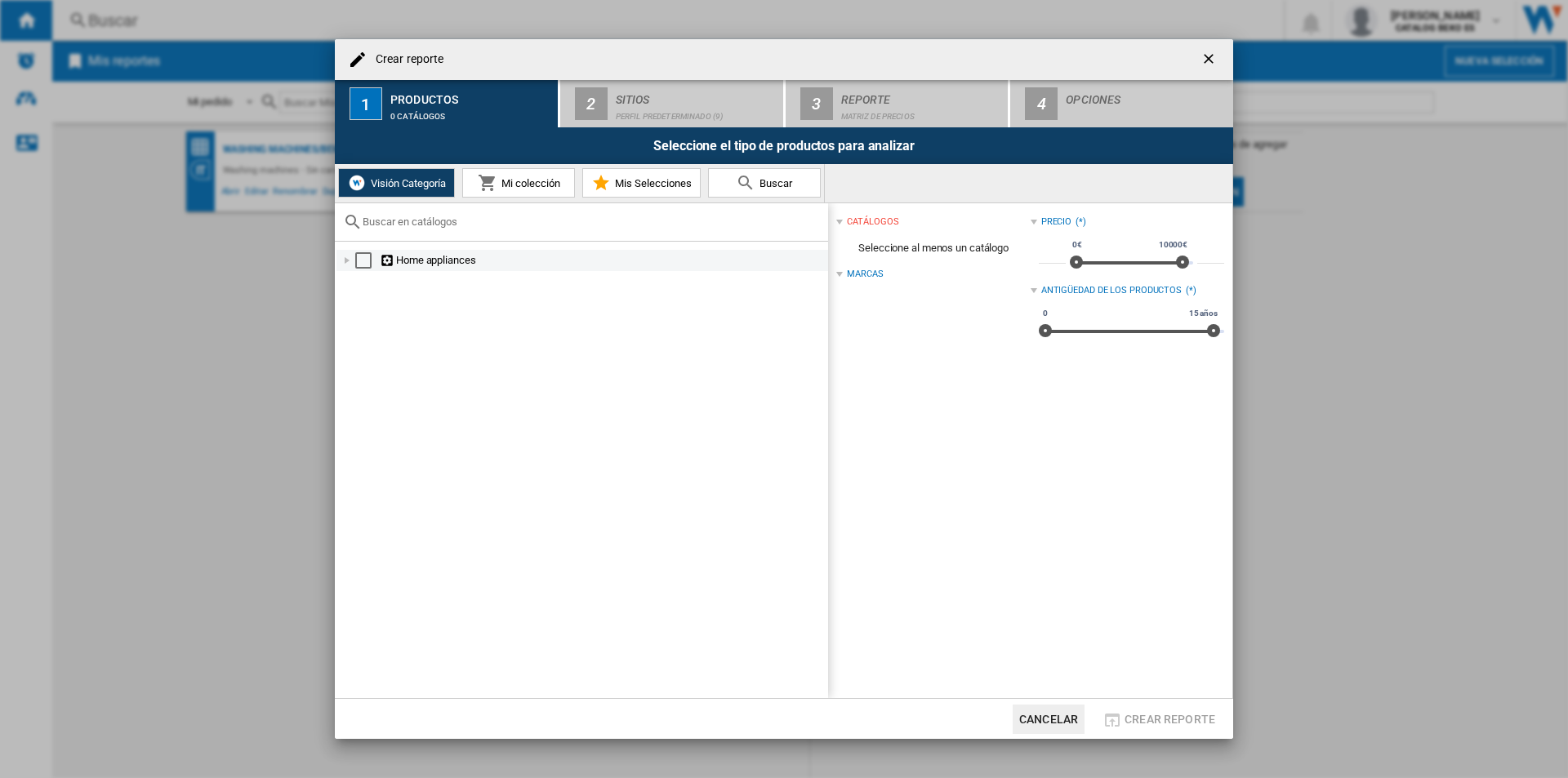 click at bounding box center [347, 260] 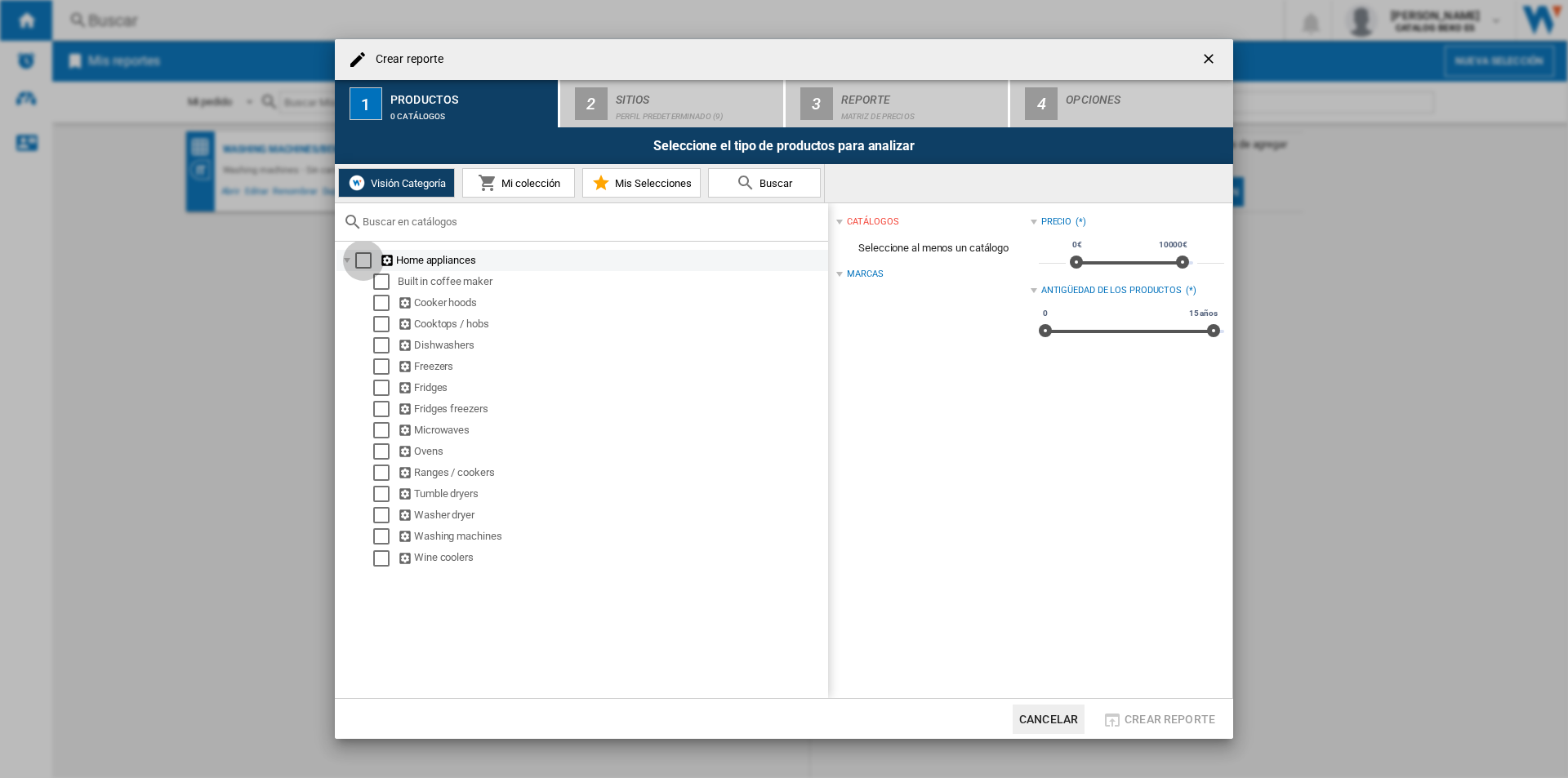 click at bounding box center (363, 260) 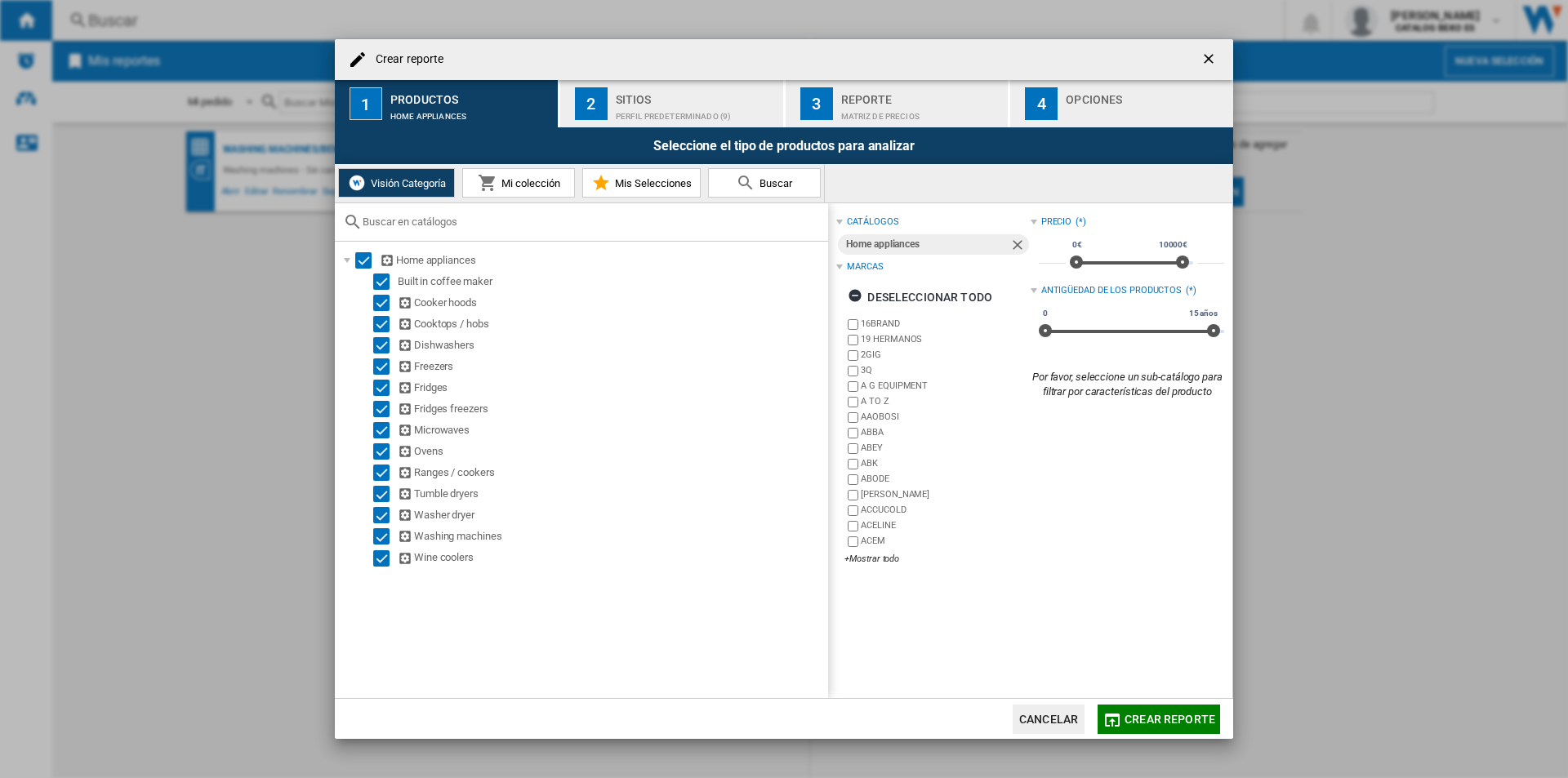drag, startPoint x: 1032, startPoint y: 326, endPoint x: 988, endPoint y: 330, distance: 44.181444 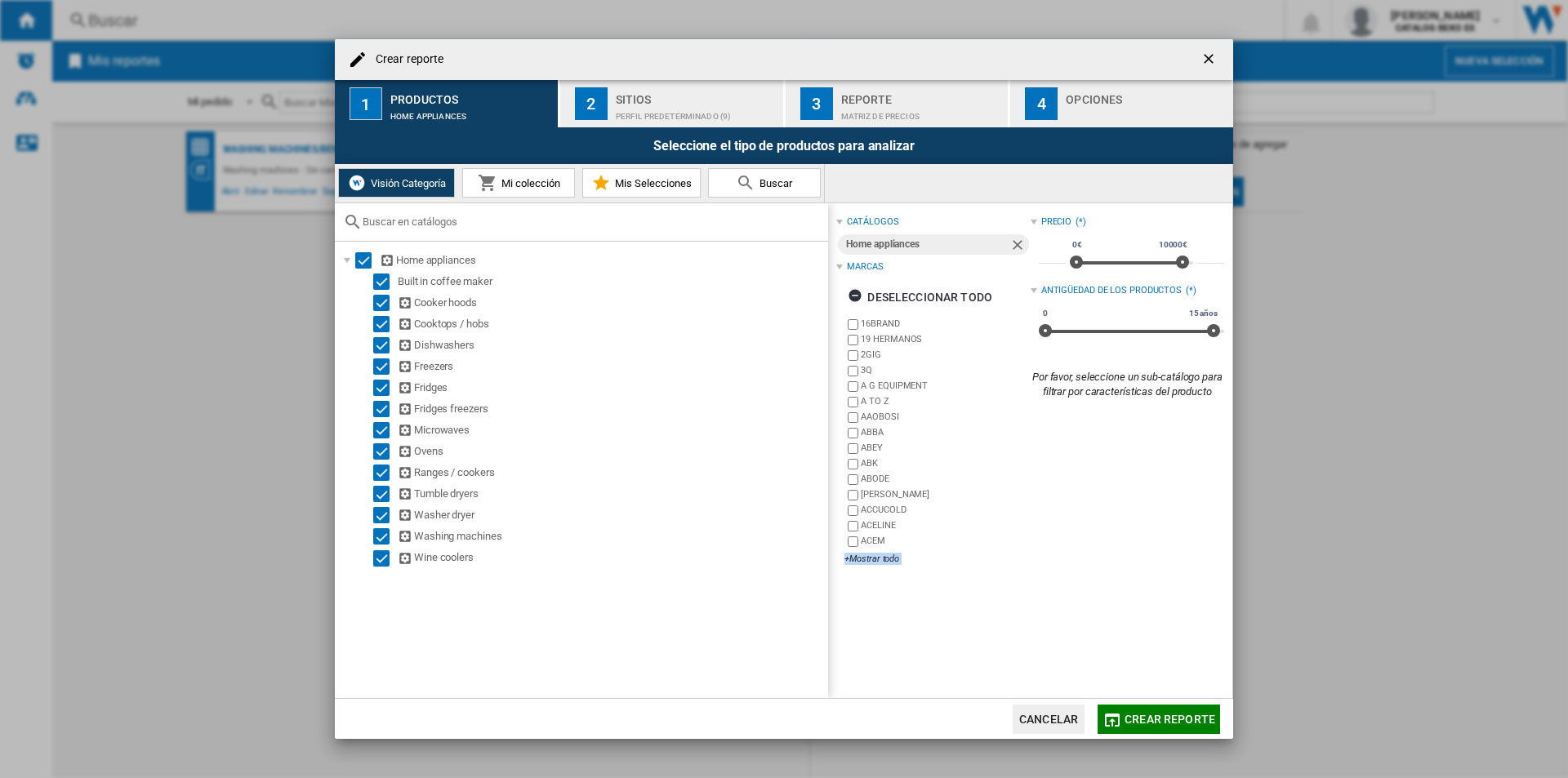 click on "Mi colección" at bounding box center (528, 183) 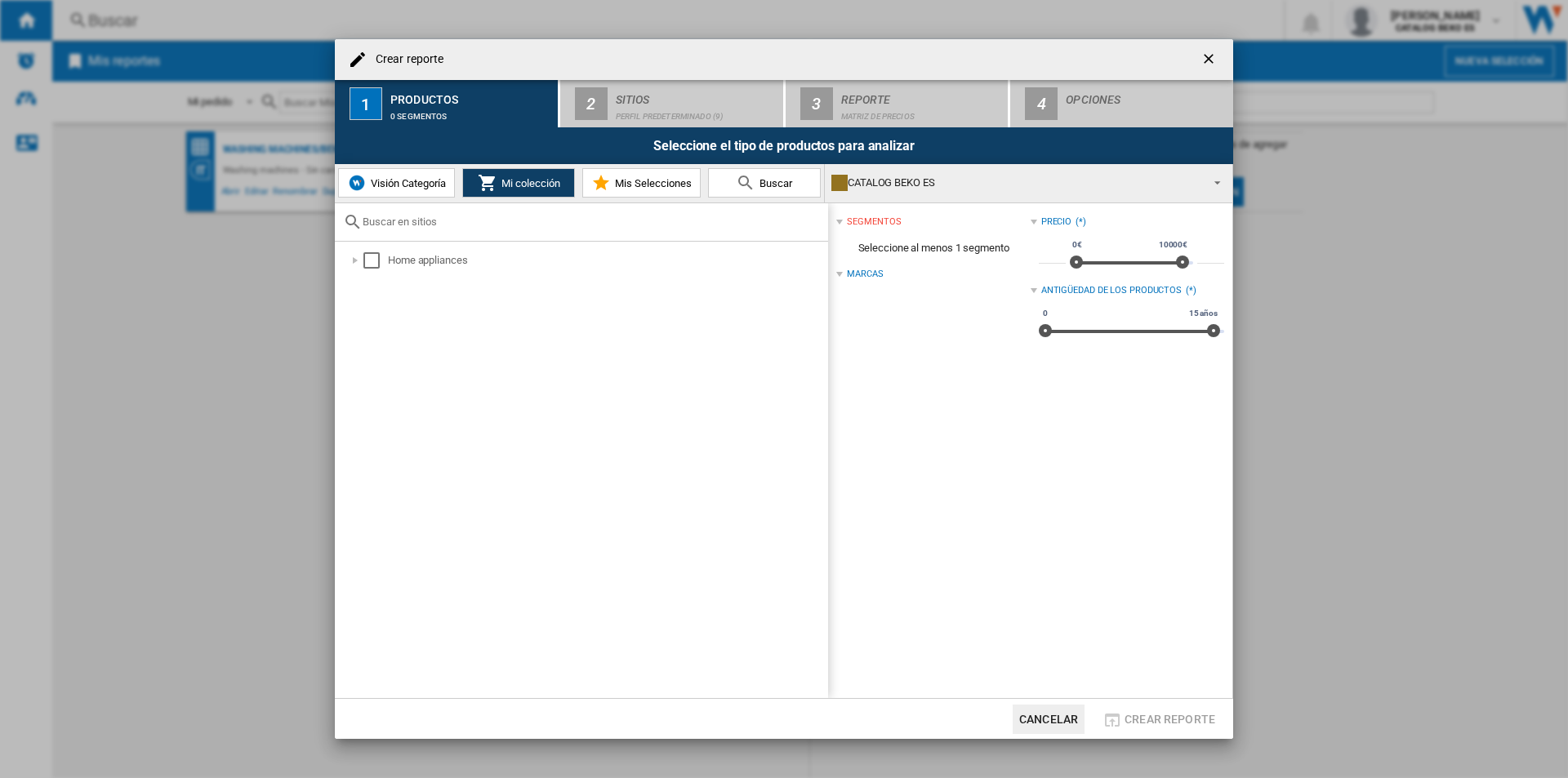 click on "Mis Selecciones" at bounding box center (651, 183) 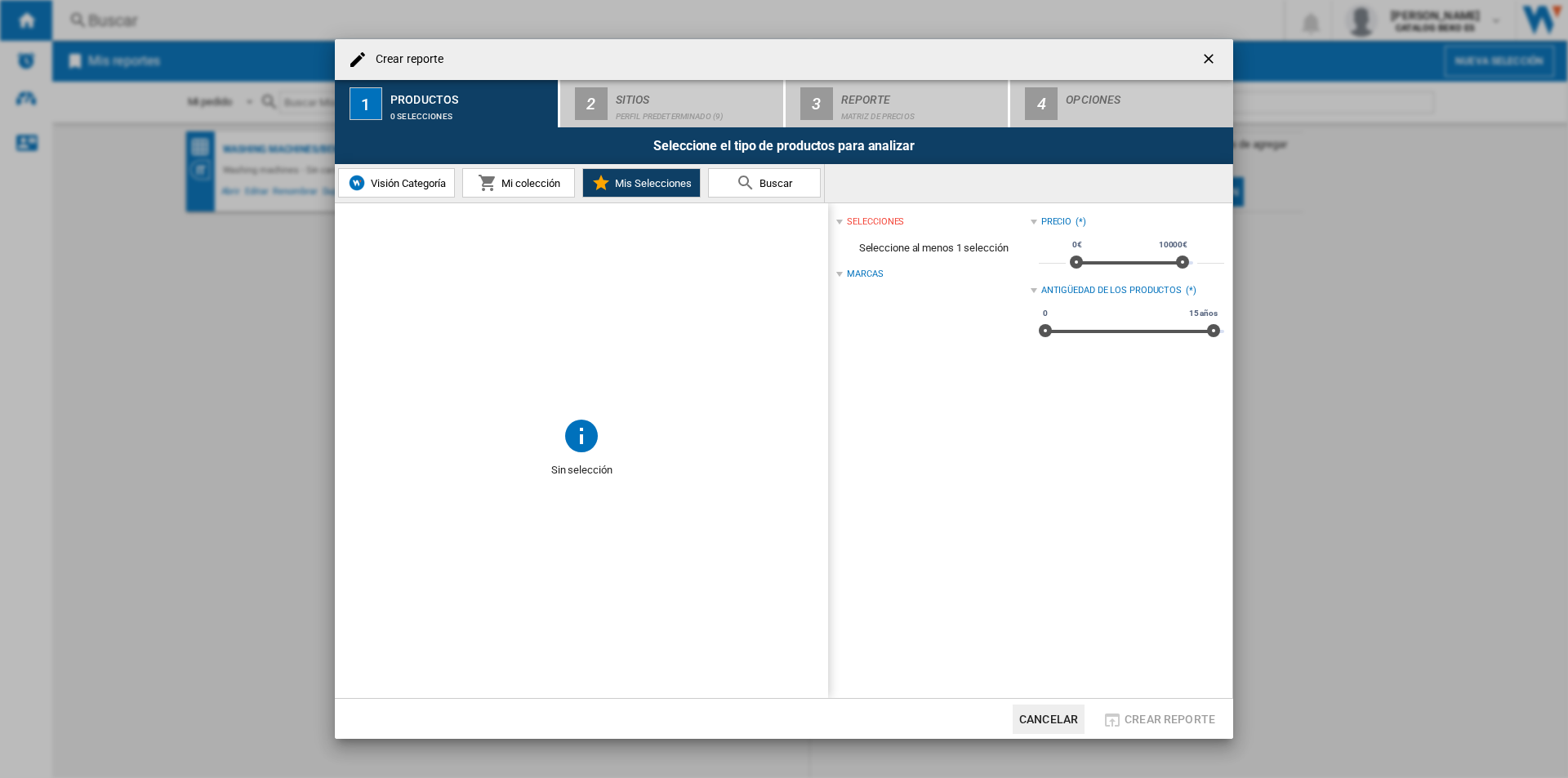 click on "Buscar" at bounding box center (764, 183) 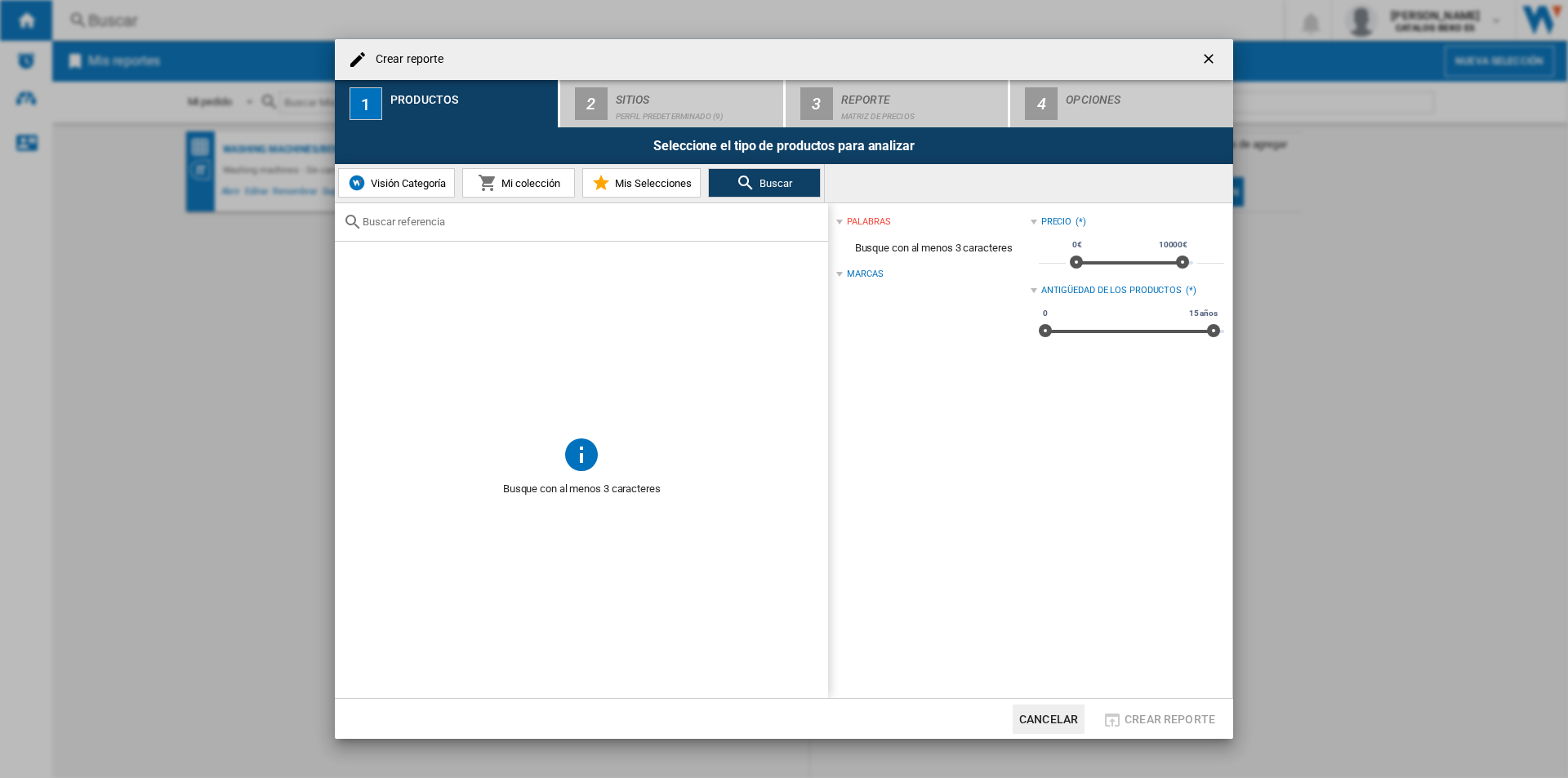 click on "Visión Categoría" at bounding box center (396, 183) 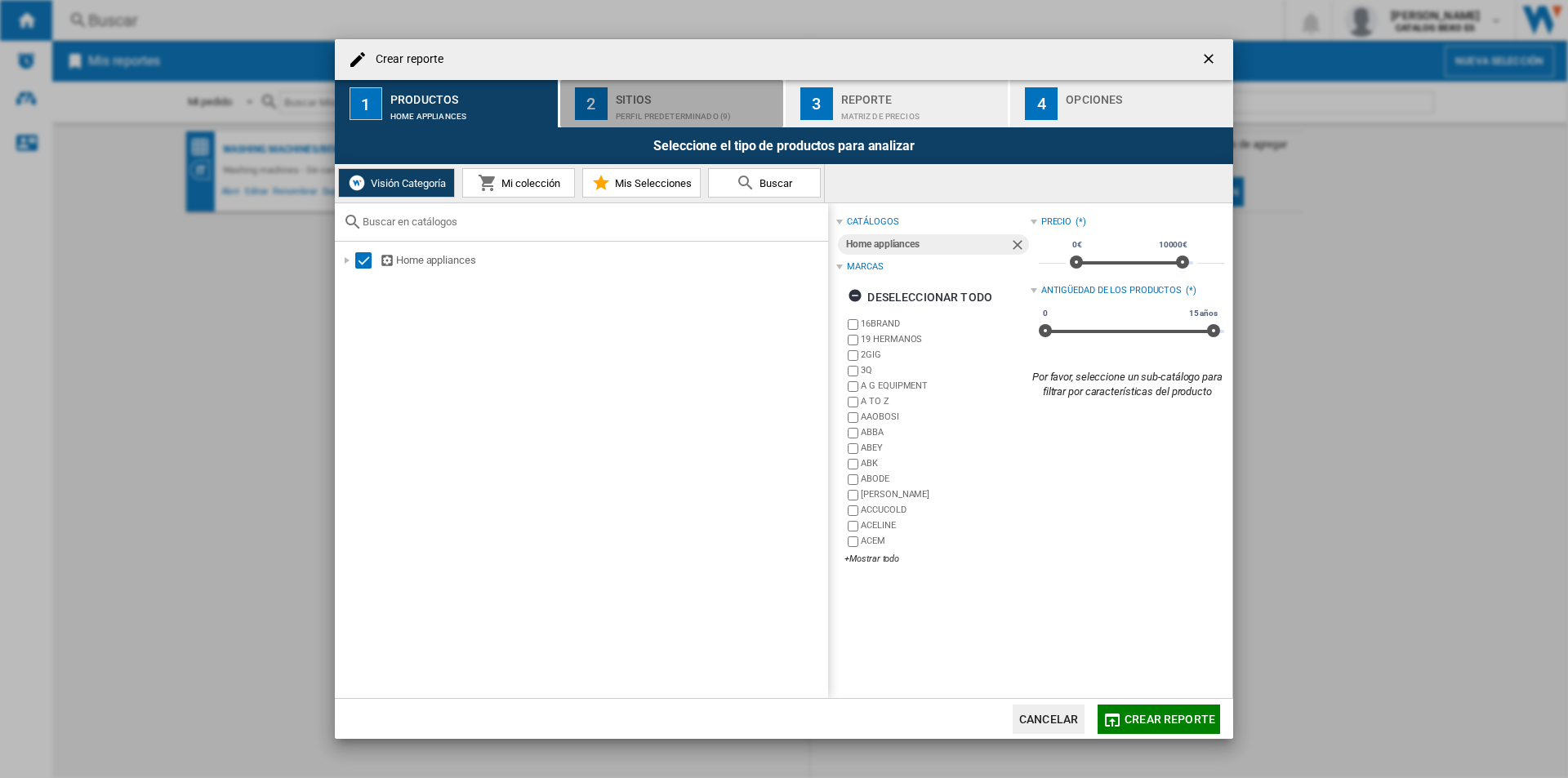 click on "Perfil predeterminado (9)" at bounding box center [696, 112] 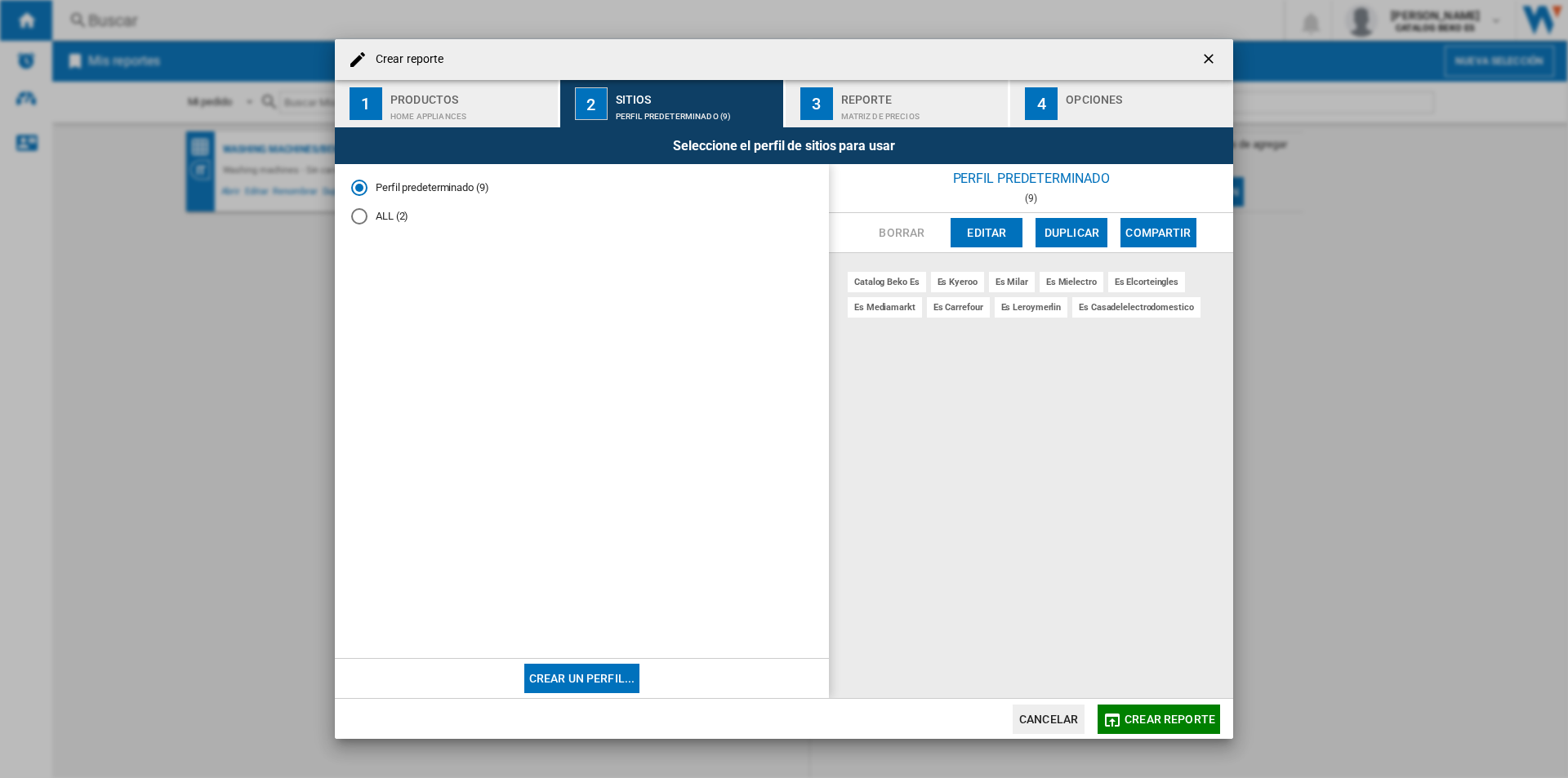 click on "Editar" at bounding box center (987, 233) 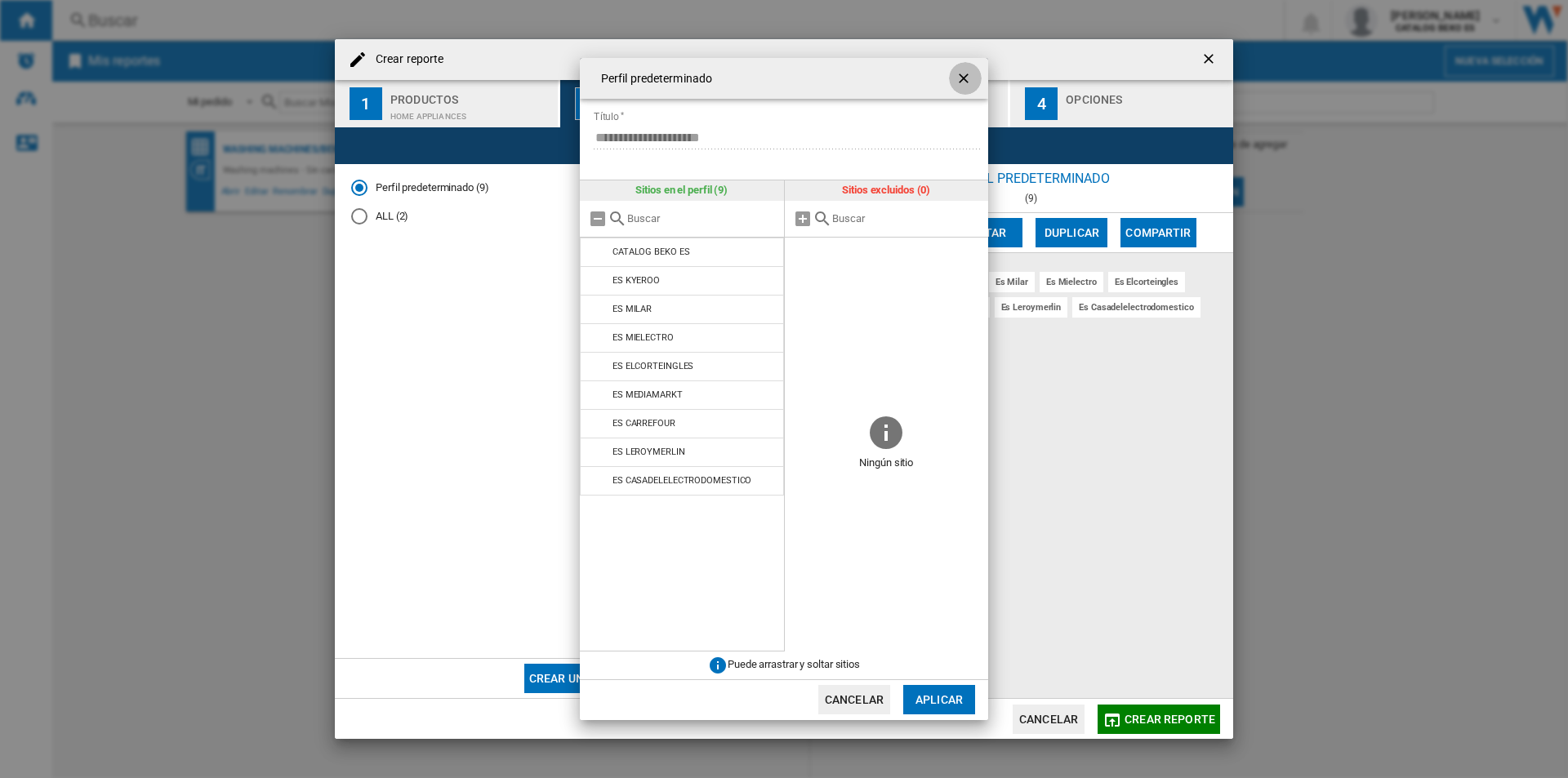 click at bounding box center [965, 80] 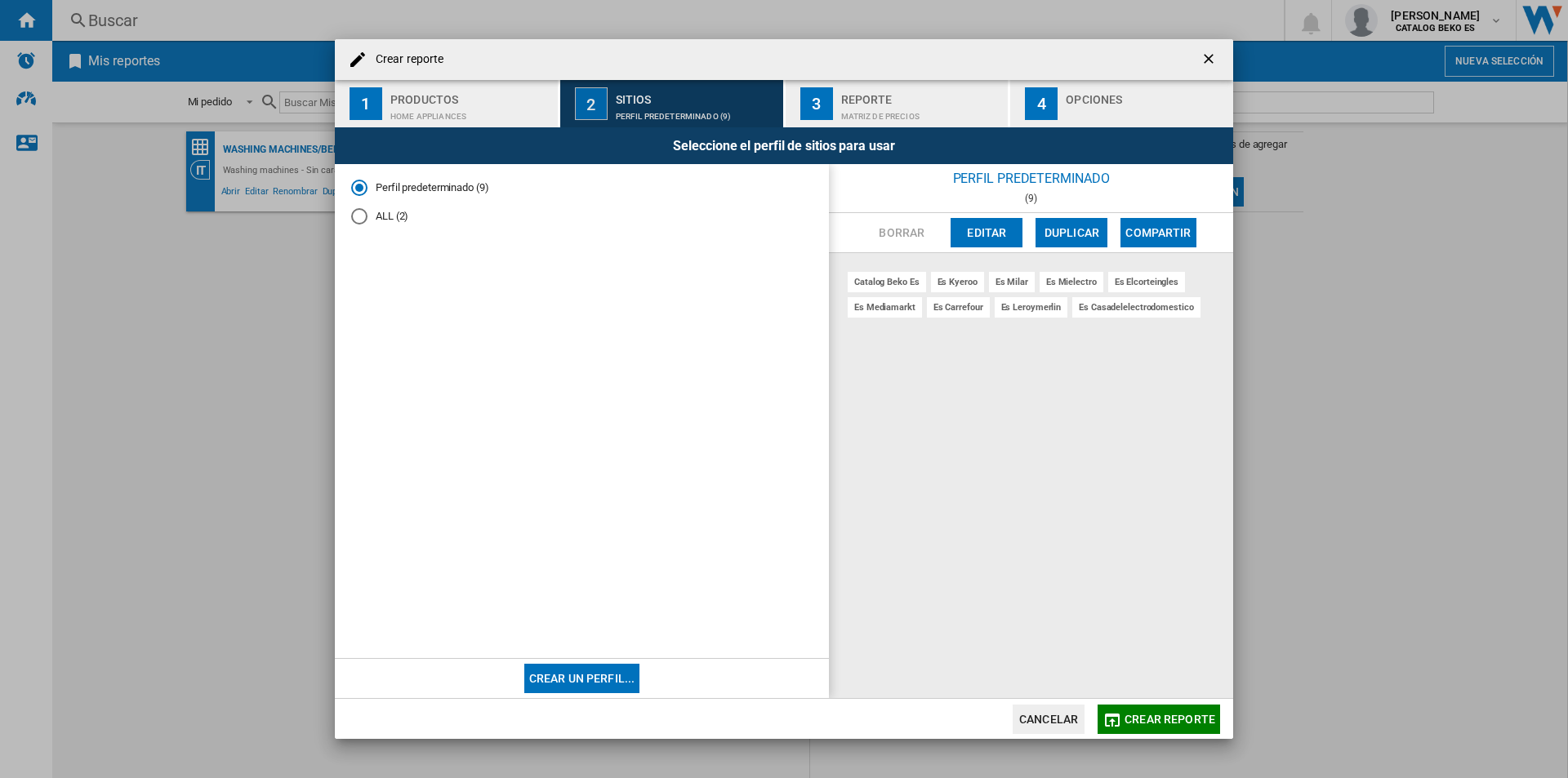 click on "Perfil predeterminado (9)" at bounding box center [696, 112] 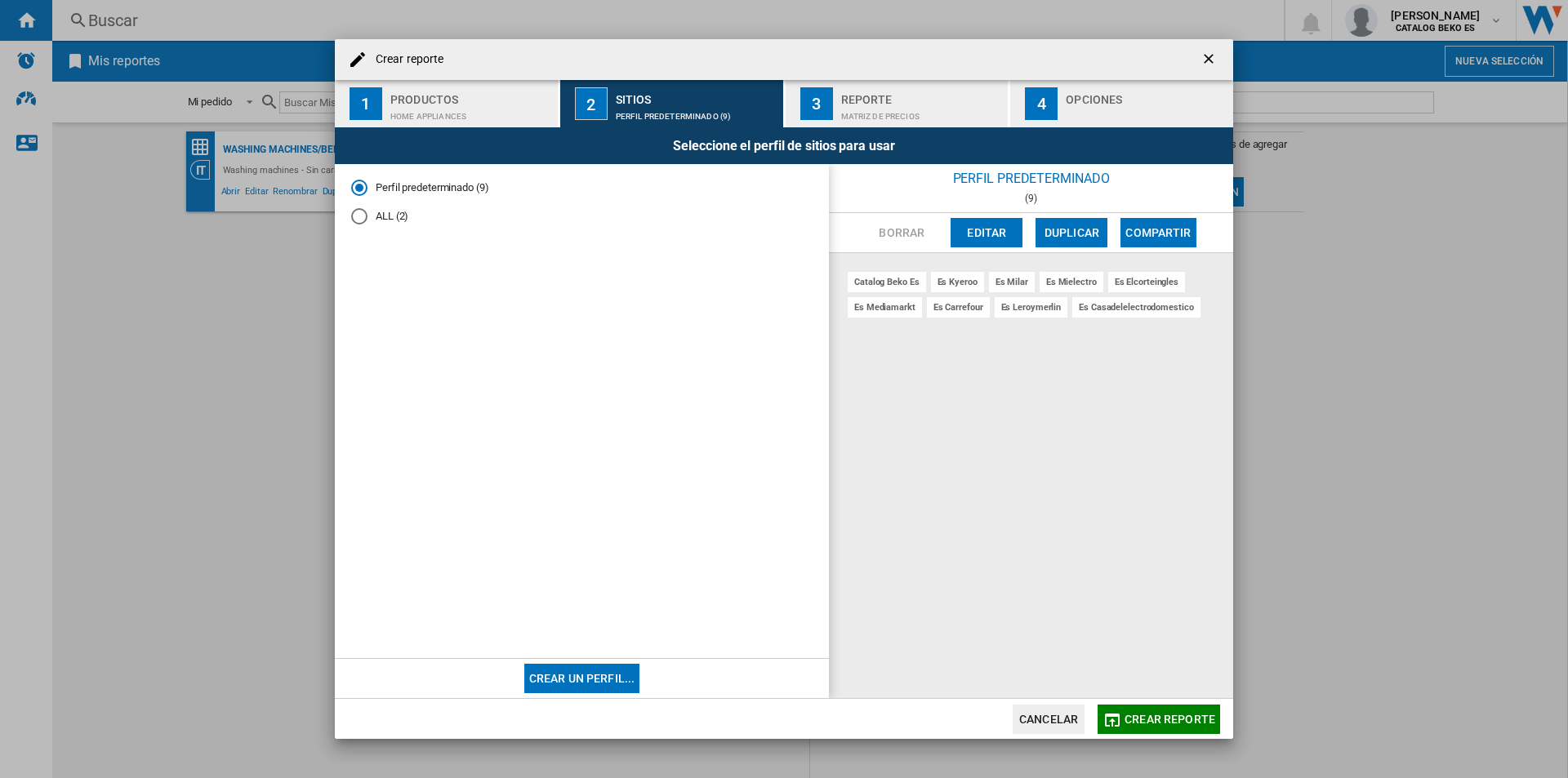 click on "Reporte" at bounding box center [921, 95] 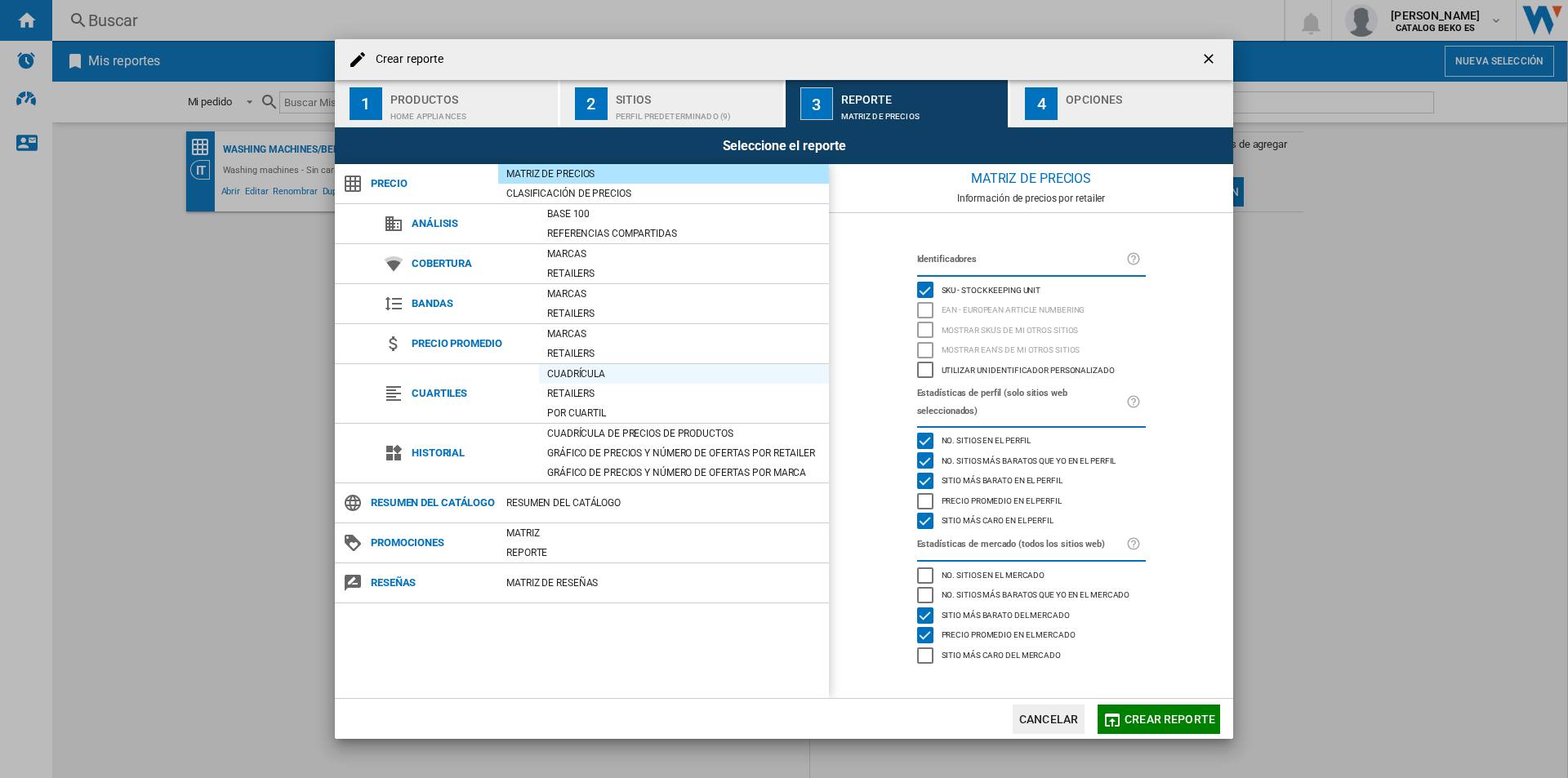 click on "Cuadrícula" at bounding box center [684, 374] 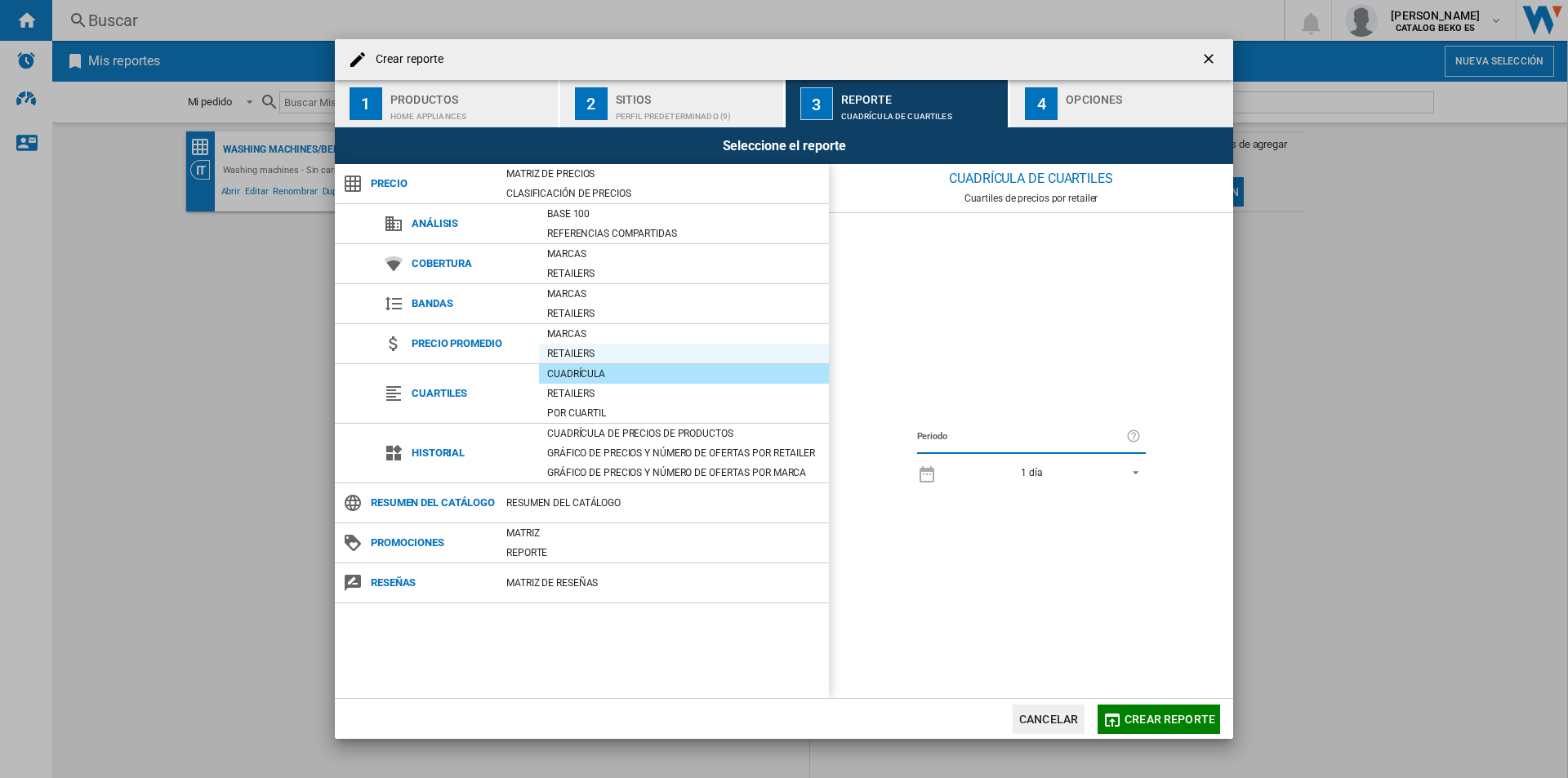 click on "Retailers" at bounding box center [684, 353] 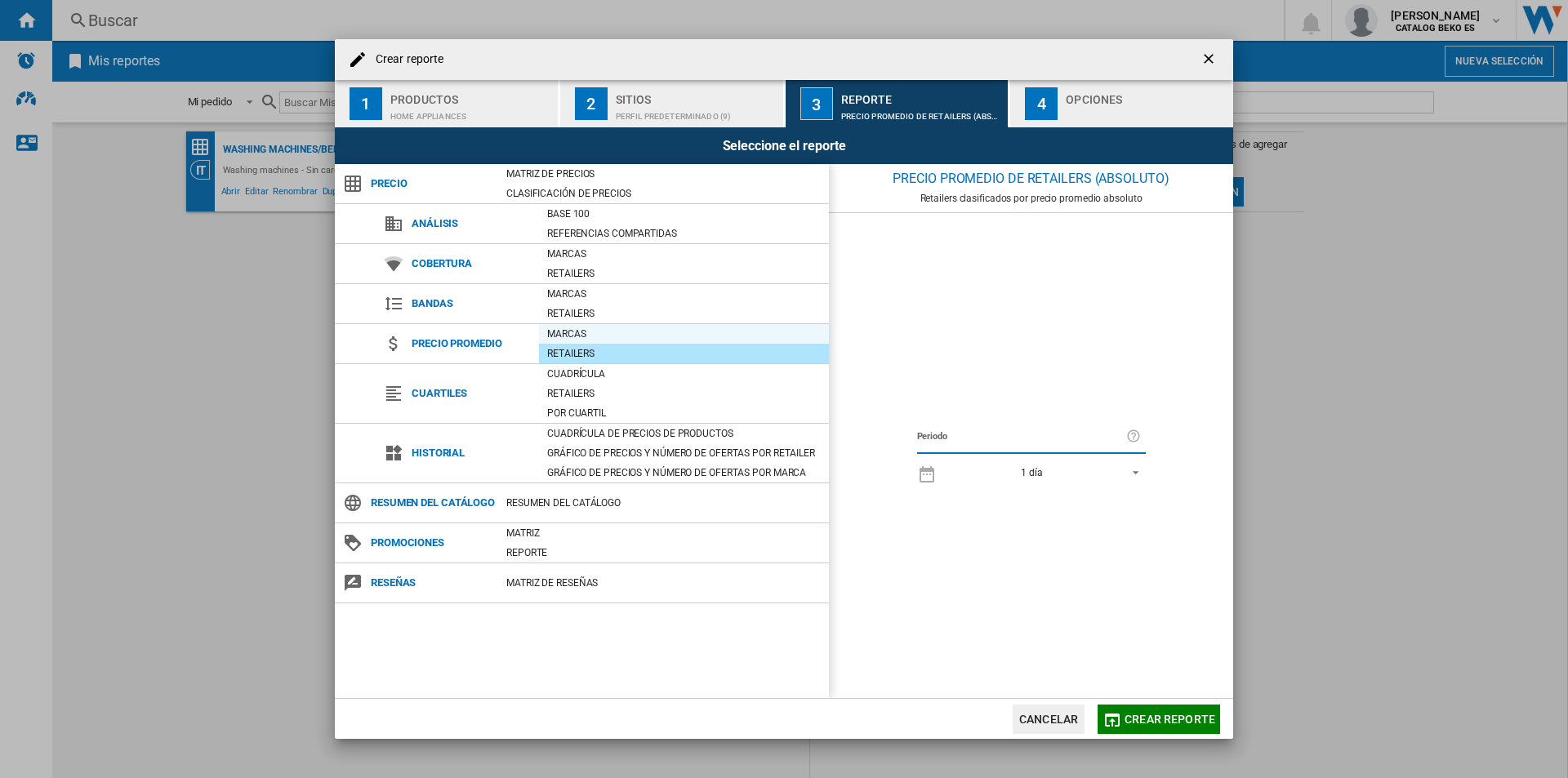 click on "Marcas" at bounding box center [684, 334] 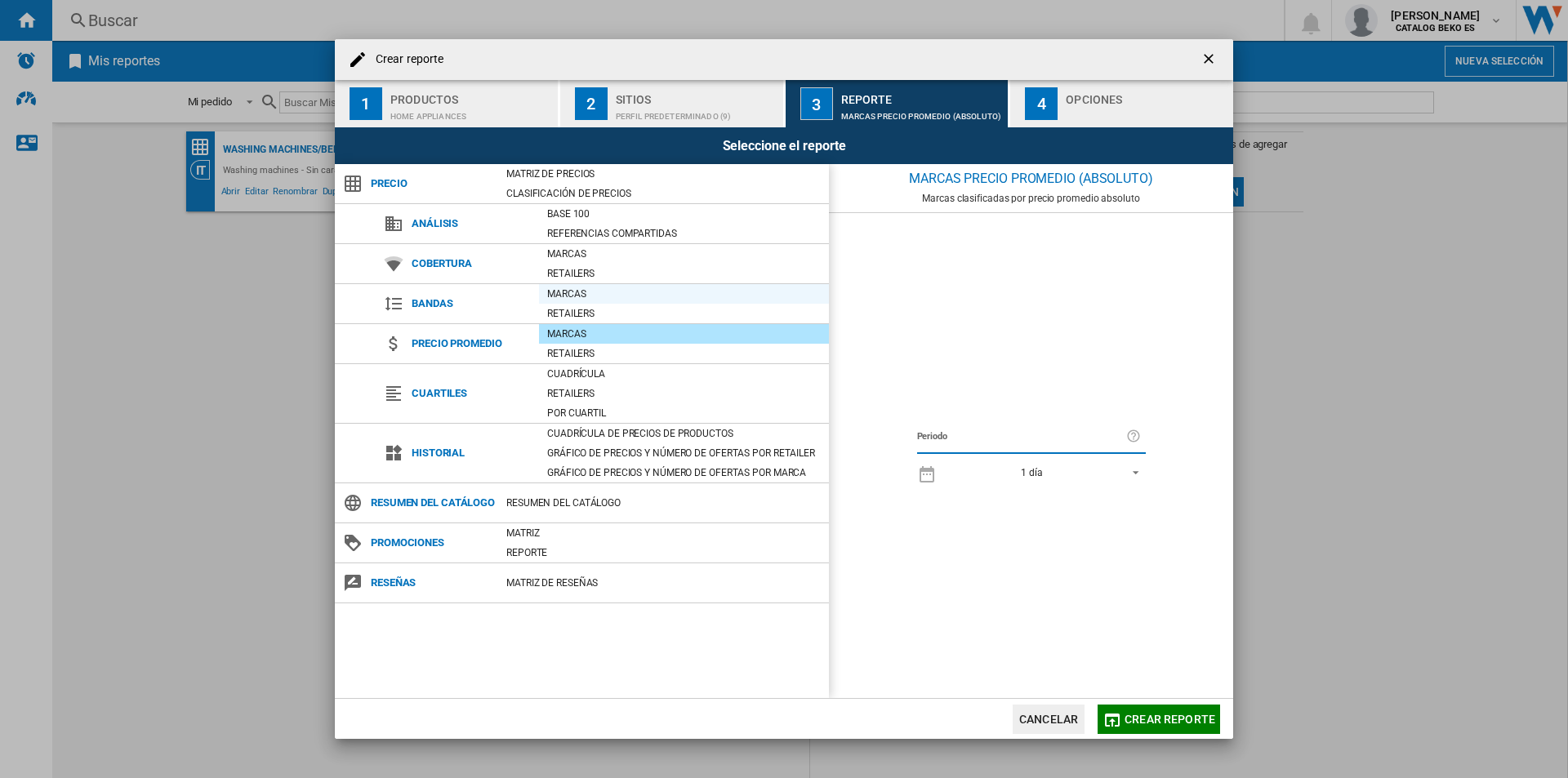 click on "Marcas" at bounding box center [684, 294] 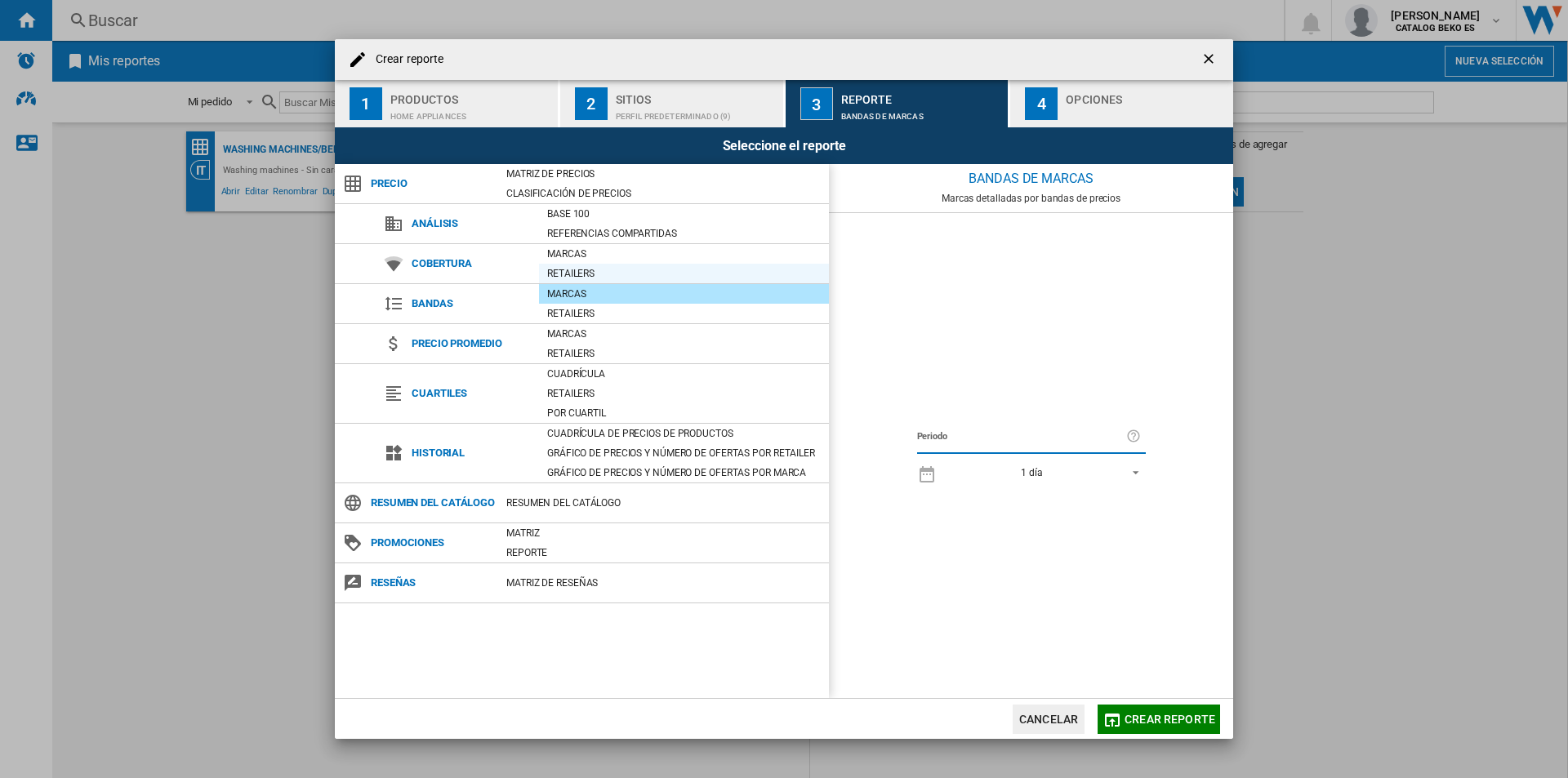 click on "Retailers" at bounding box center (684, 273) 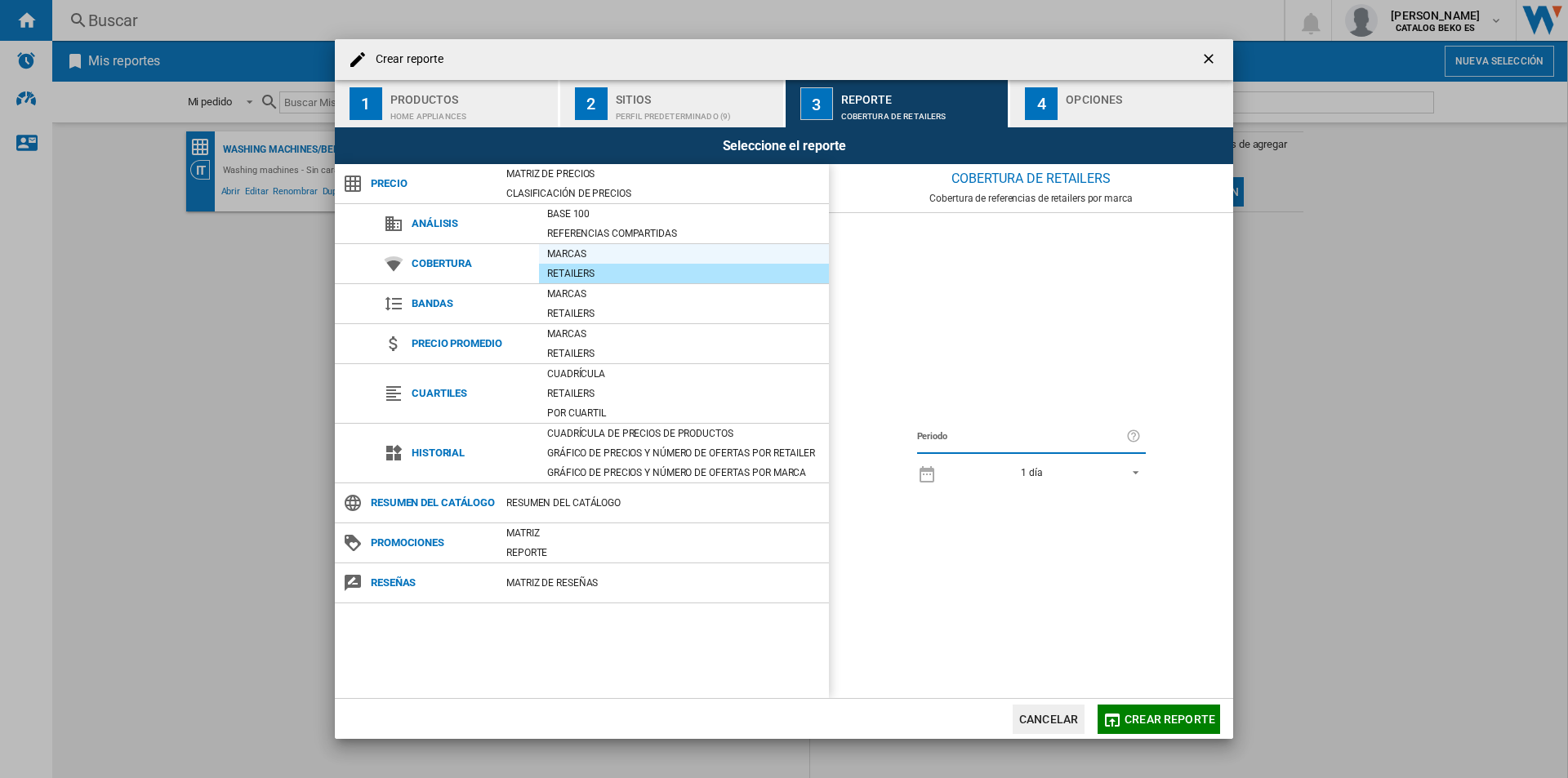 click on "Marcas" at bounding box center [684, 254] 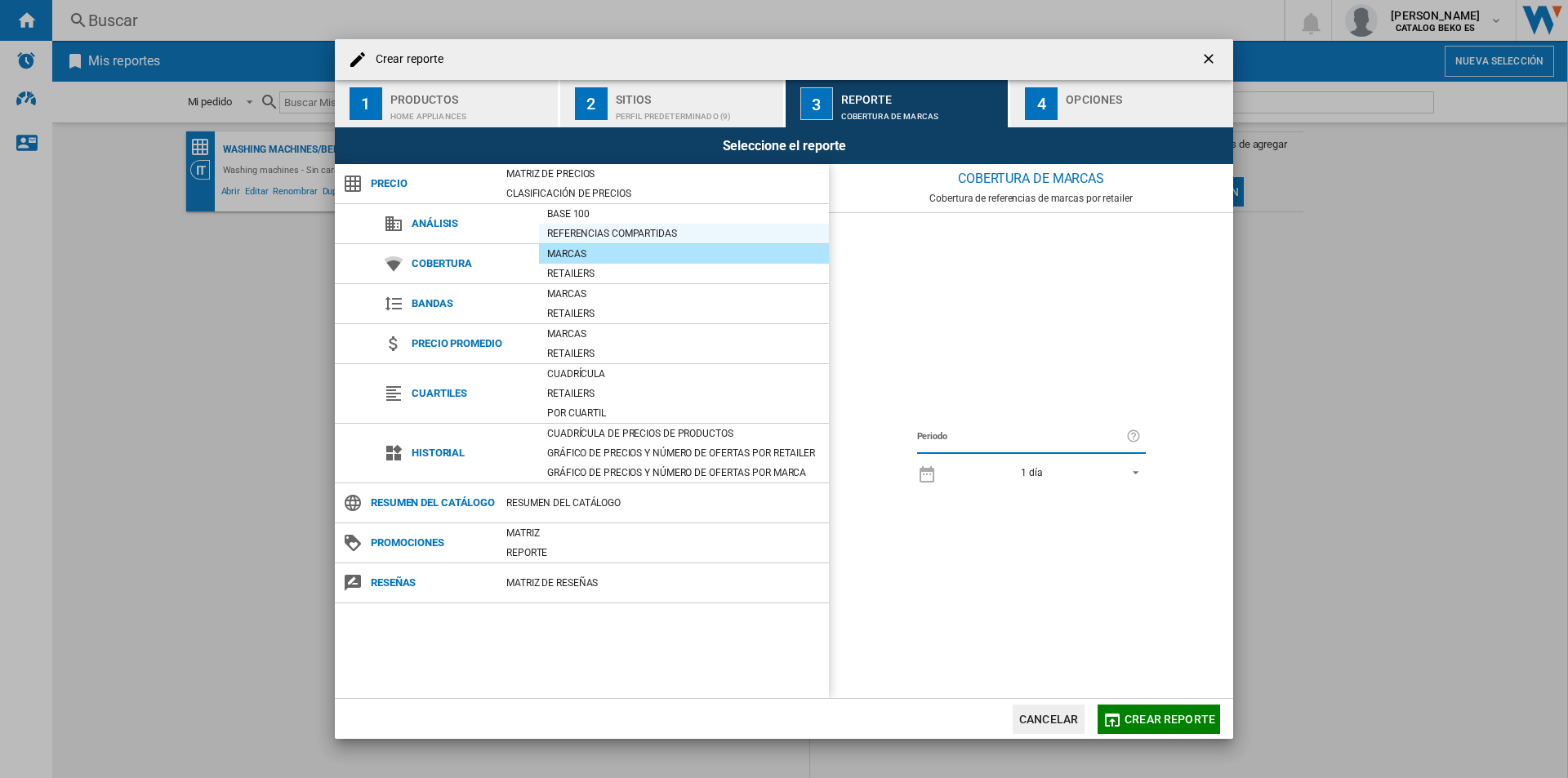 click on "Referencias compartidas" at bounding box center (684, 233) 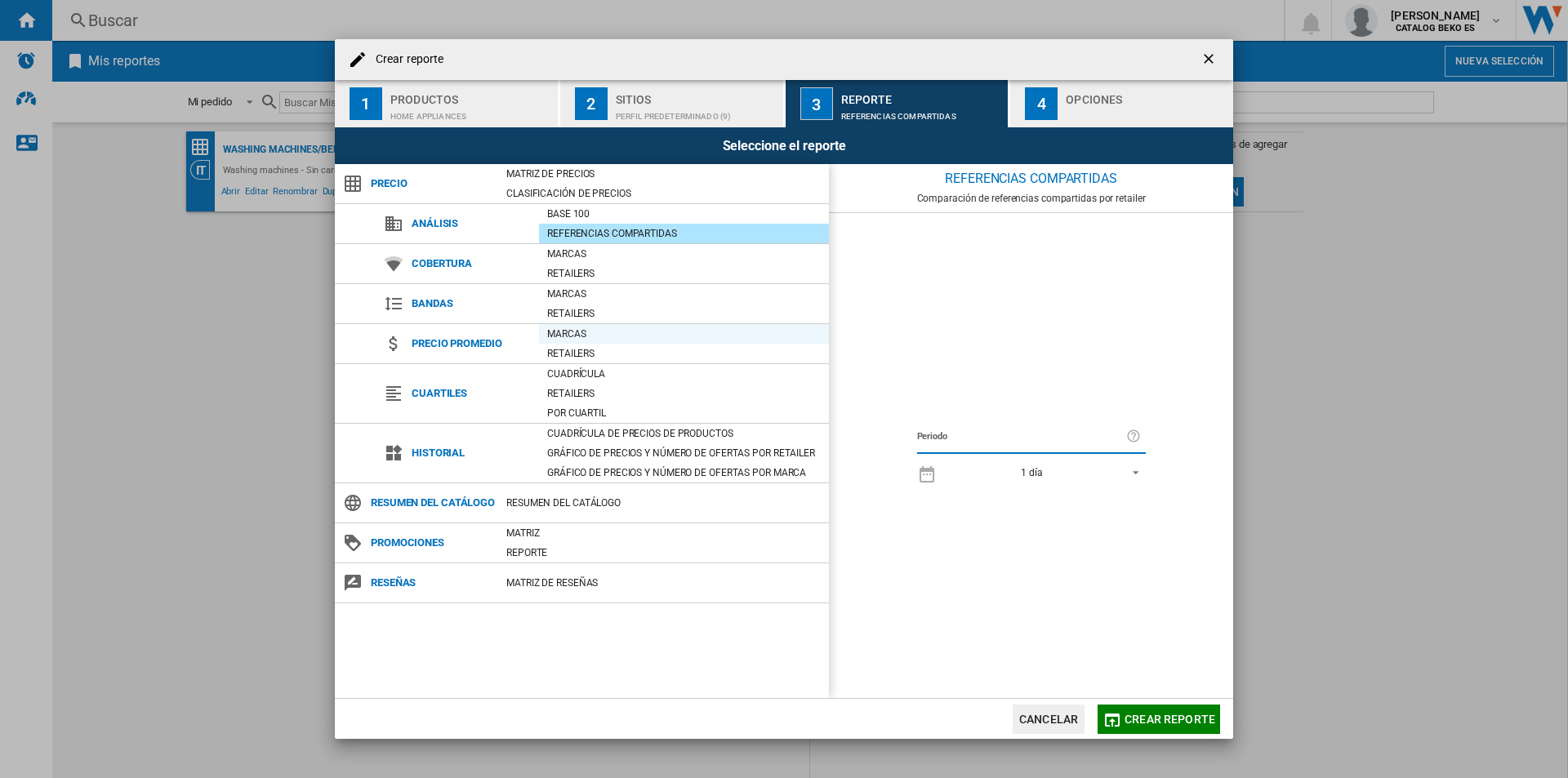 click on "Marcas" at bounding box center (684, 334) 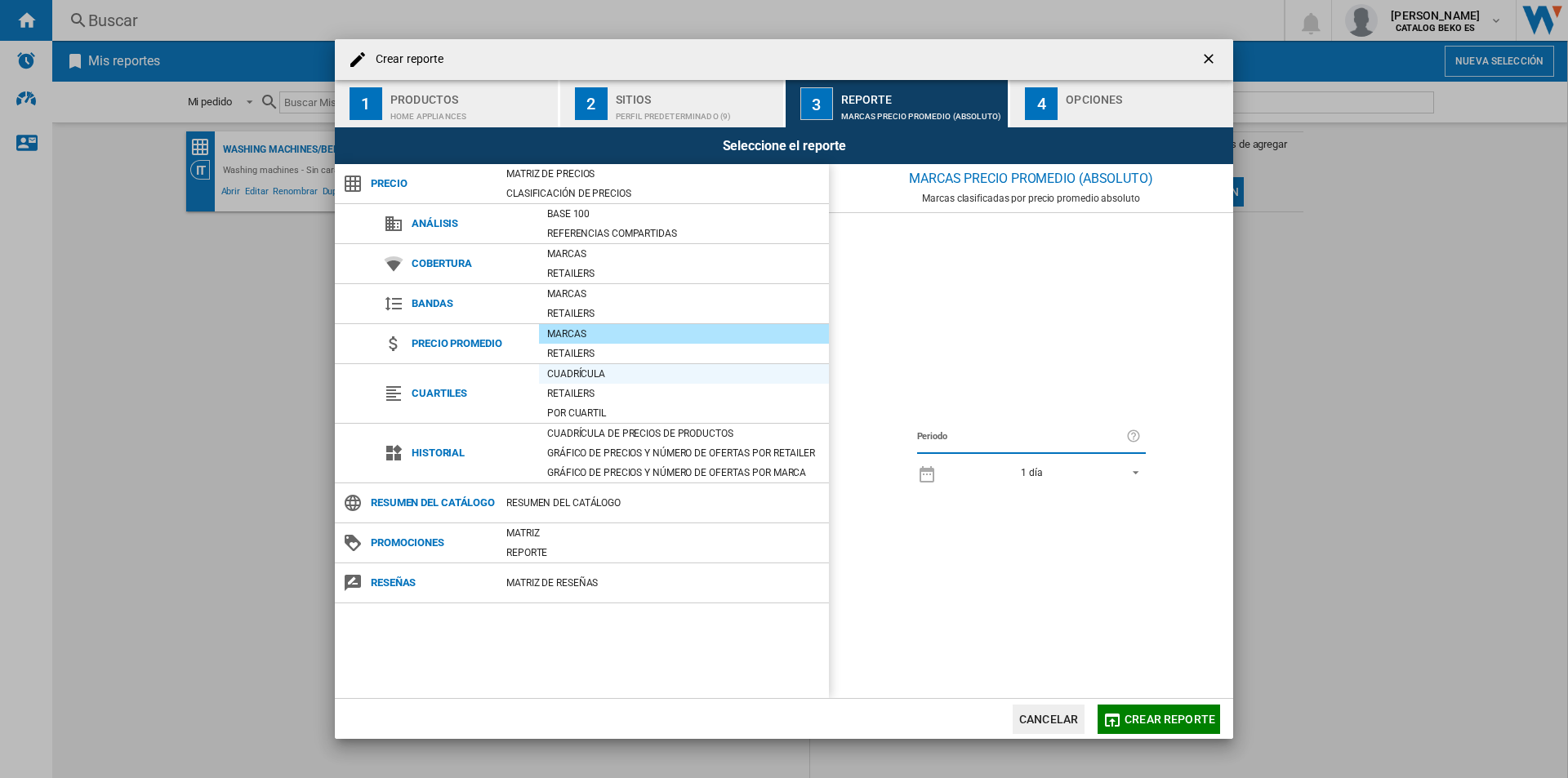 click on "Cuadrícula" at bounding box center (684, 374) 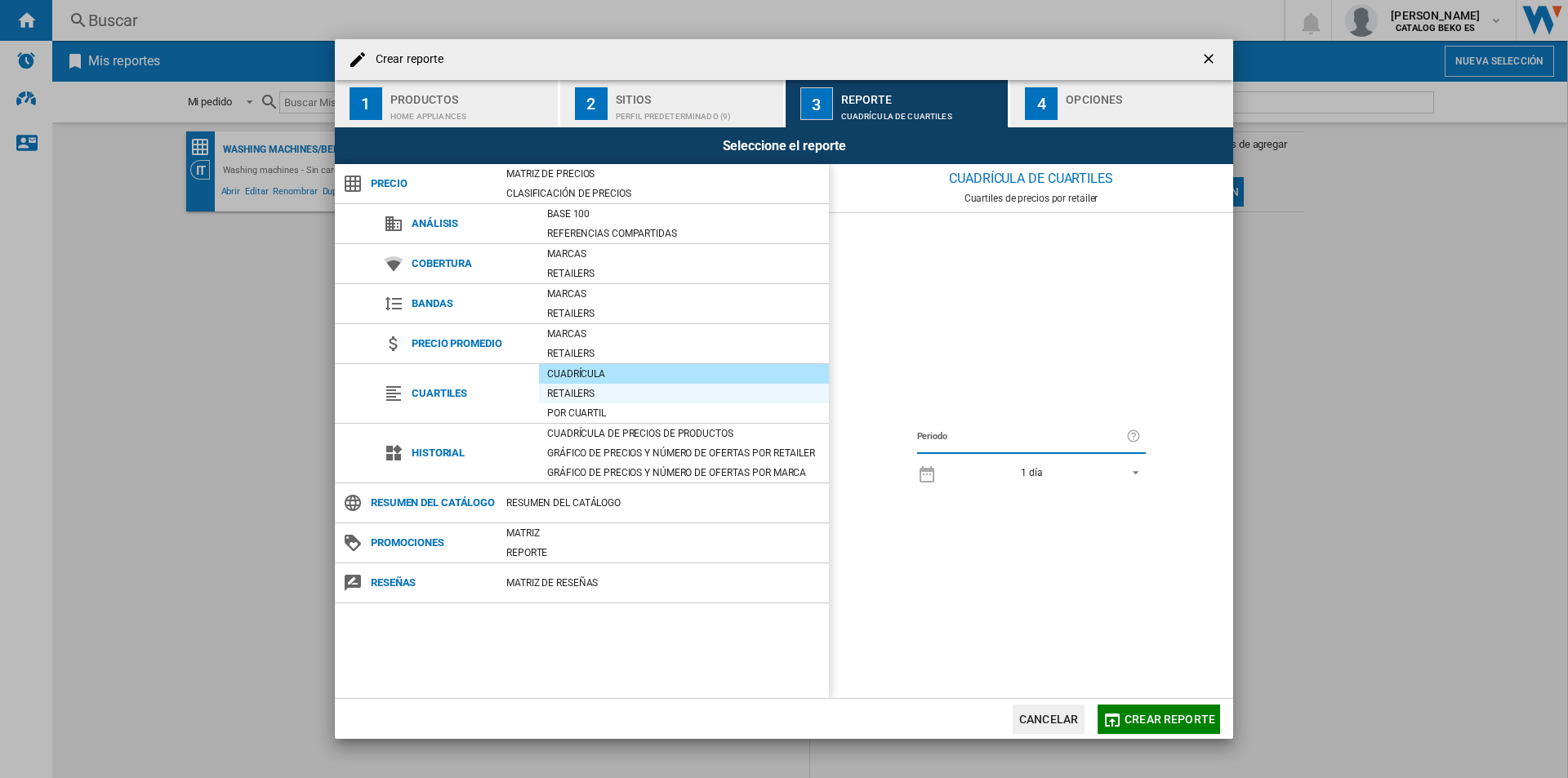 click on "Retailers" at bounding box center (684, 393) 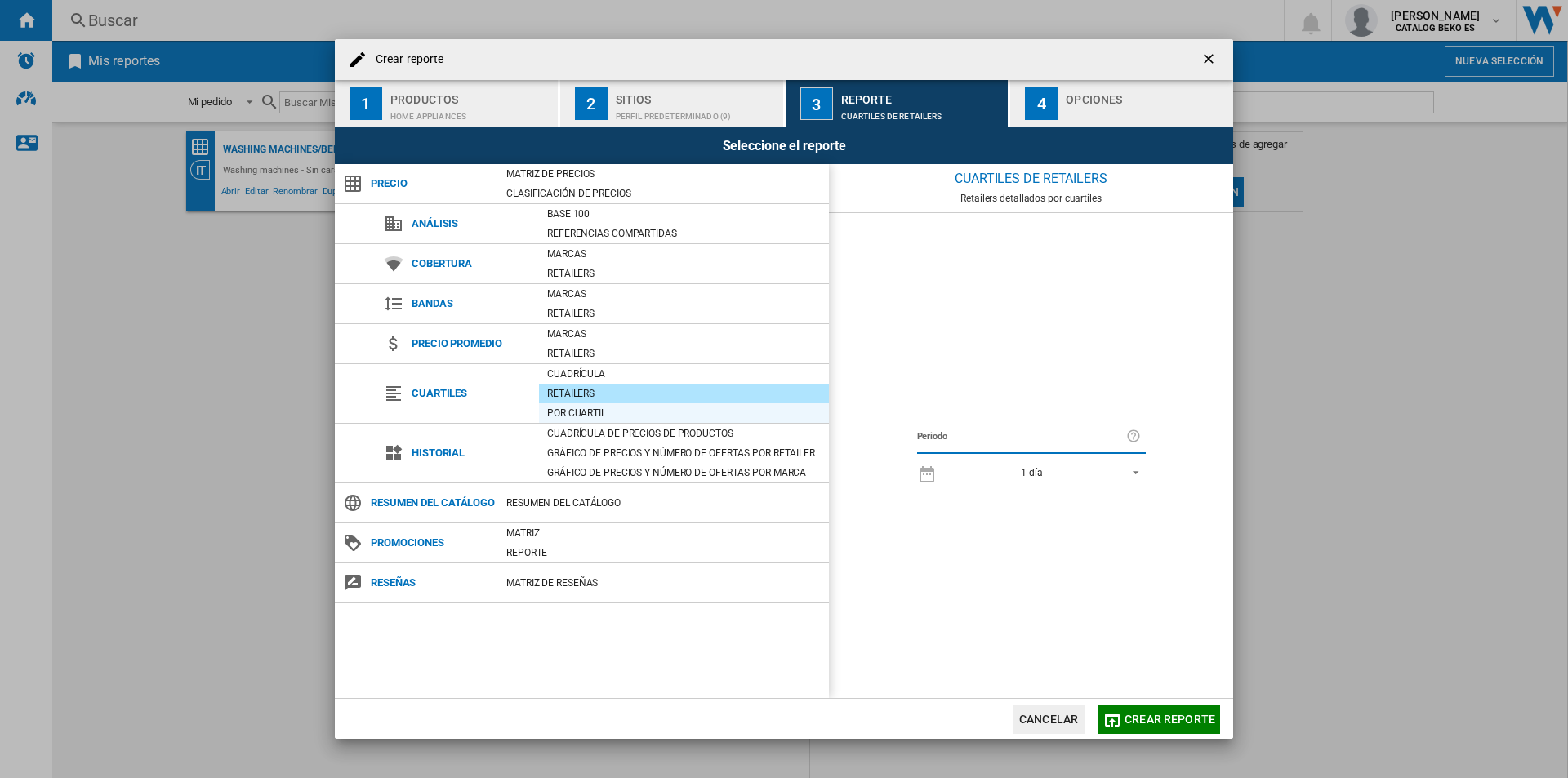 click on "Por cuartil" at bounding box center [684, 413] 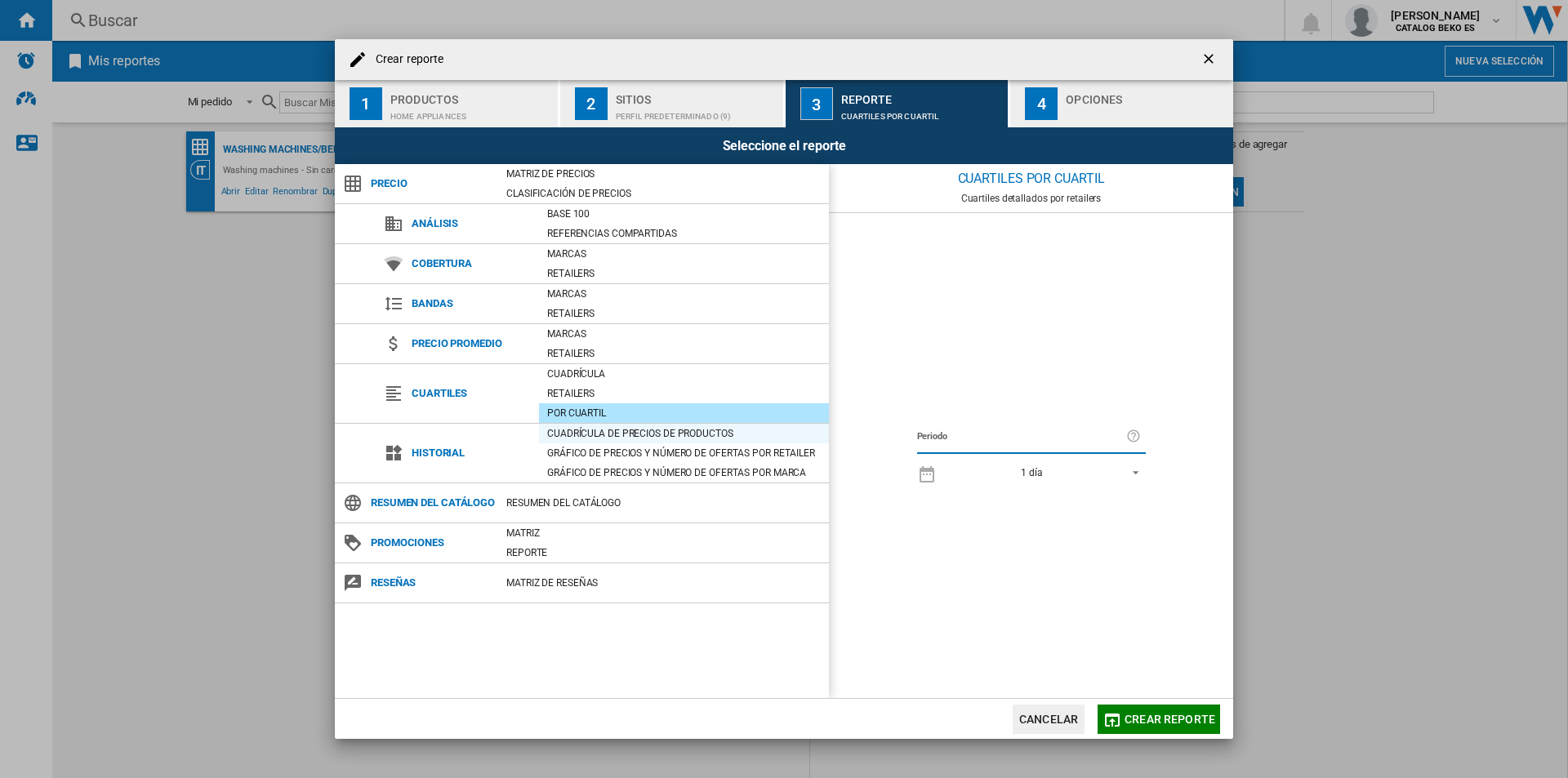 click on "Cuadrícula de precios de productos" at bounding box center [684, 433] 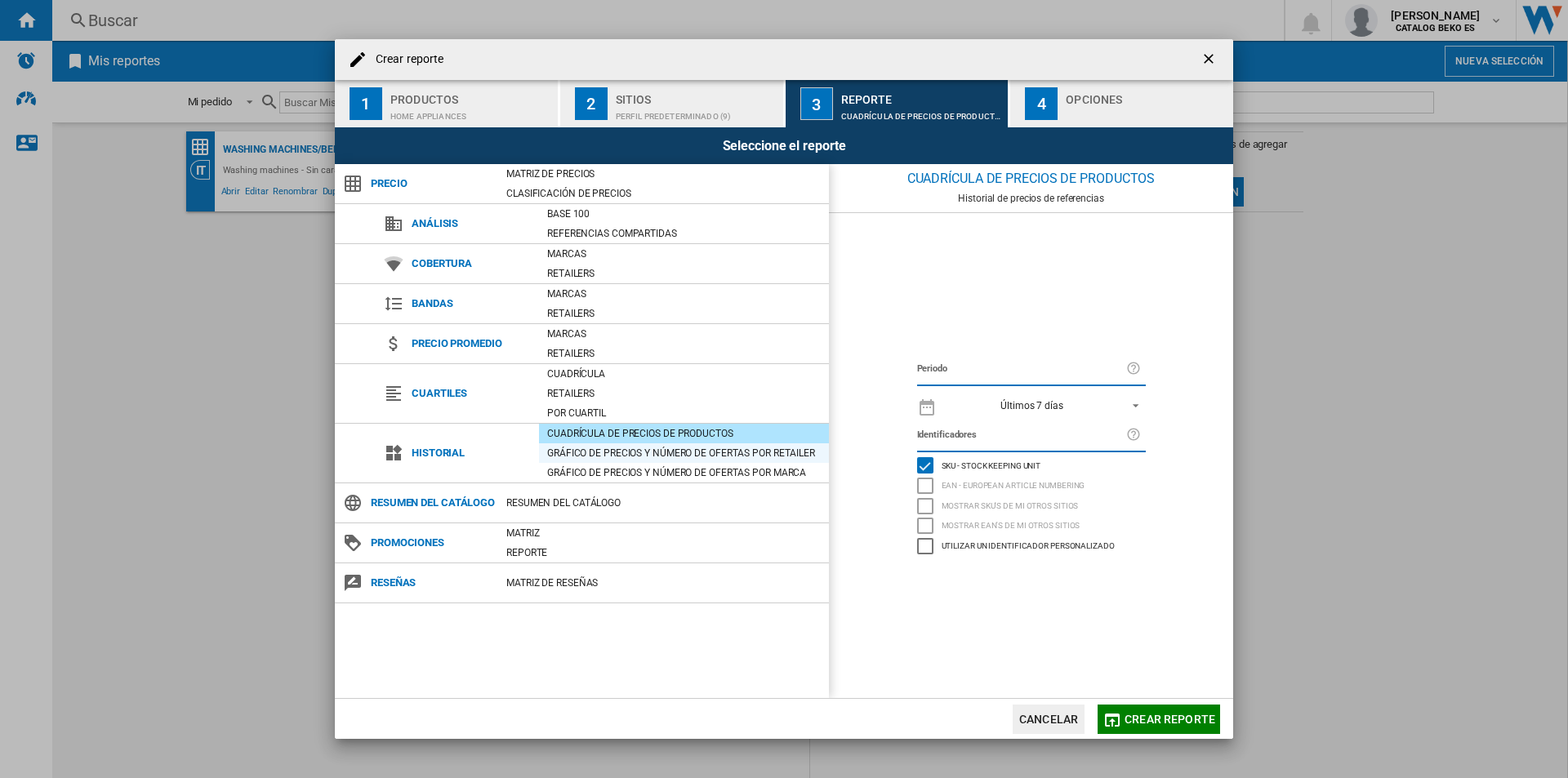click on "Gráfico de precios y número de ofertas por retailer" at bounding box center [684, 453] 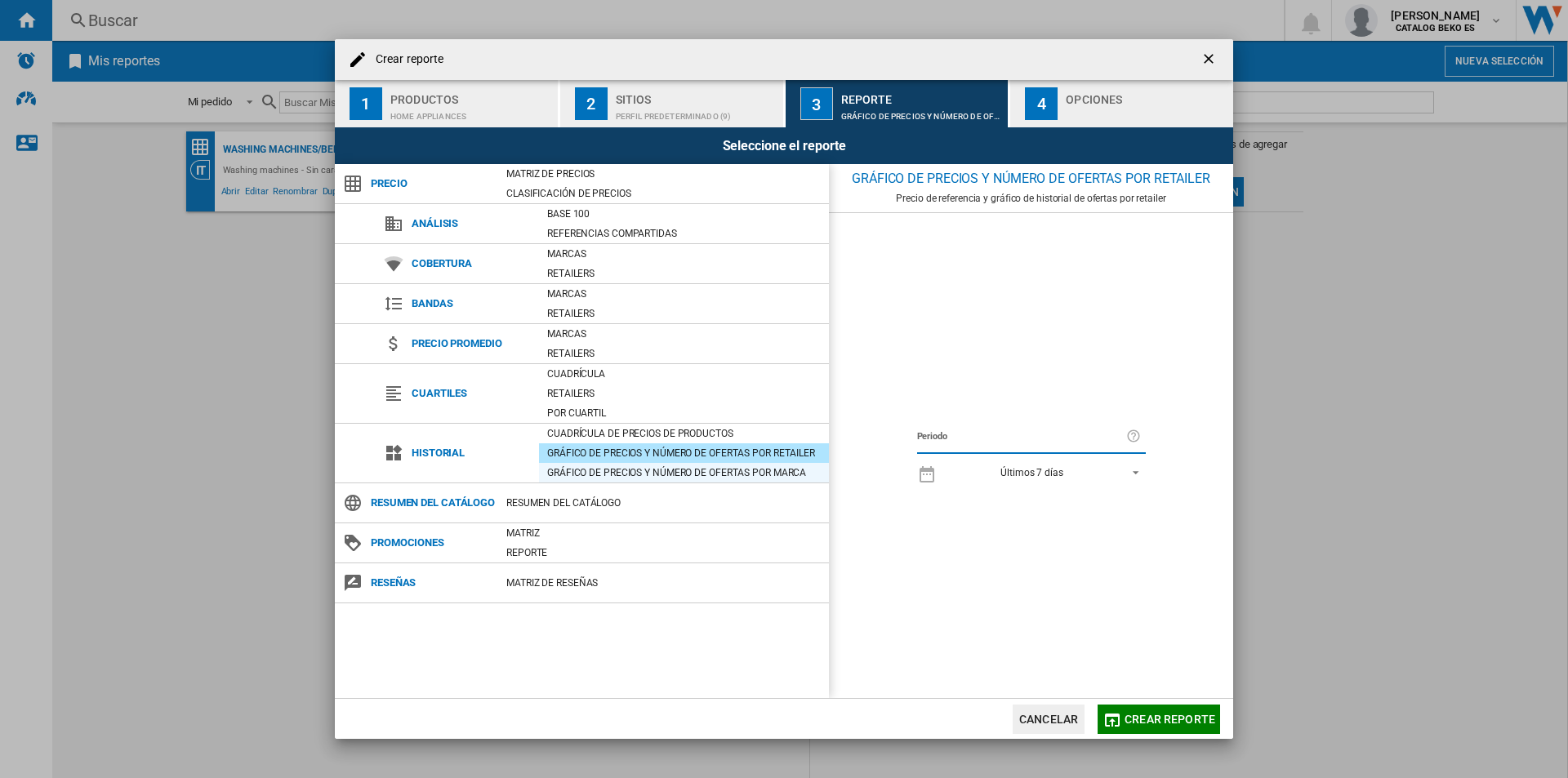 click on "Gráfico de precios y número de ofertas por marca" at bounding box center [684, 473] 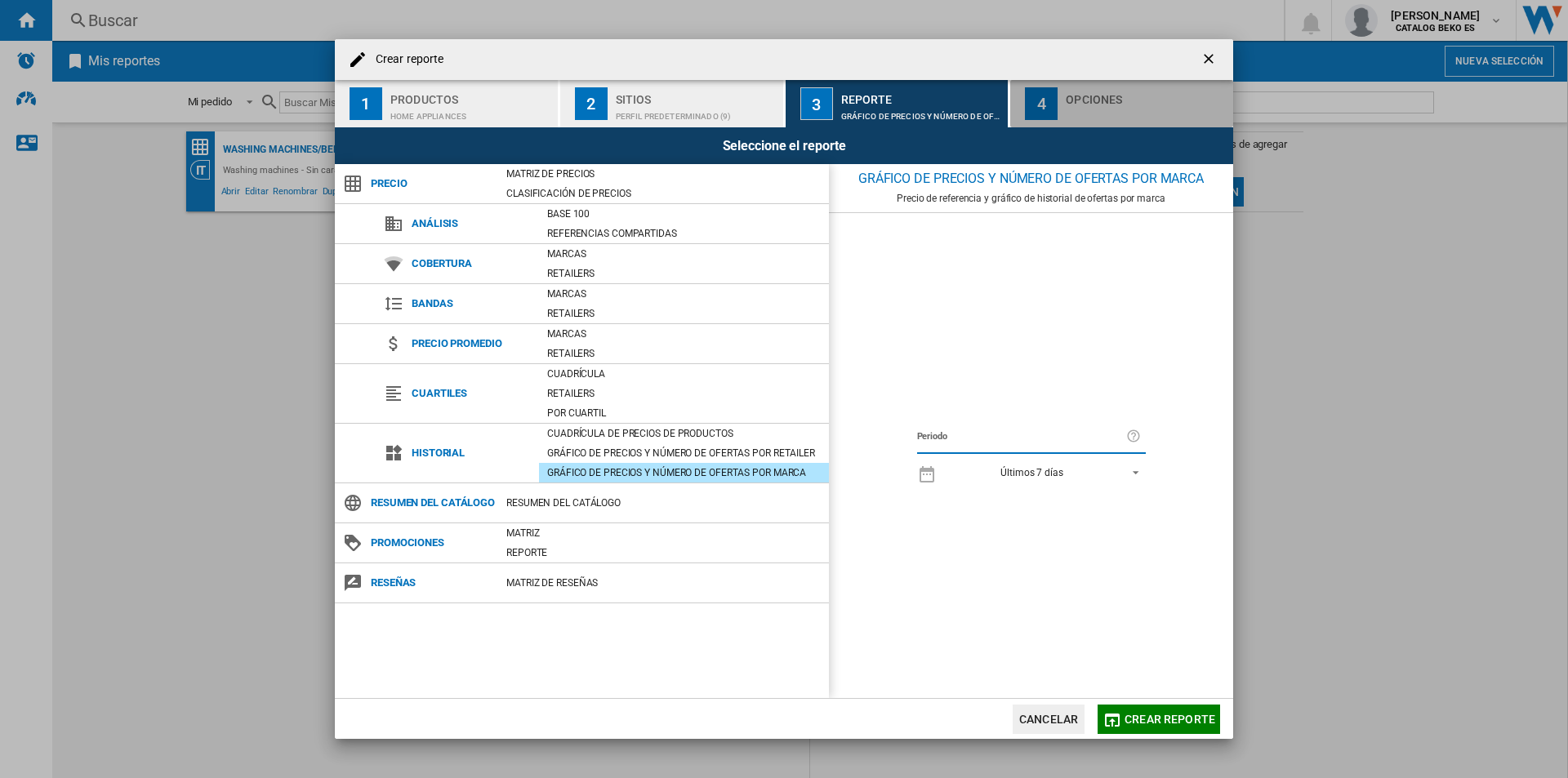 click on "Opciones" at bounding box center (1146, 95) 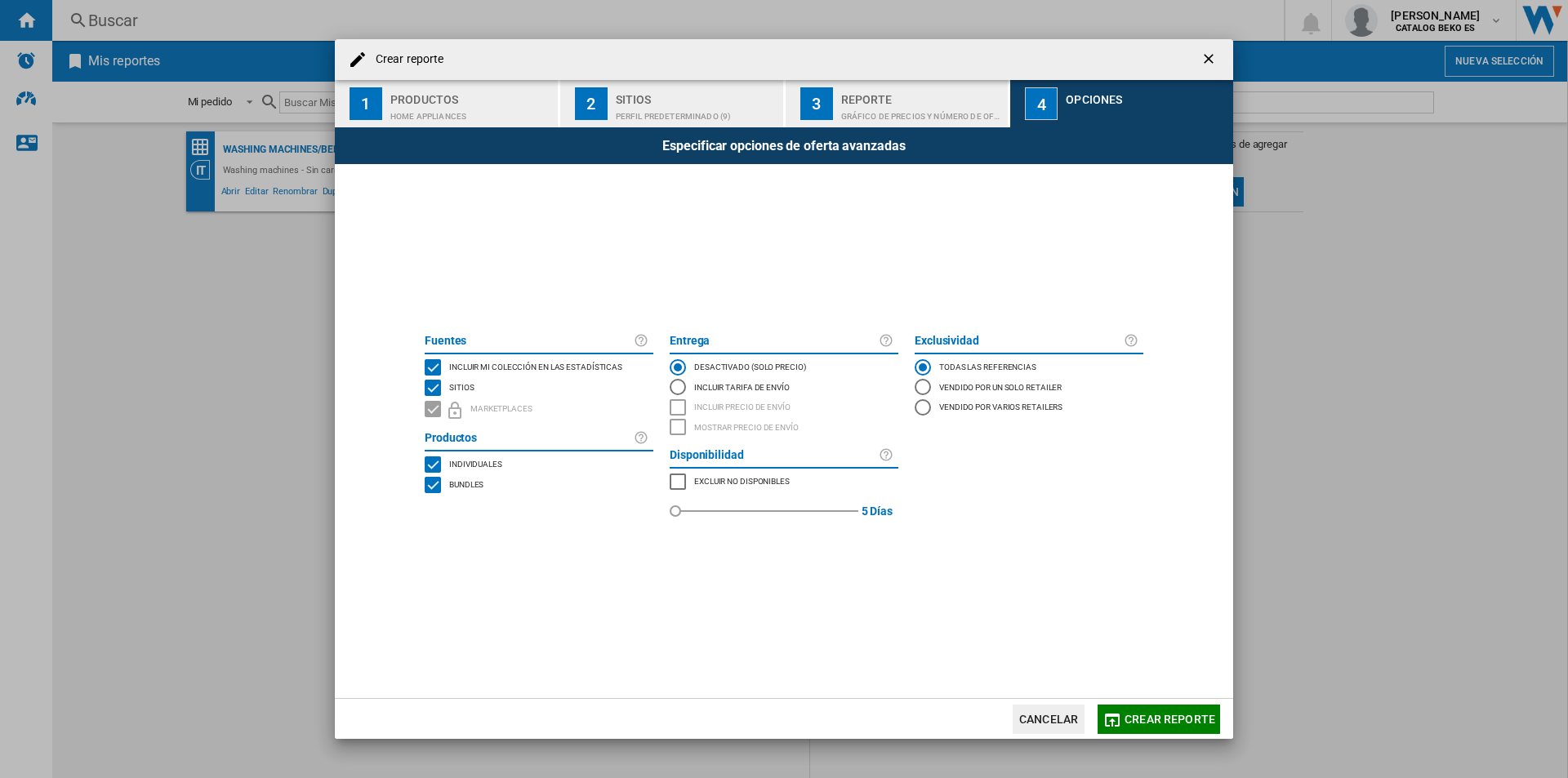 drag, startPoint x: 577, startPoint y: 530, endPoint x: 615, endPoint y: 478, distance: 64.40497 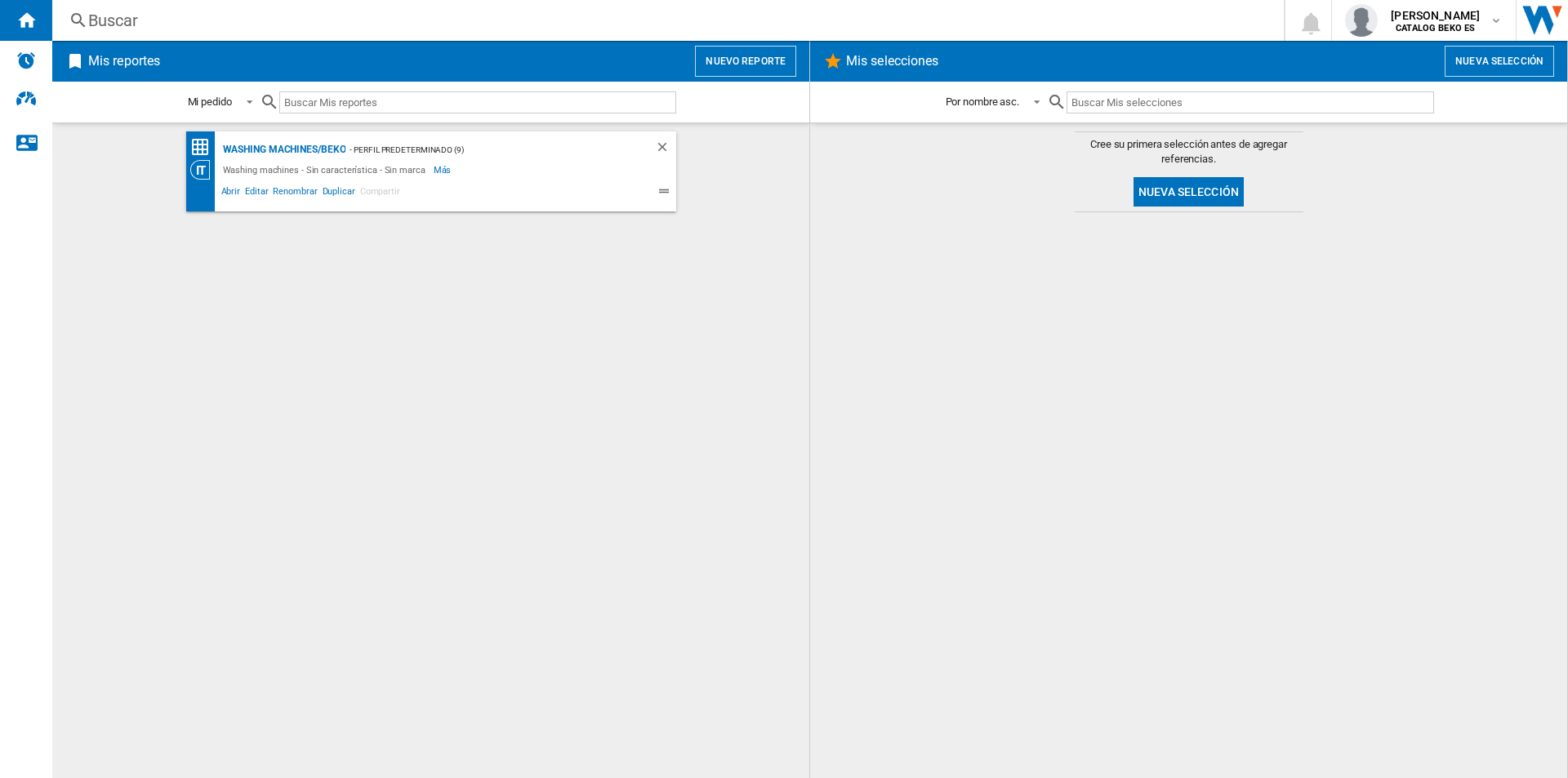 click on "Nuevo reporte" at bounding box center (746, 61) 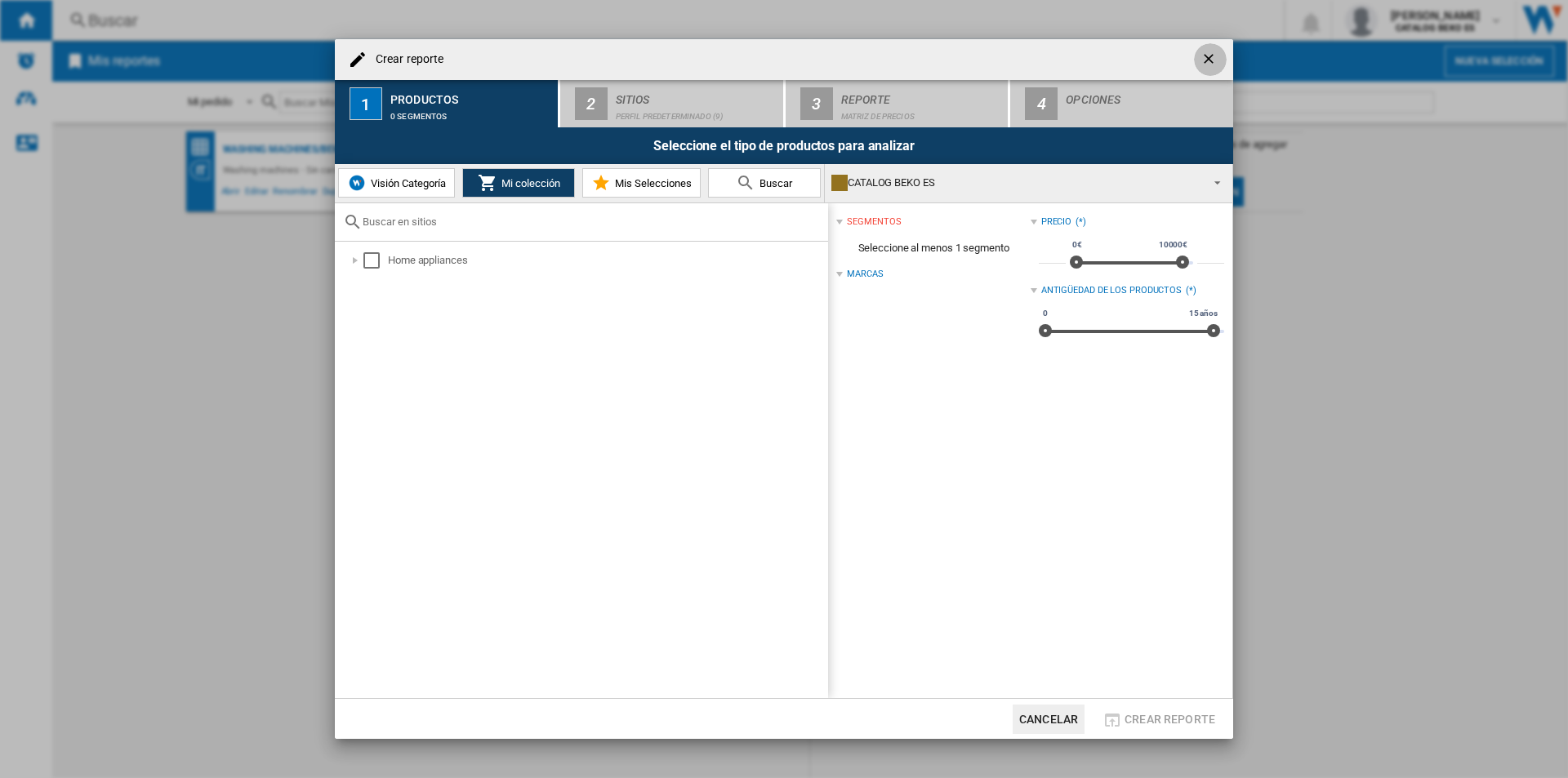click at bounding box center (1210, 60) 